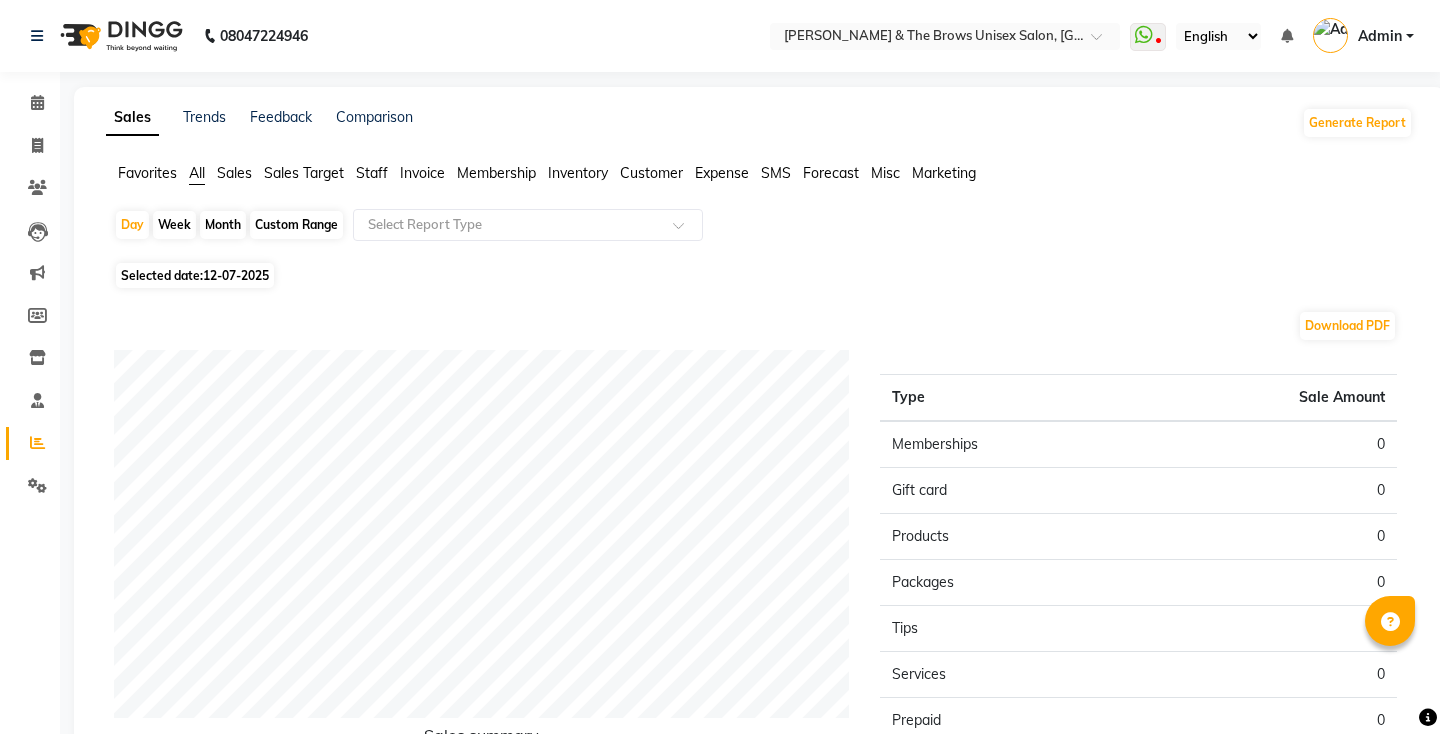 scroll, scrollTop: 0, scrollLeft: 0, axis: both 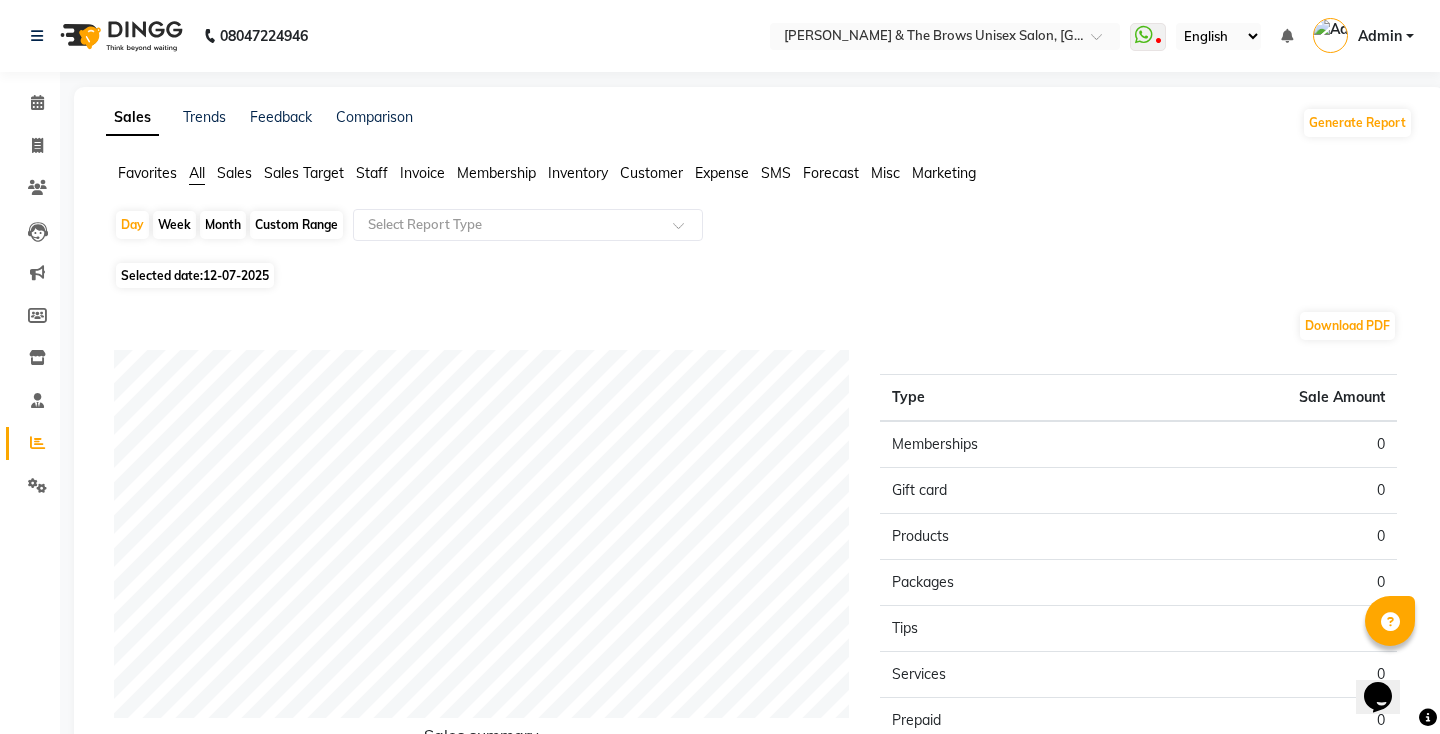 click on "WhatsApp Status  ✕ Status:  Disconnected Most Recent Message: [DATE]     12:03 PM Recent Service Activity: [DATE]     08:47 PM  08047224946 Whatsapp Settings English ENGLISH Español العربية मराठी हिंदी ગુજરાતી தமிழ் 中文 Notifications nothing to show Admin Manage Profile Change Password Sign out  Version:3.15.3" at bounding box center (945, 36) 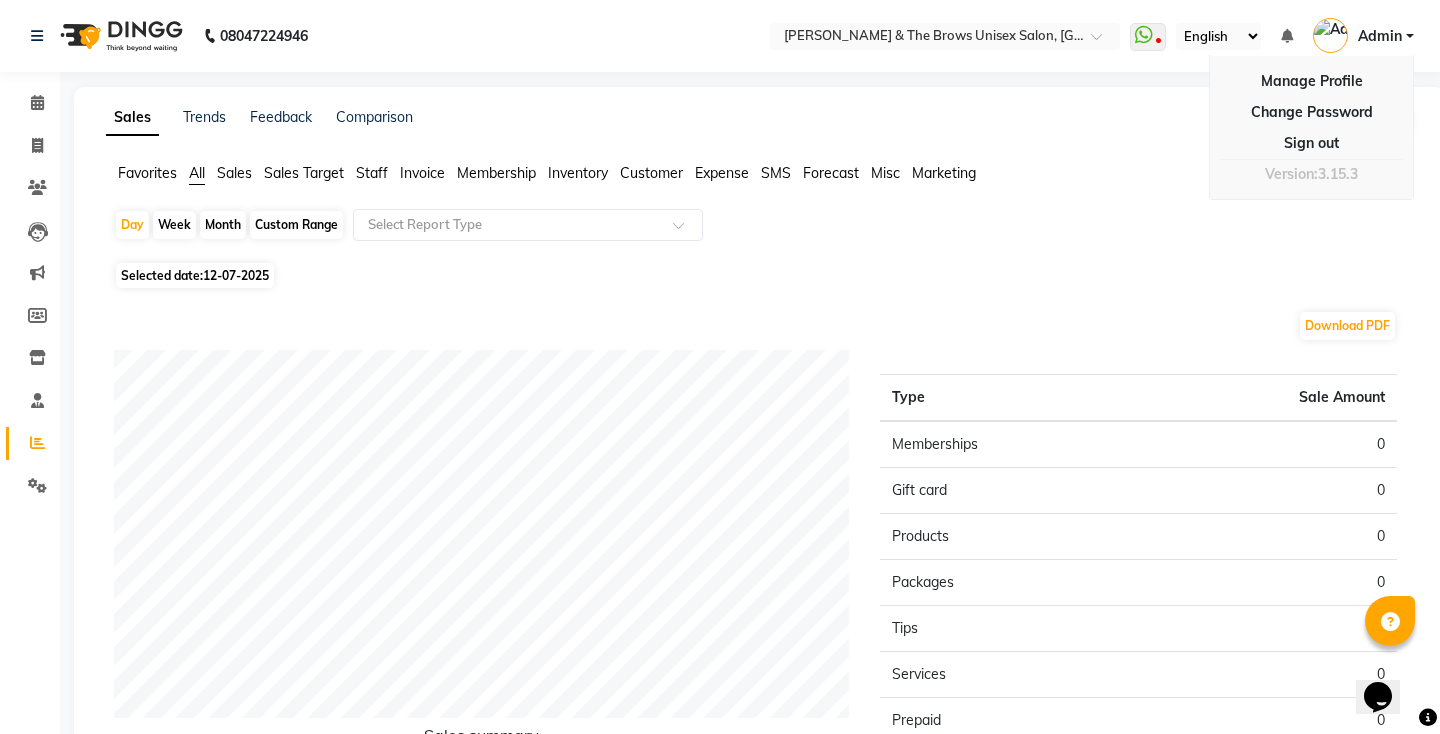 click on "Selected date:  [DATE]" 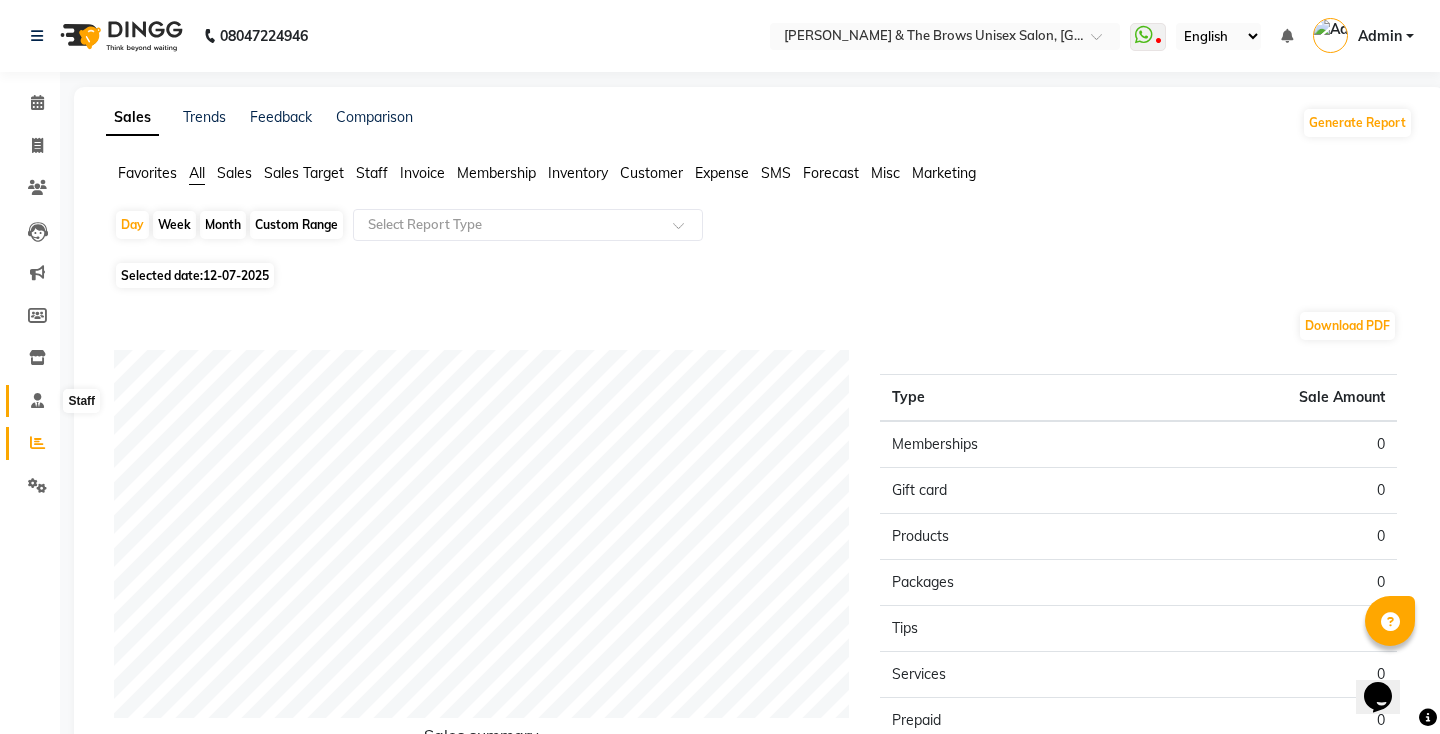 click 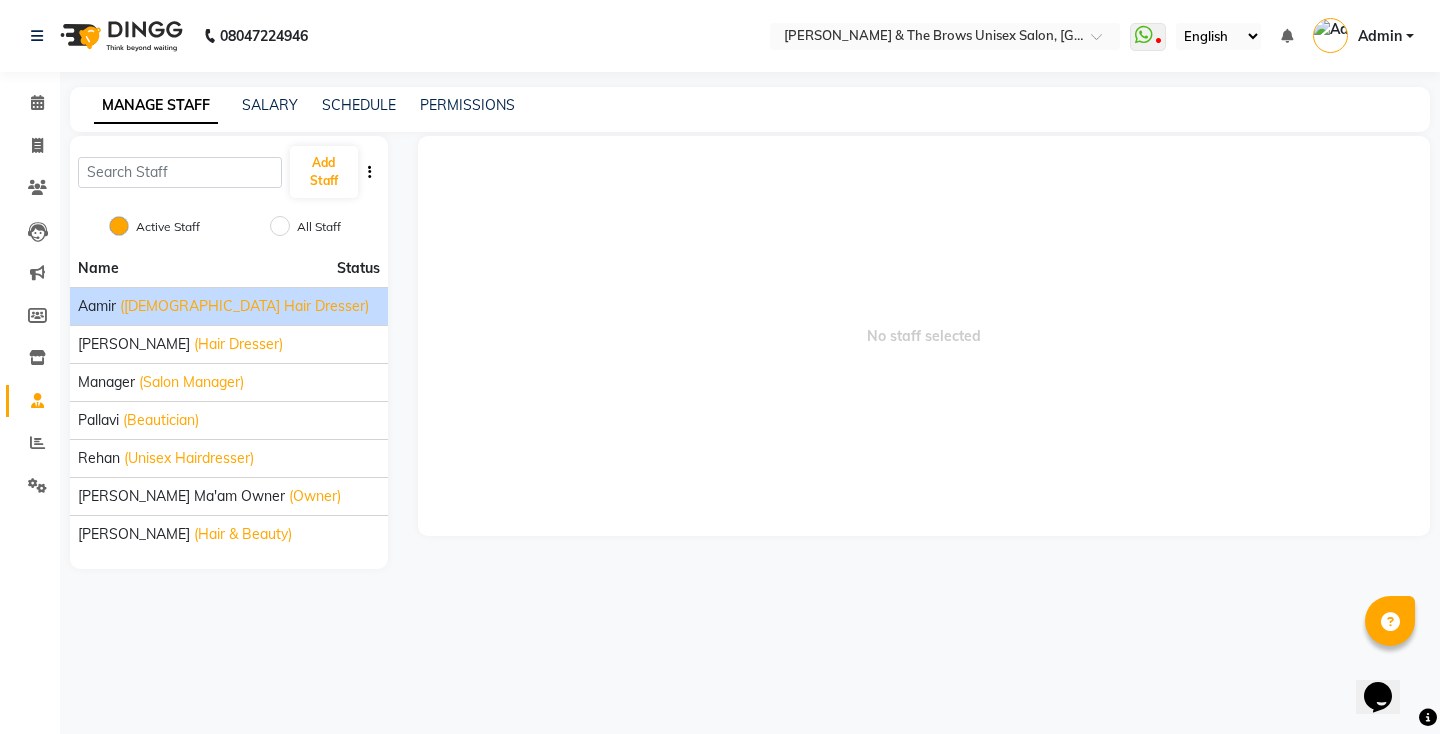 click on "[PERSON_NAME]  ([DEMOGRAPHIC_DATA] Hair Dresser)" 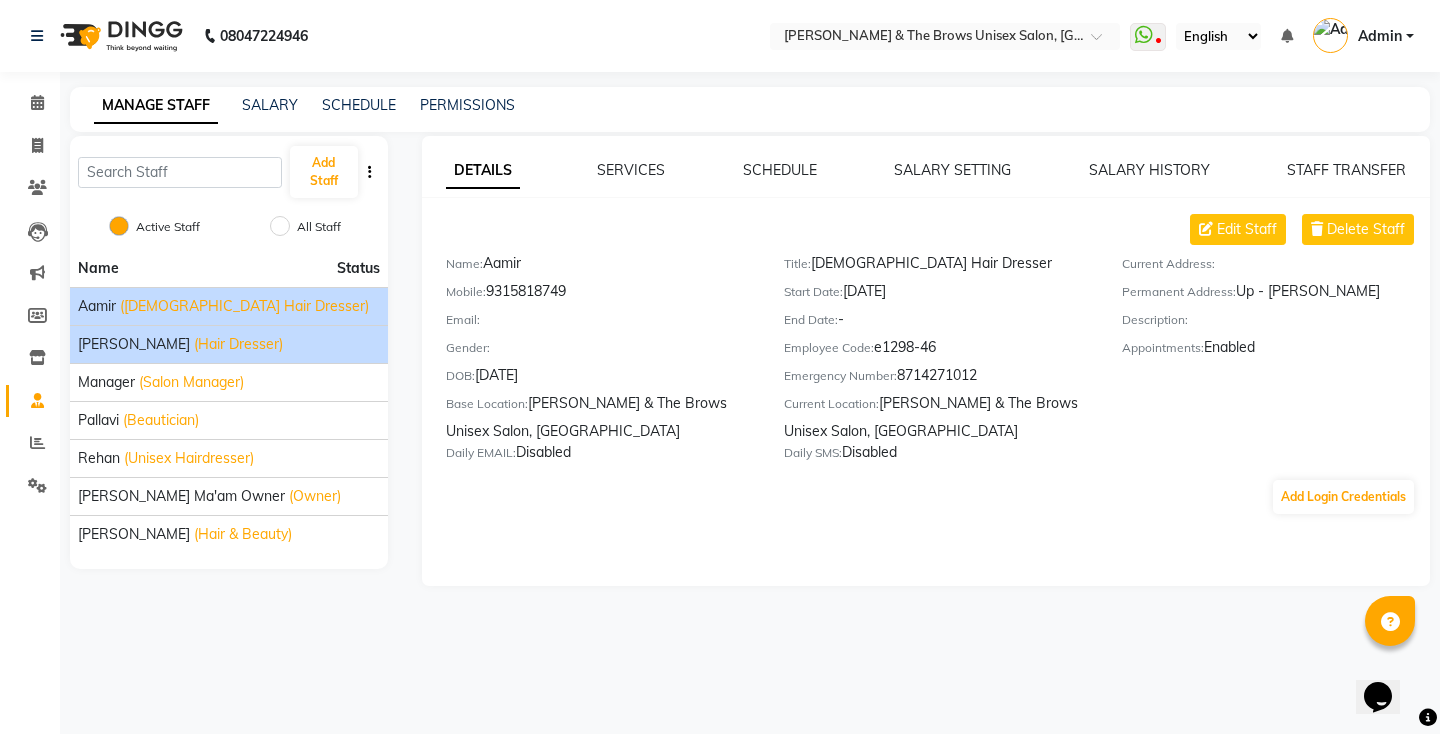 click on "[PERSON_NAME] (Hair Dresser)" 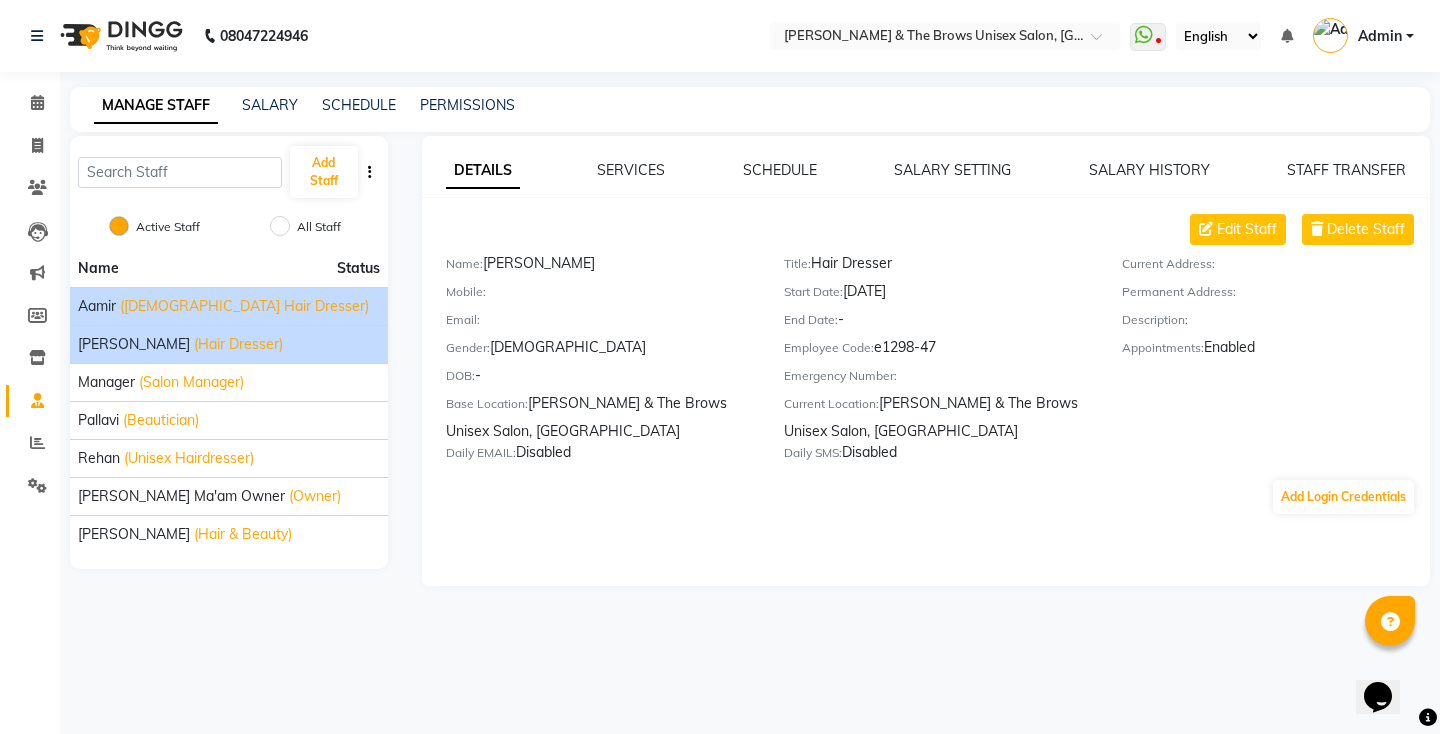 click on "[PERSON_NAME]  ([DEMOGRAPHIC_DATA] Hair Dresser)" 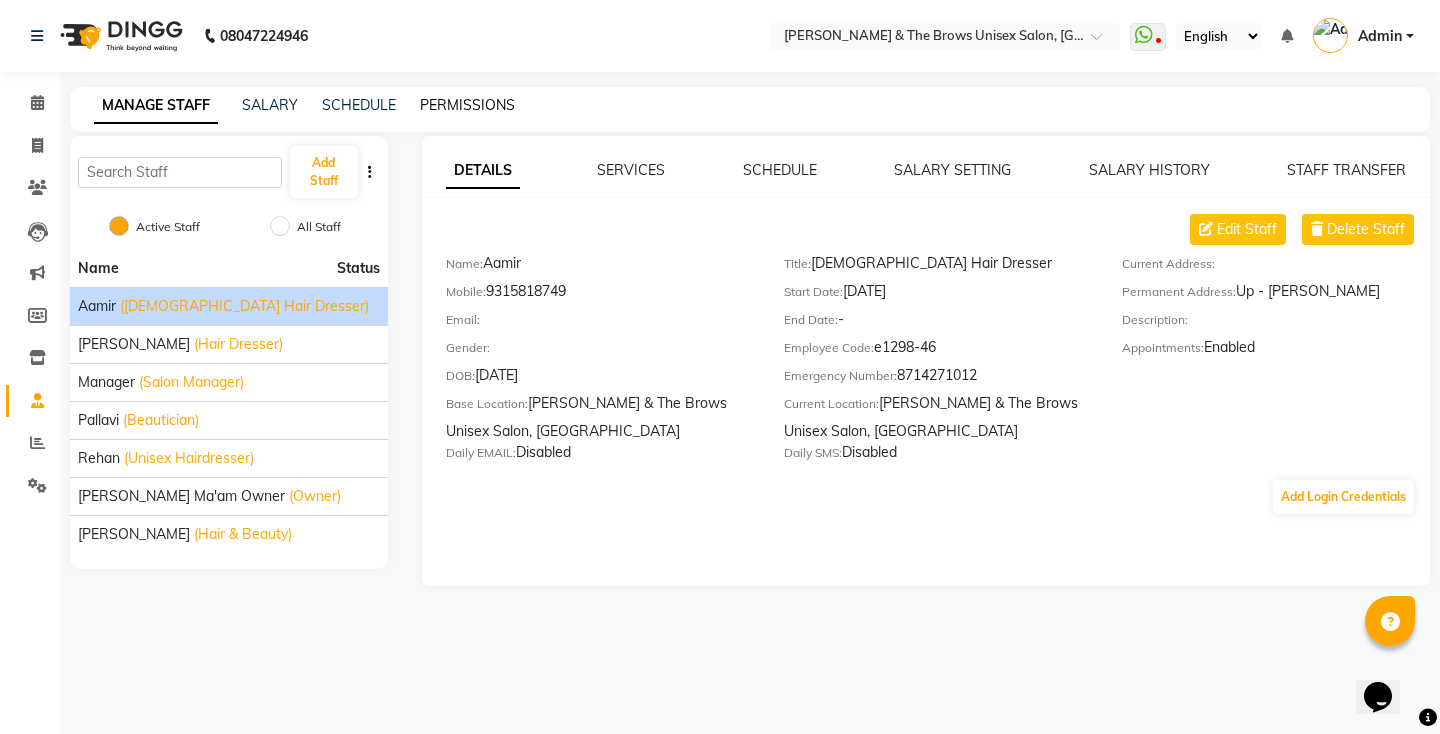 click on "PERMISSIONS" 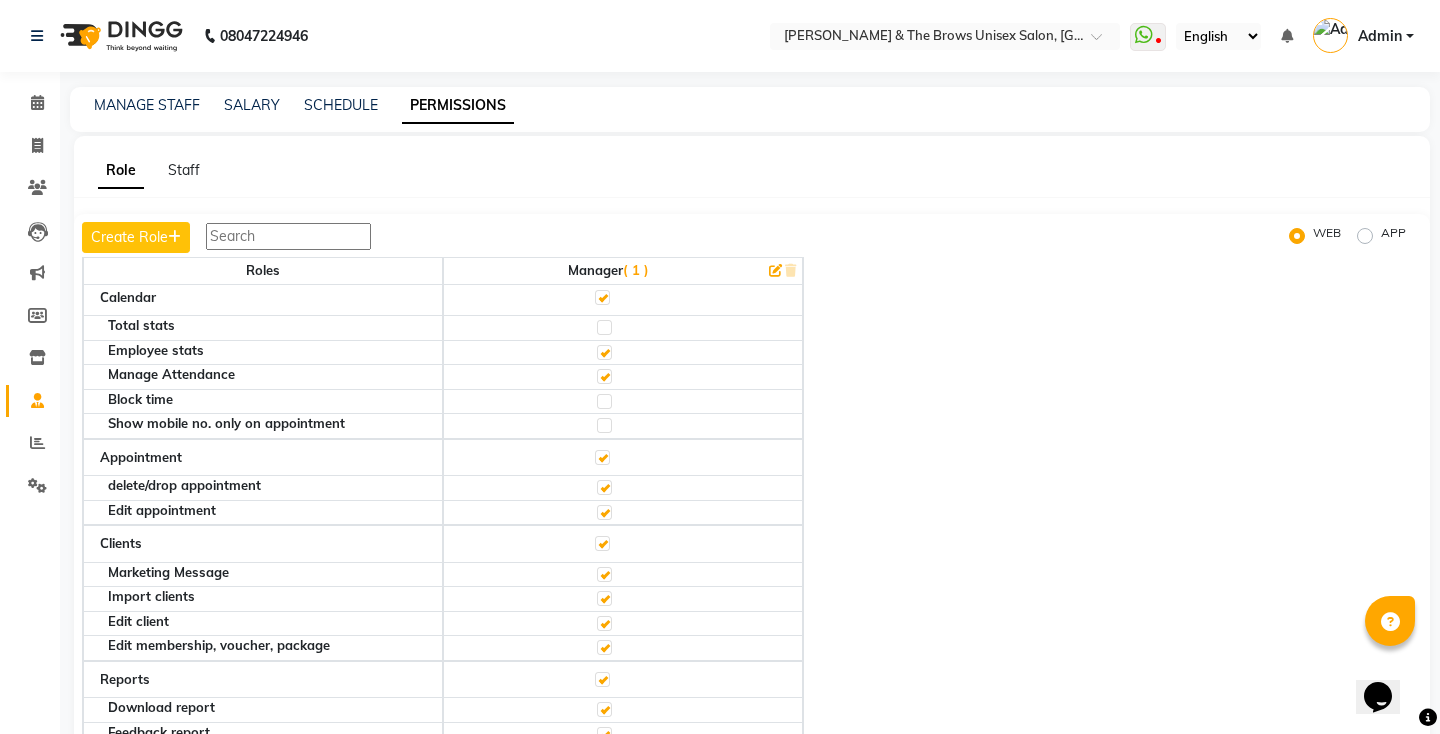 scroll, scrollTop: 0, scrollLeft: 0, axis: both 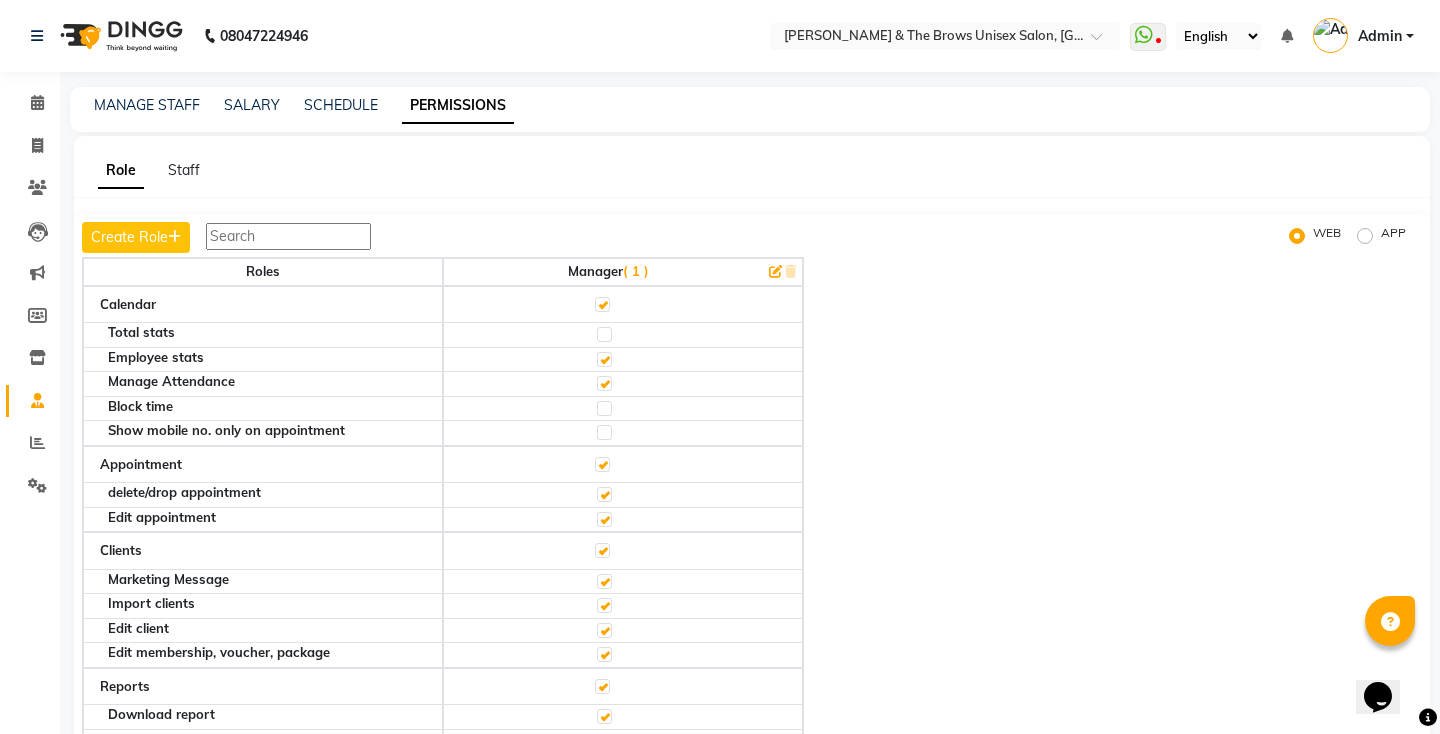 click on "( 1 )" 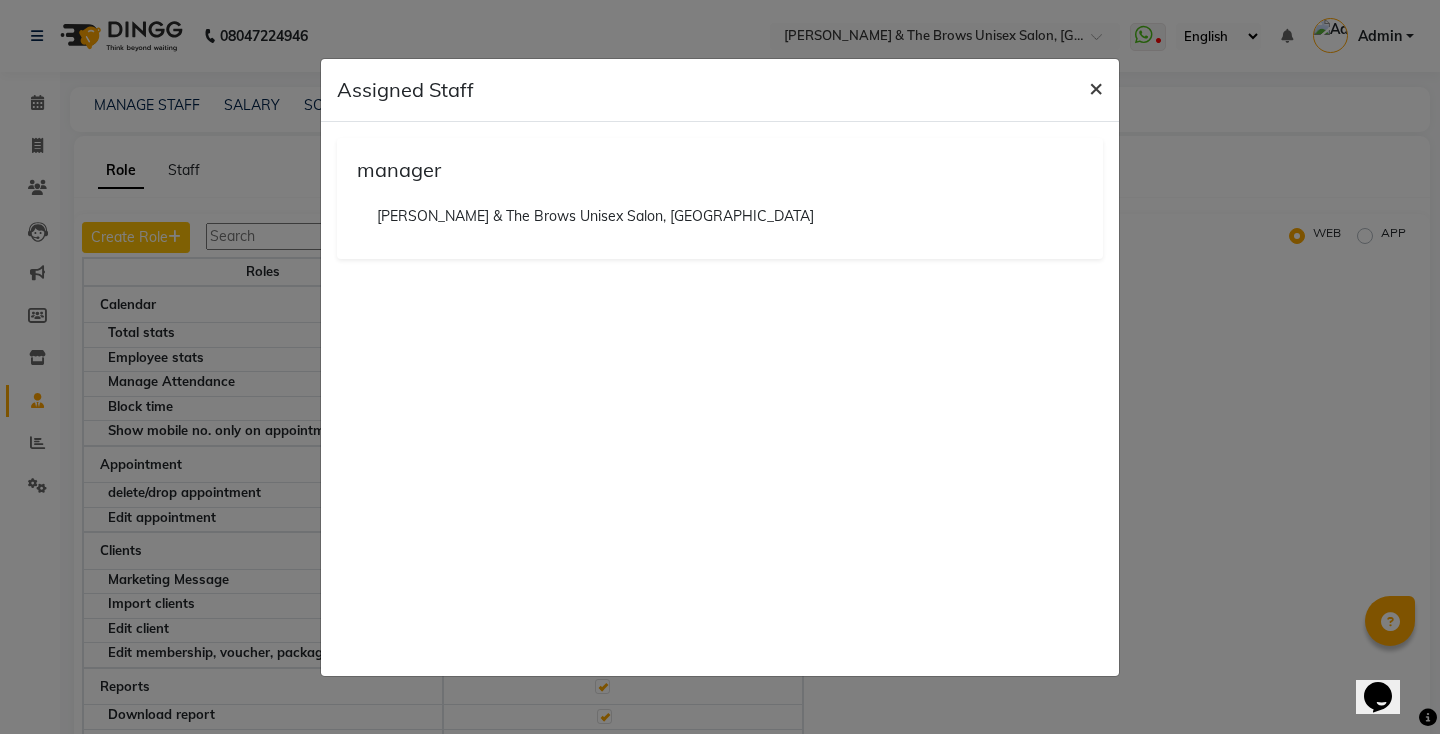 click on "×" 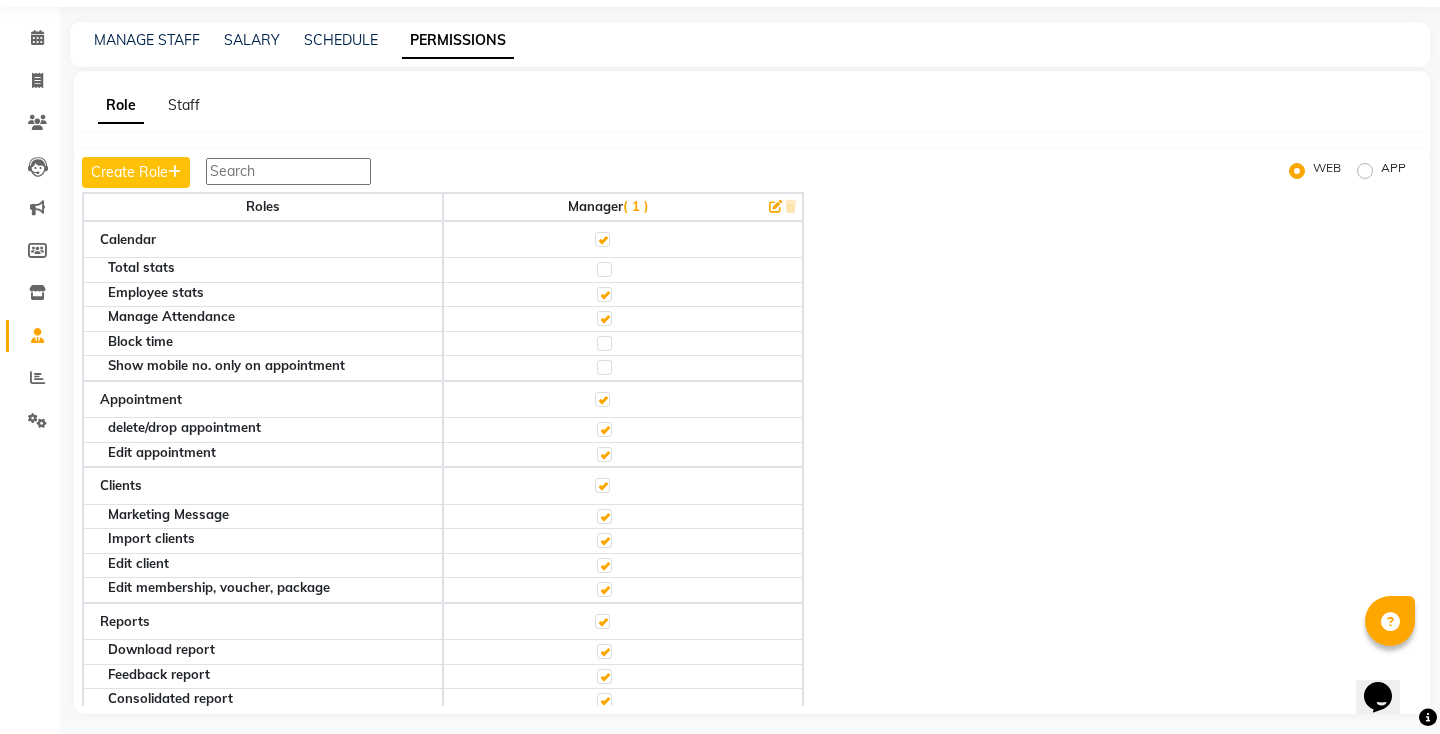 scroll, scrollTop: 75, scrollLeft: 0, axis: vertical 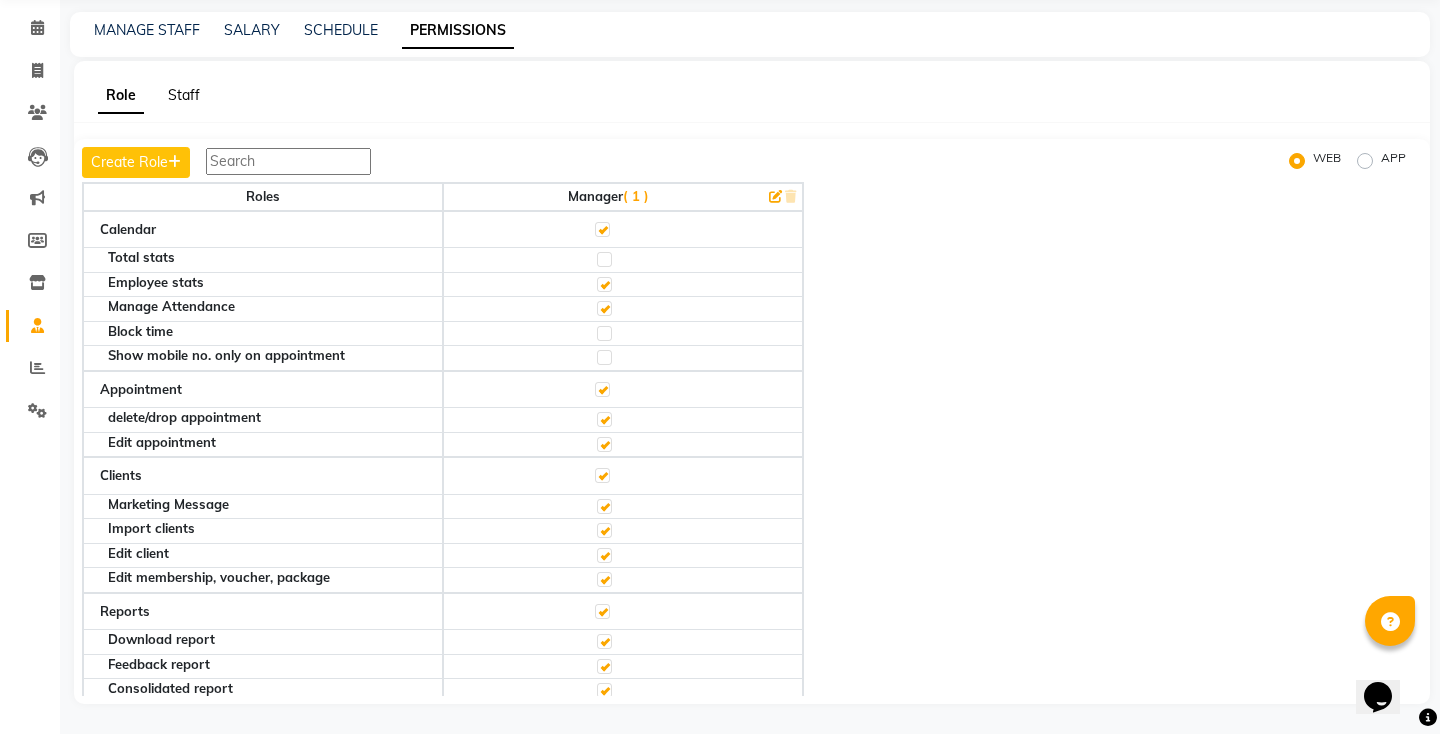 click on "Staff" 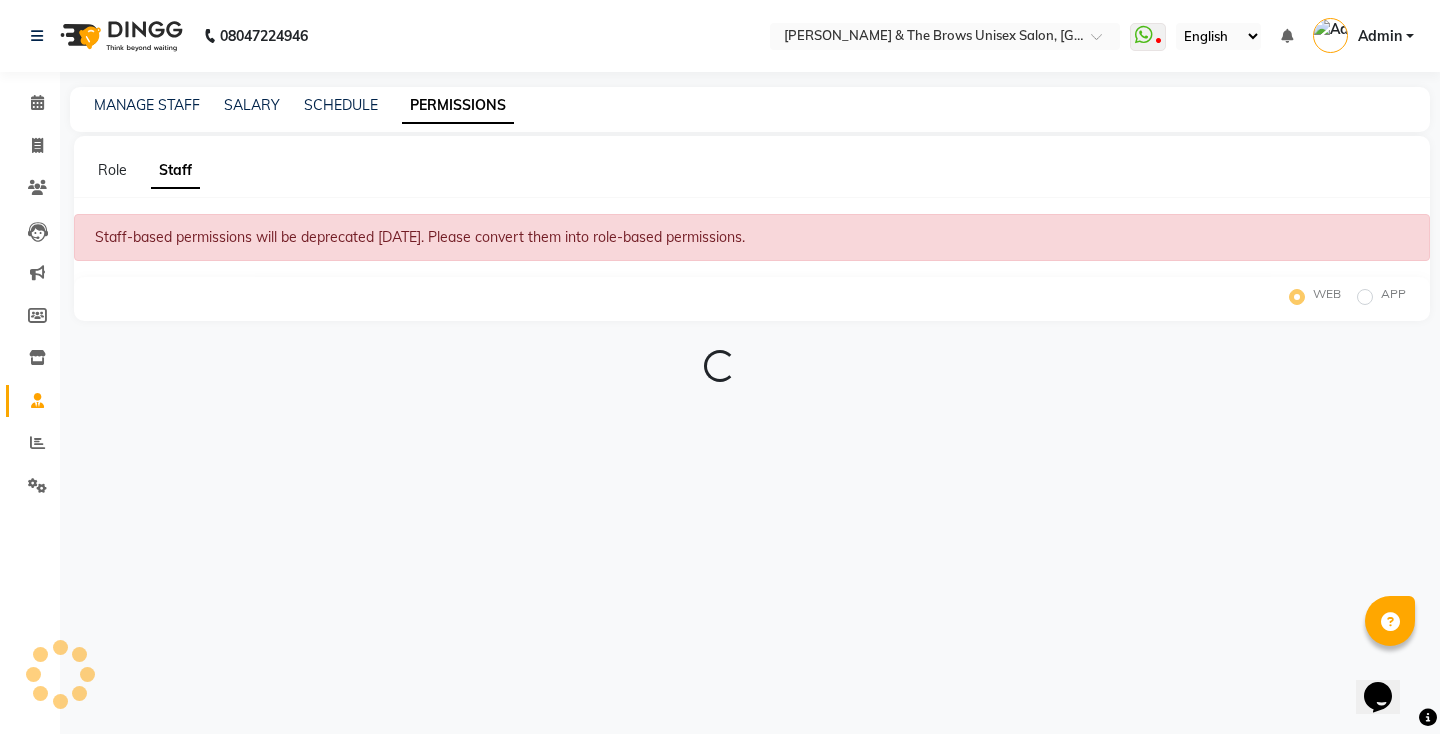 scroll, scrollTop: 0, scrollLeft: 0, axis: both 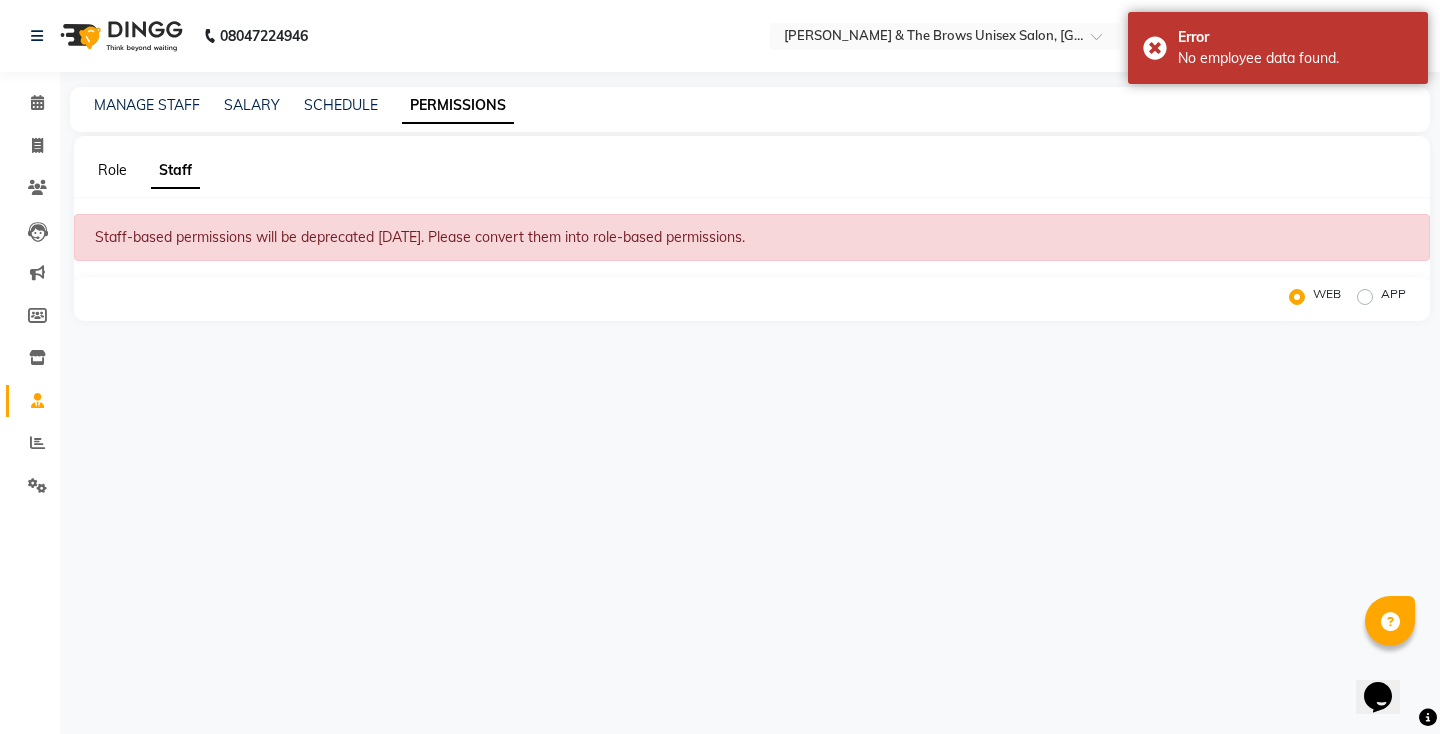 click on "Role" 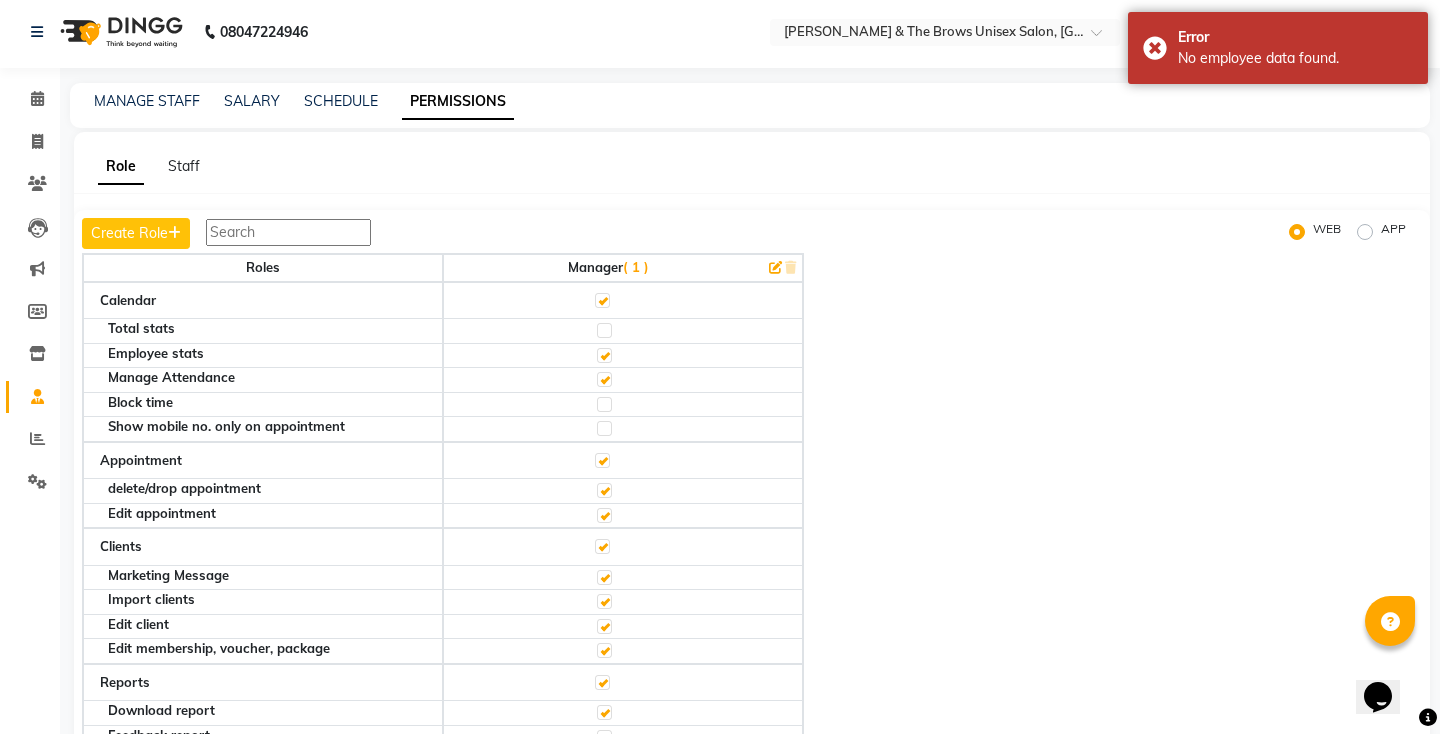 scroll, scrollTop: 2, scrollLeft: 0, axis: vertical 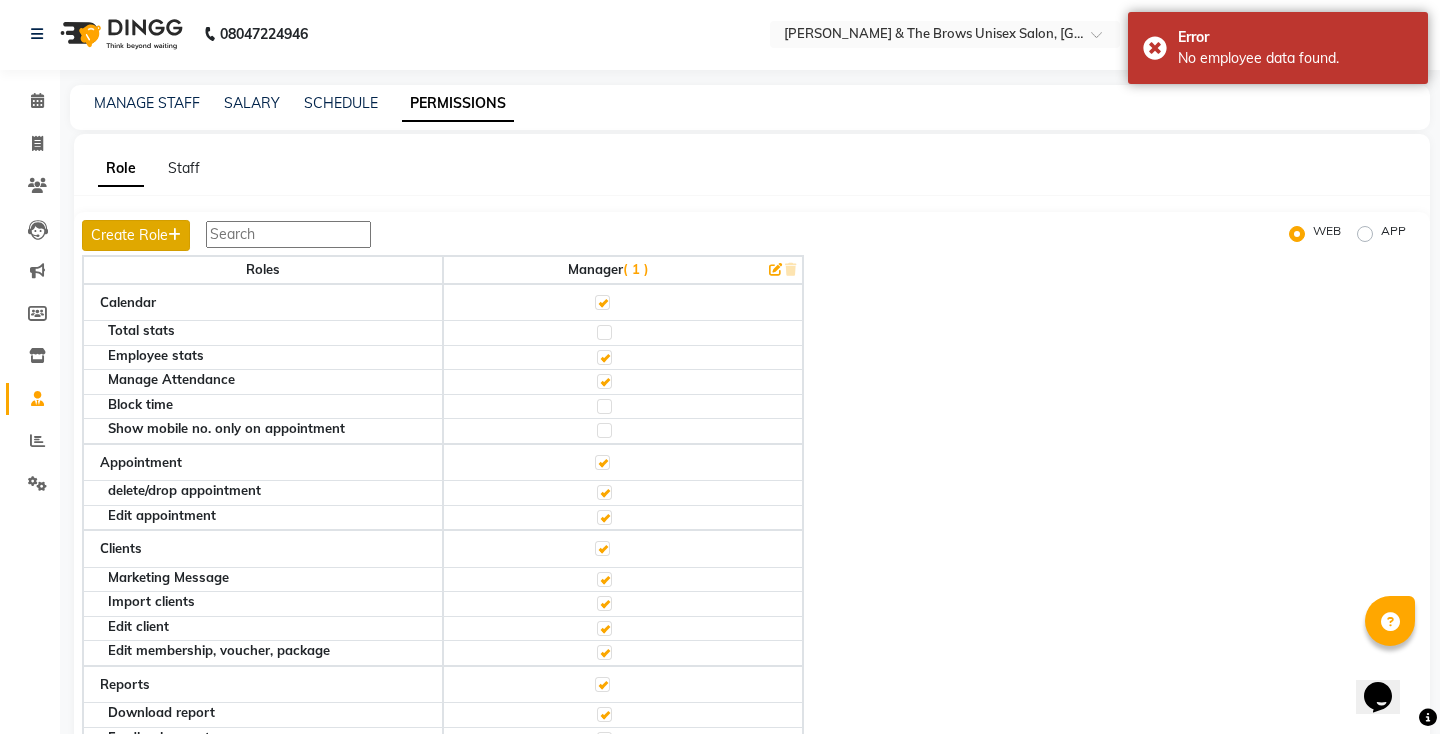 click on "Create Role" 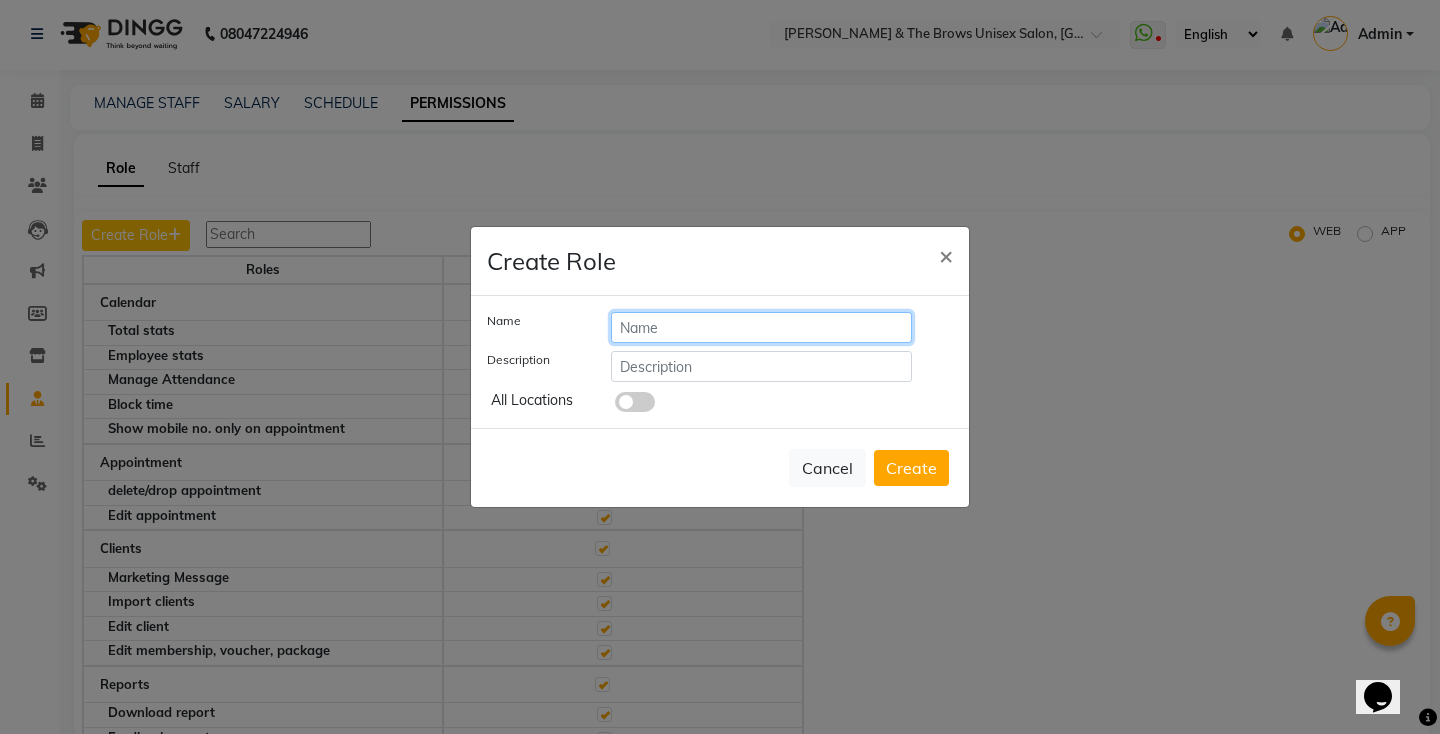 click 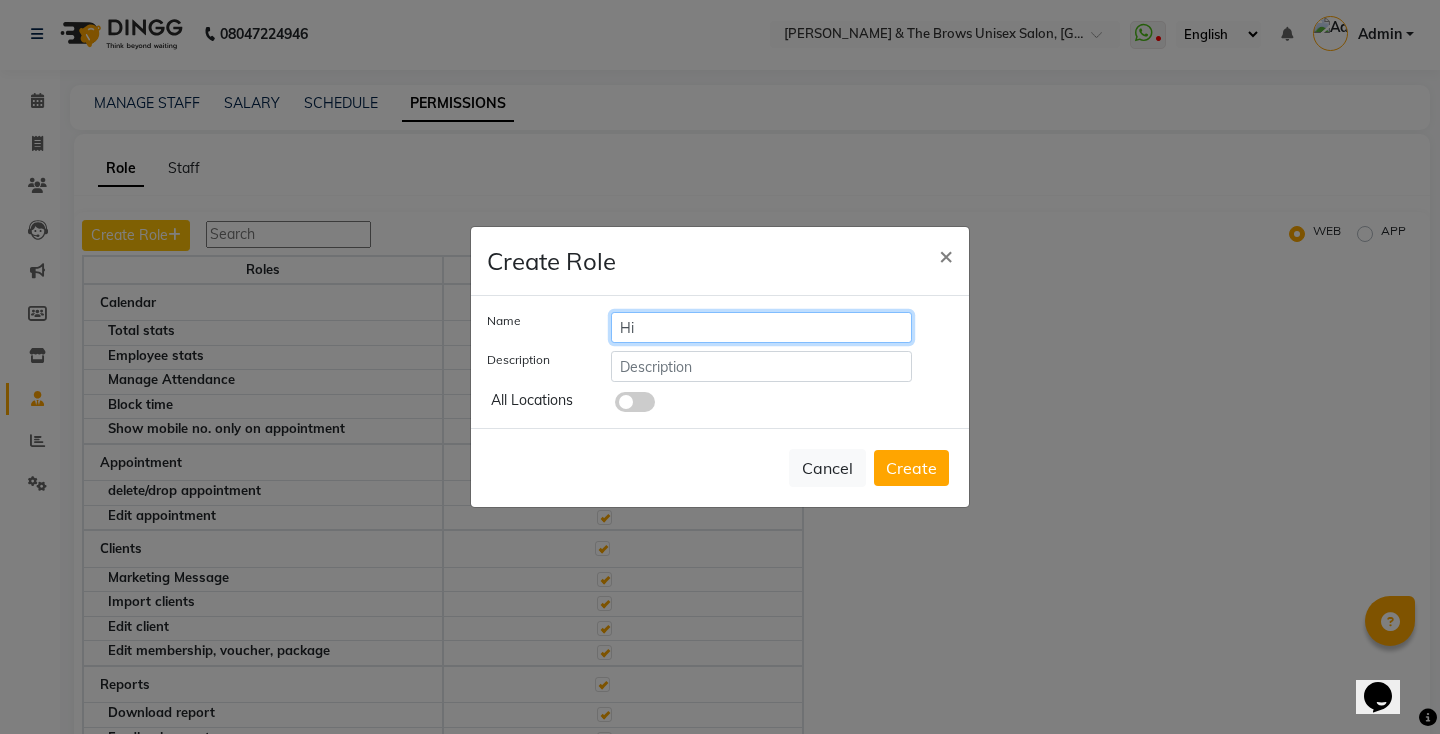 type on "H" 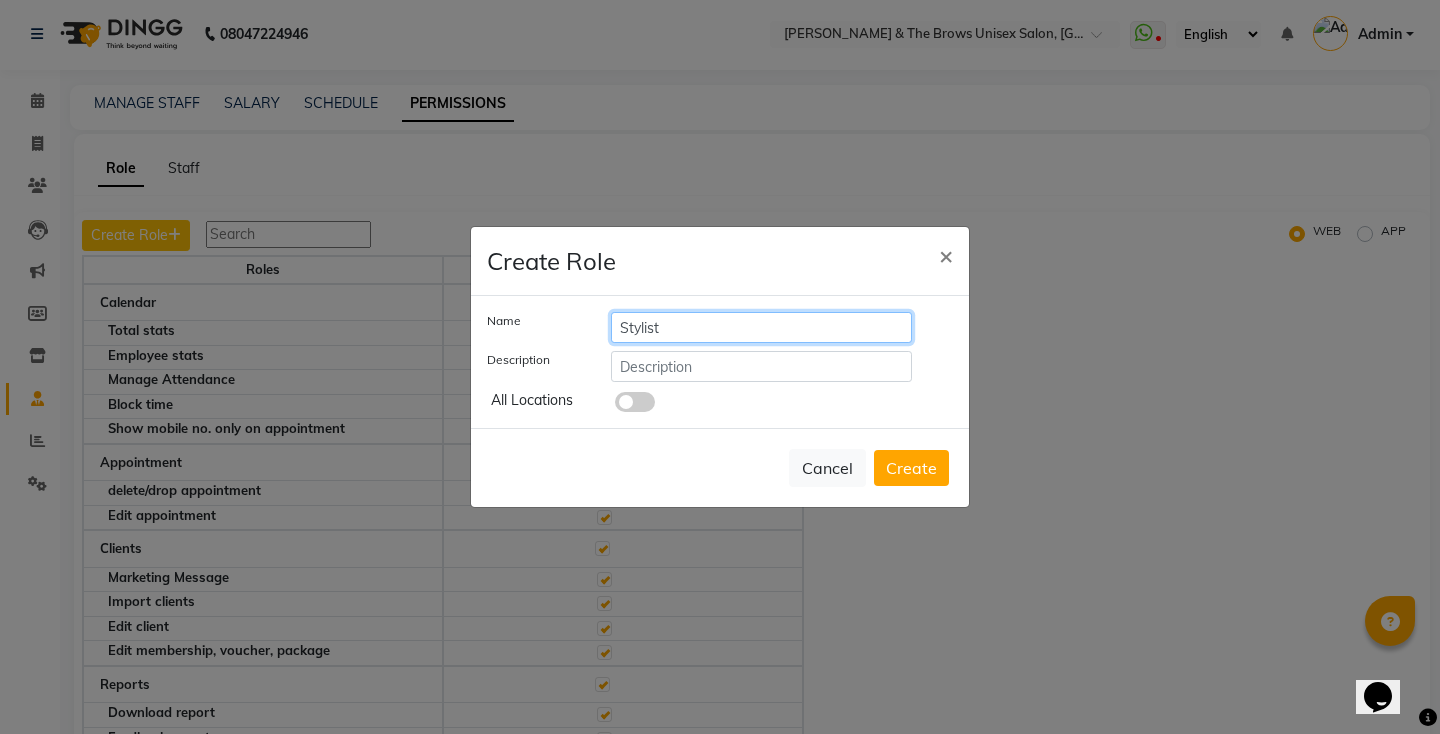 type on "Stylist" 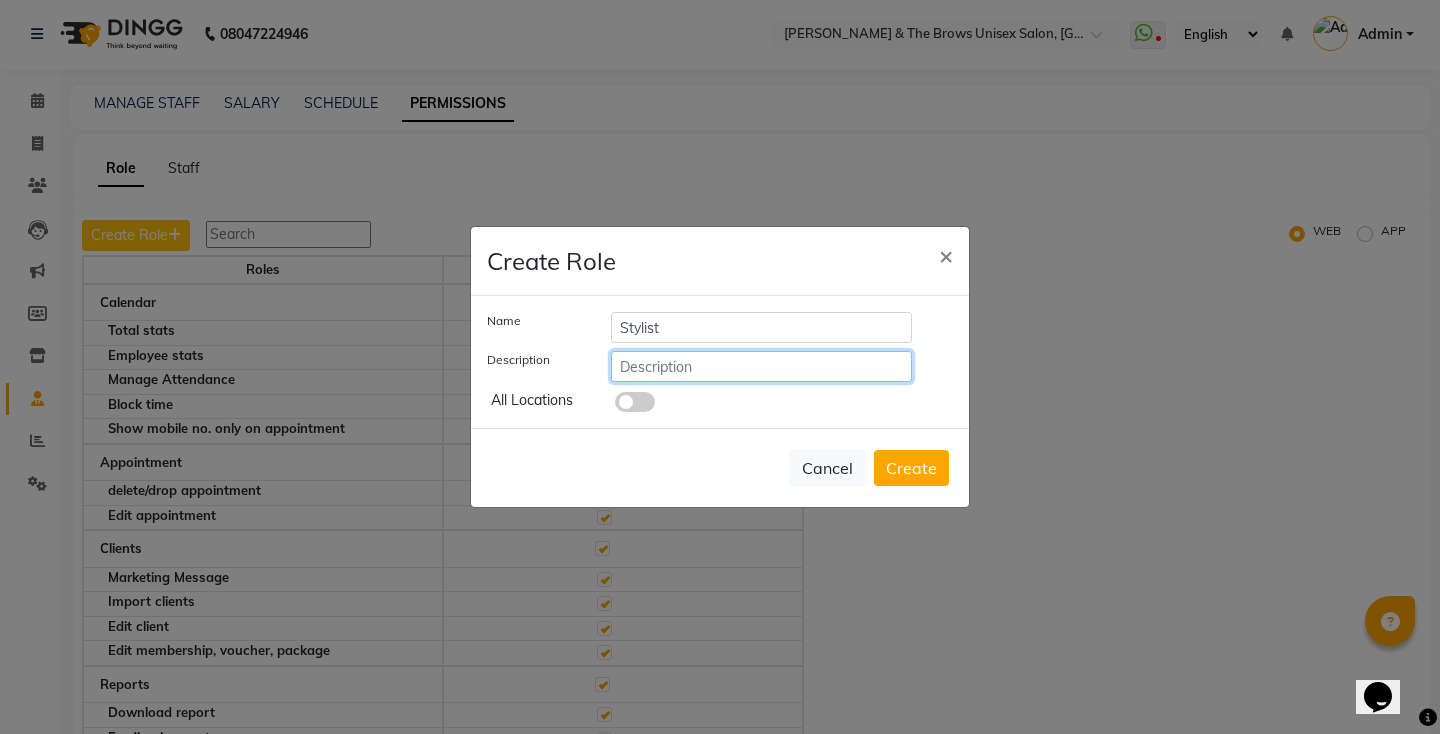click 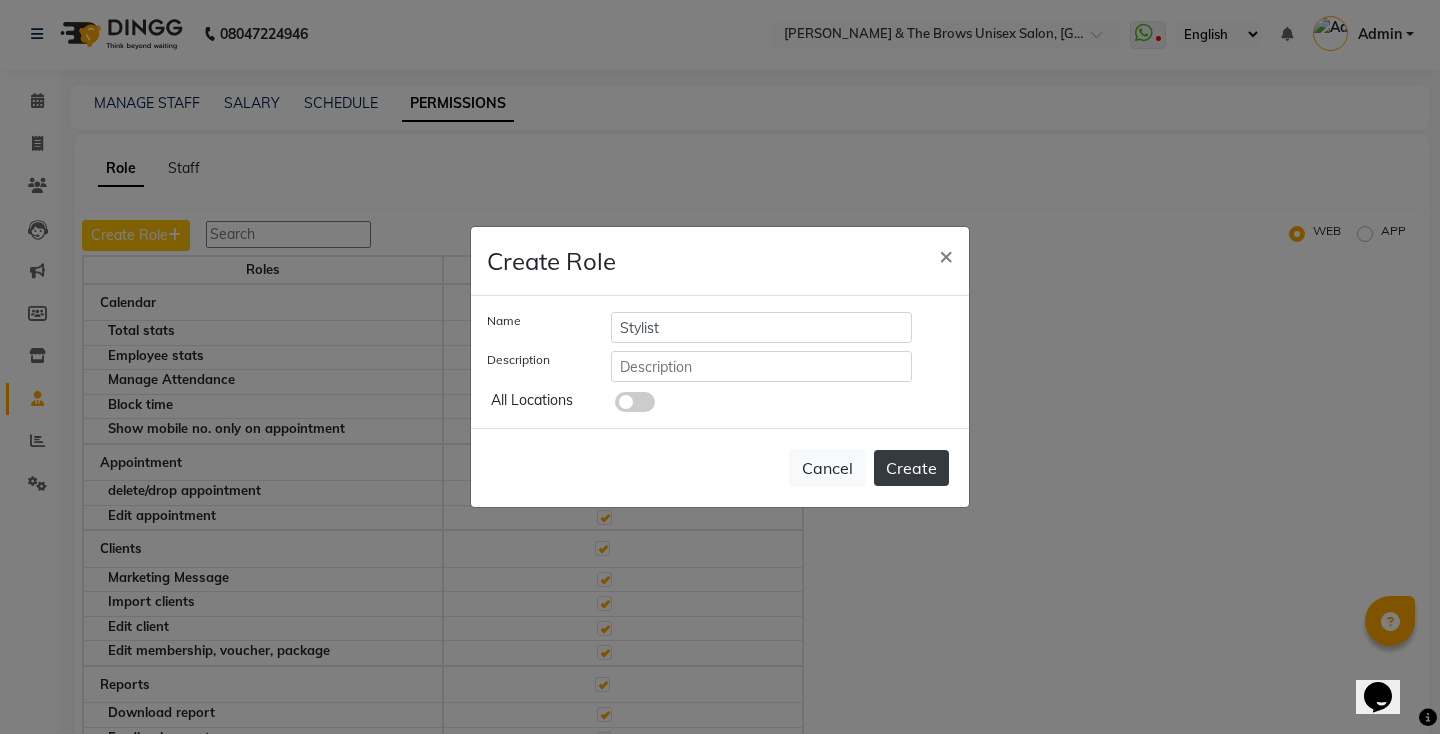 click on "Create" 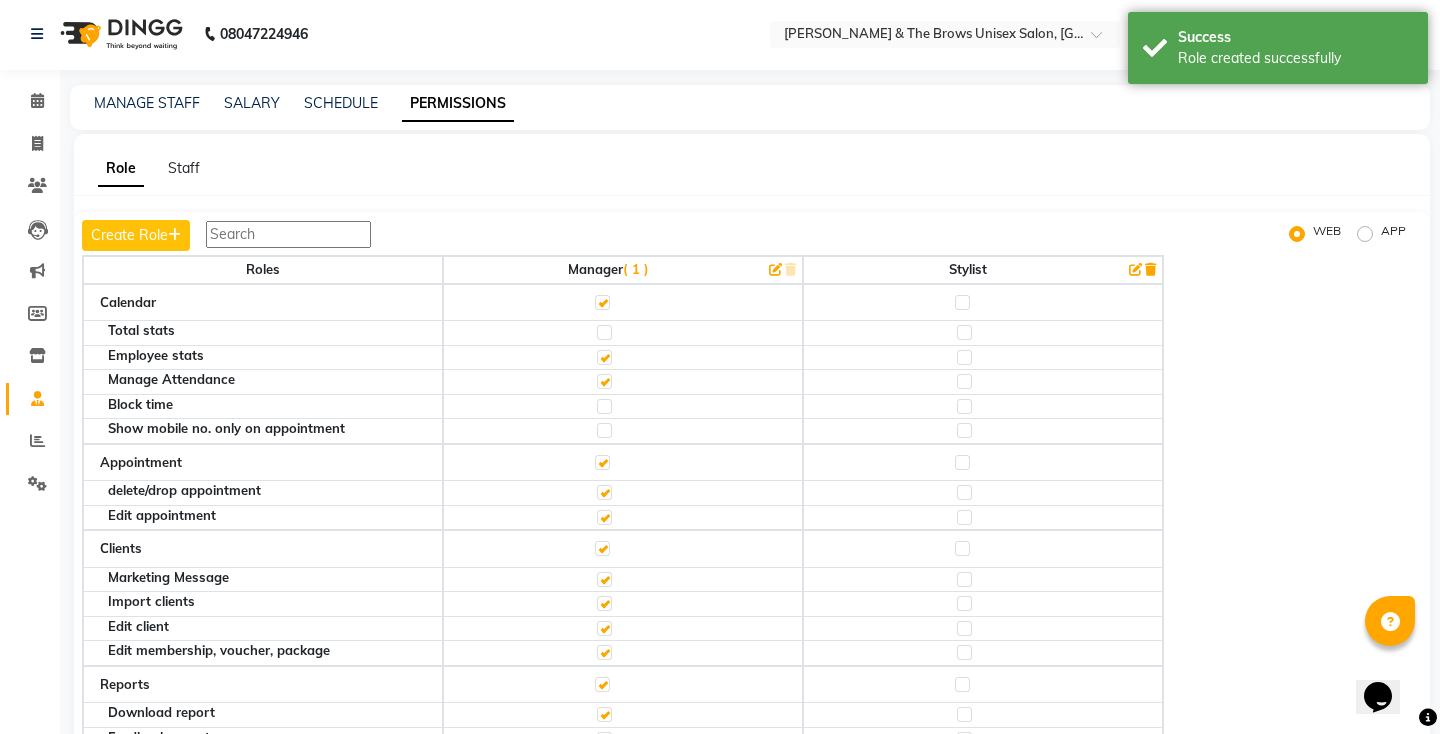 click 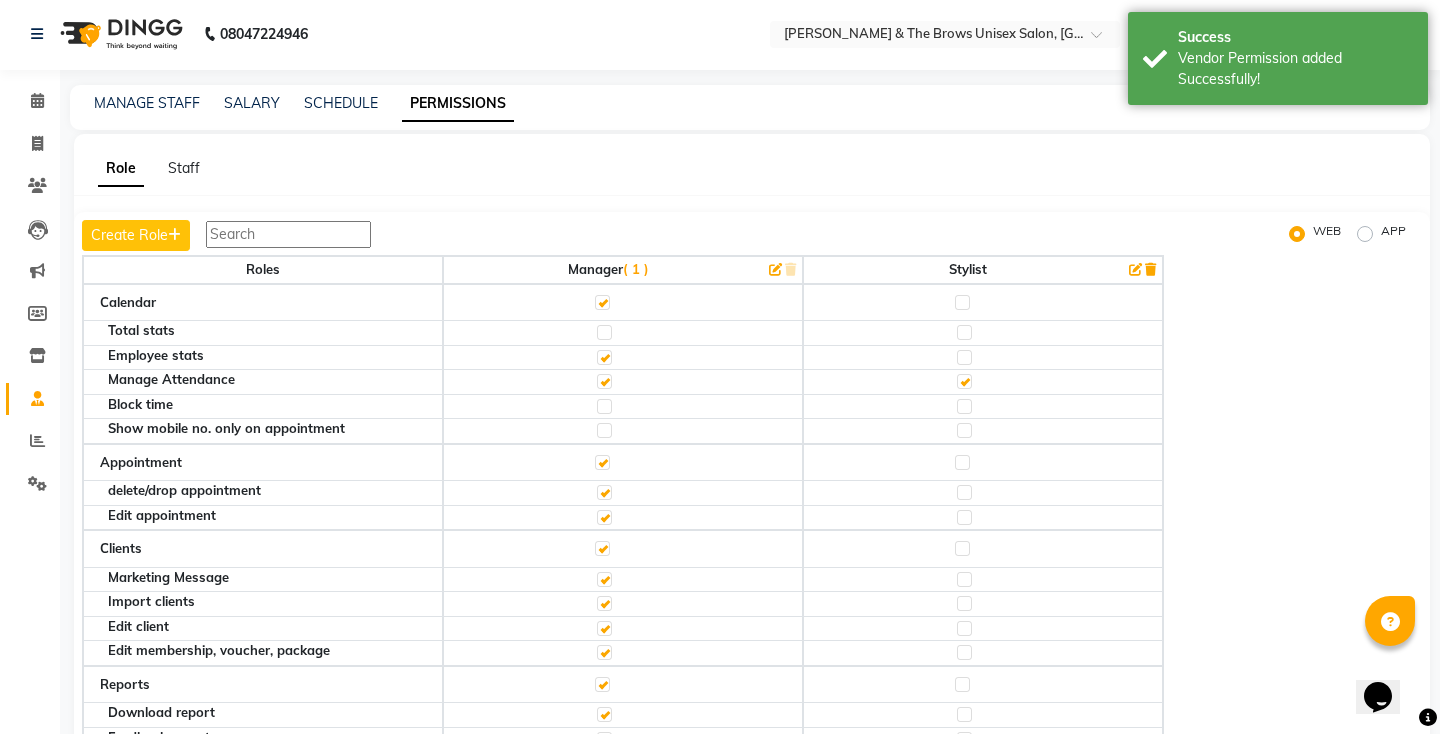 click 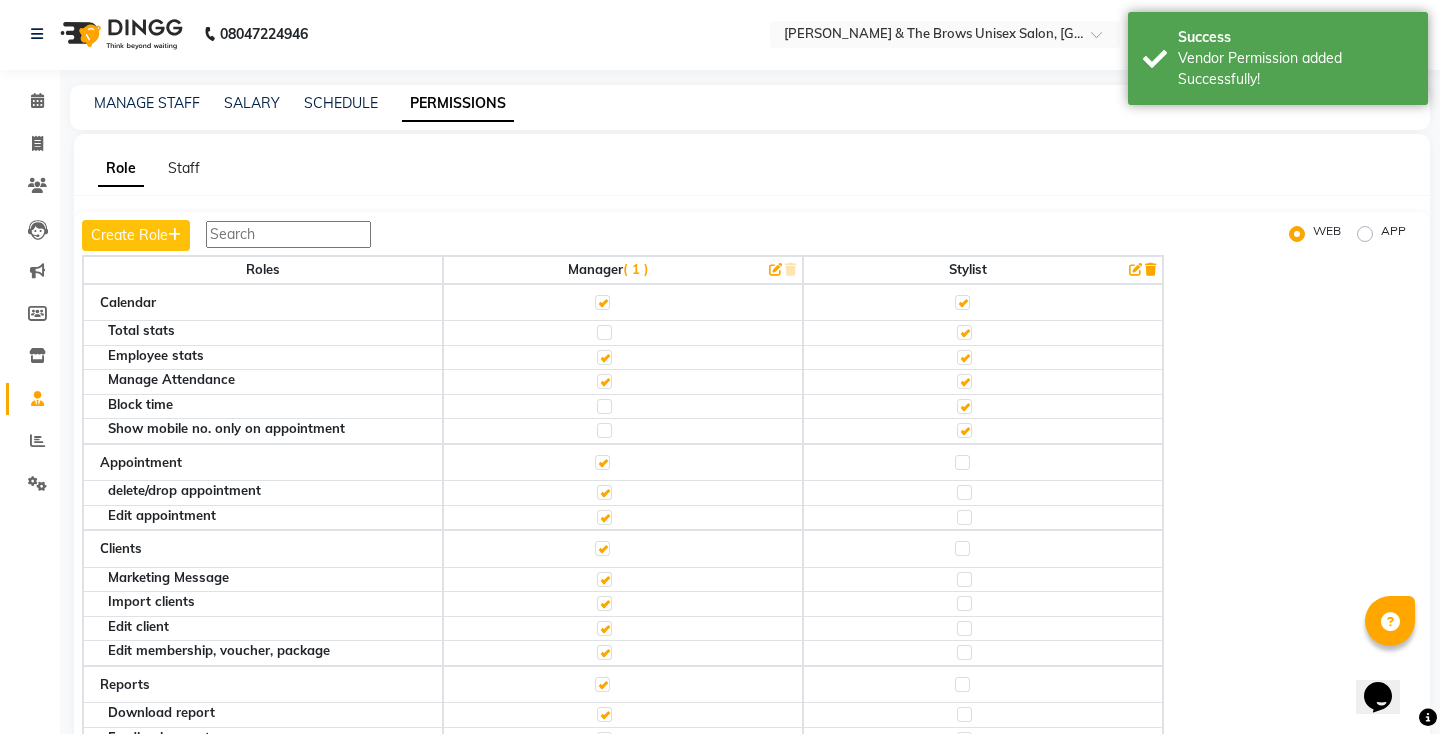 click 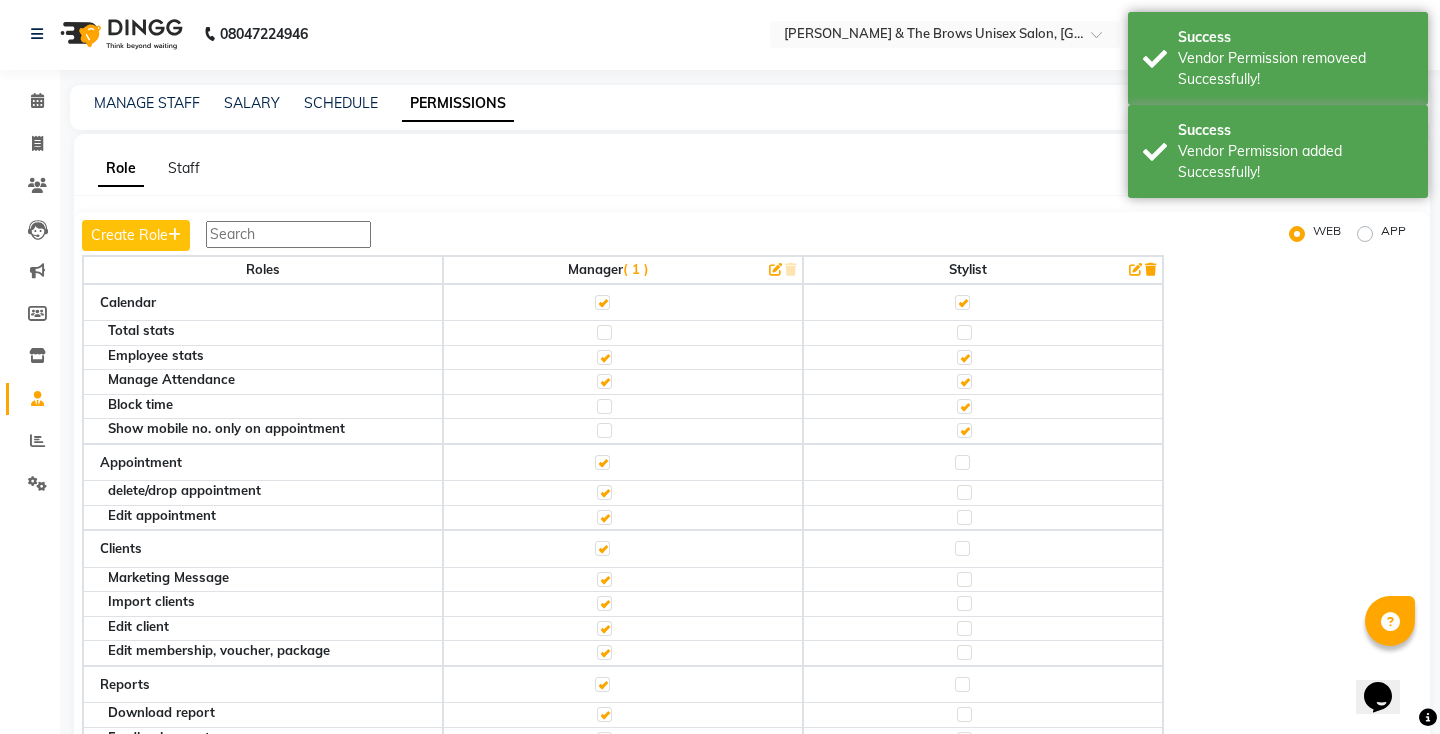 click 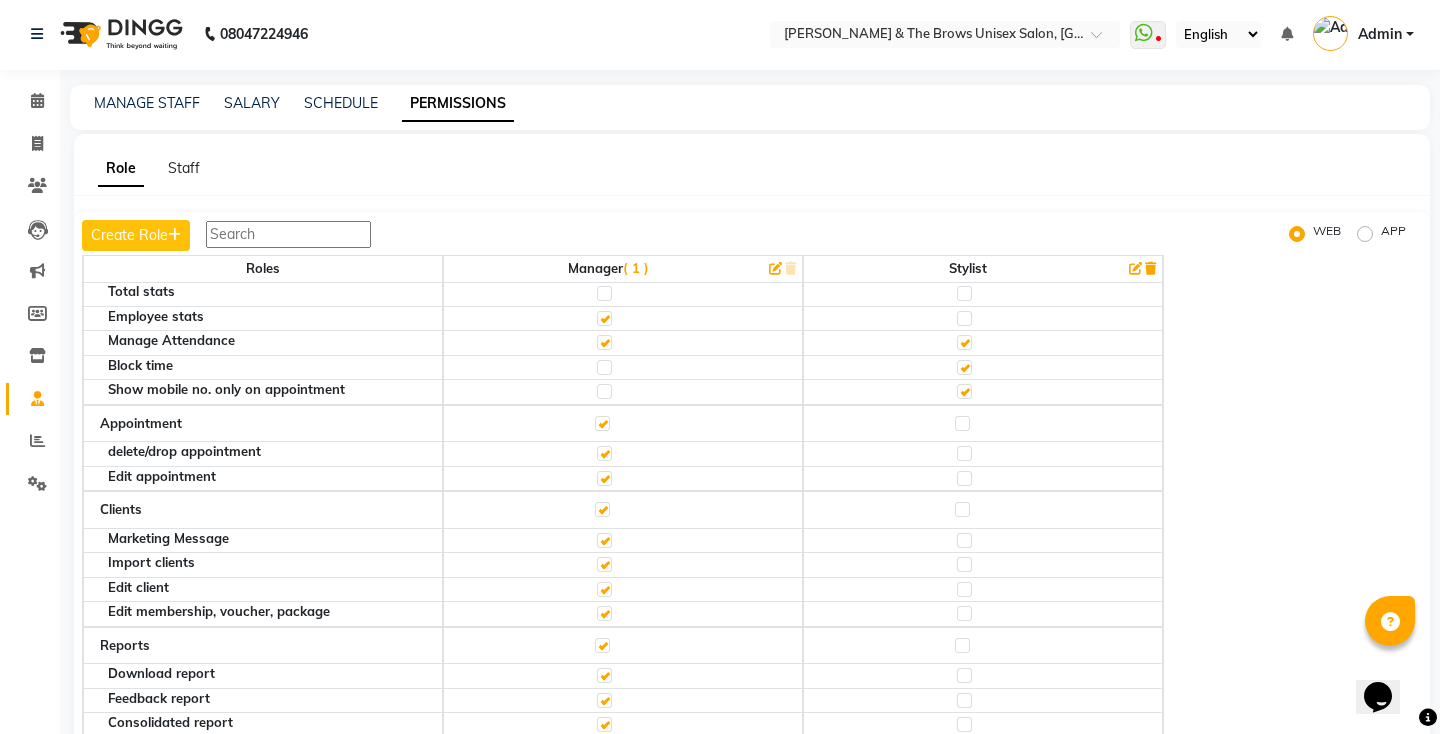 scroll, scrollTop: 0, scrollLeft: 0, axis: both 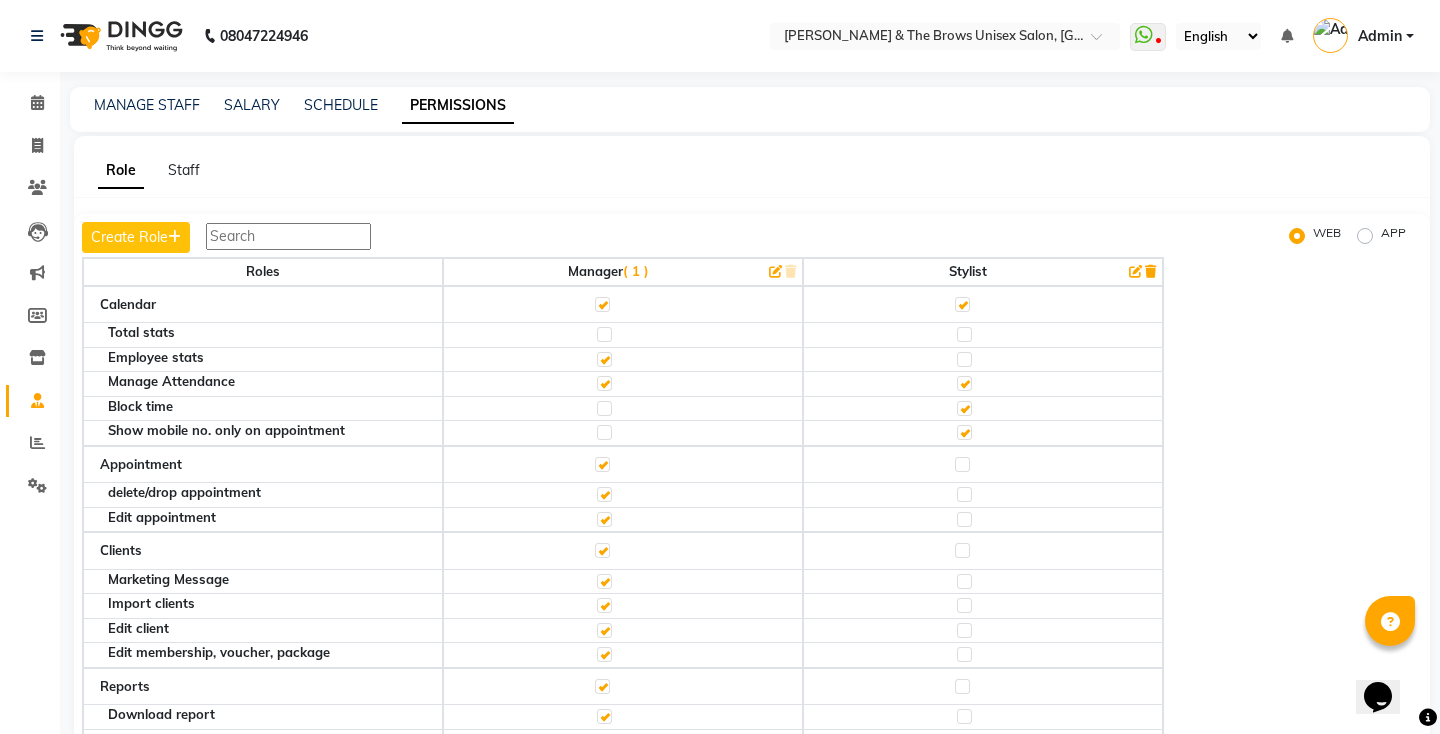 click 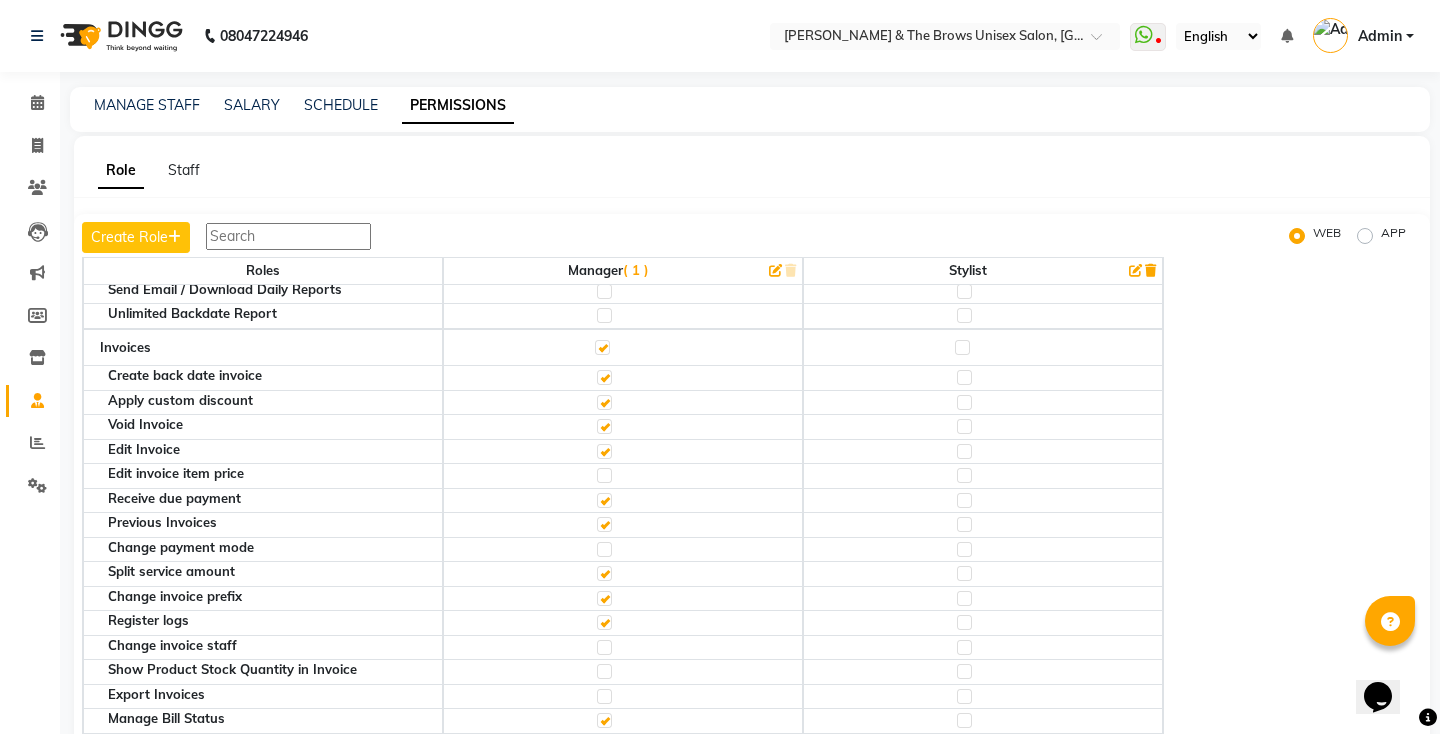 scroll, scrollTop: 501, scrollLeft: 0, axis: vertical 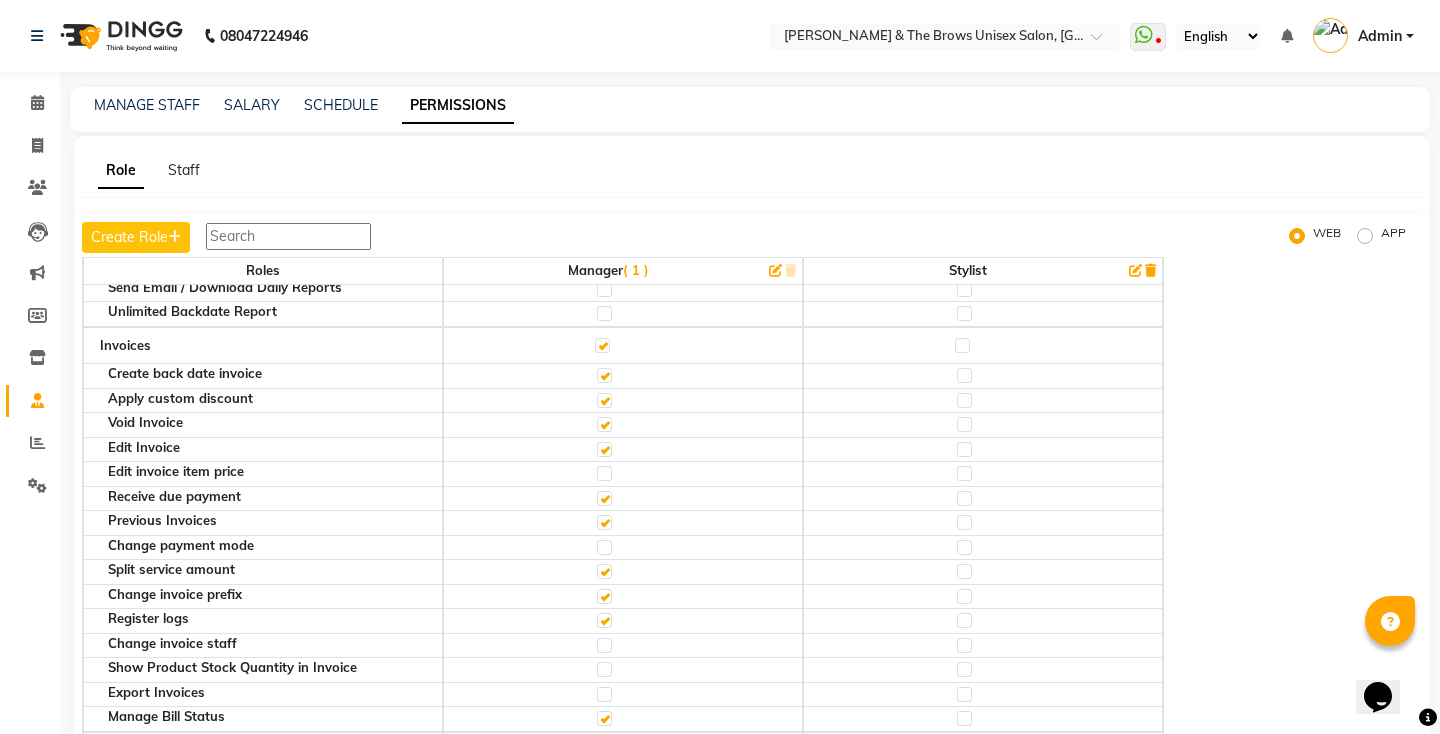 click 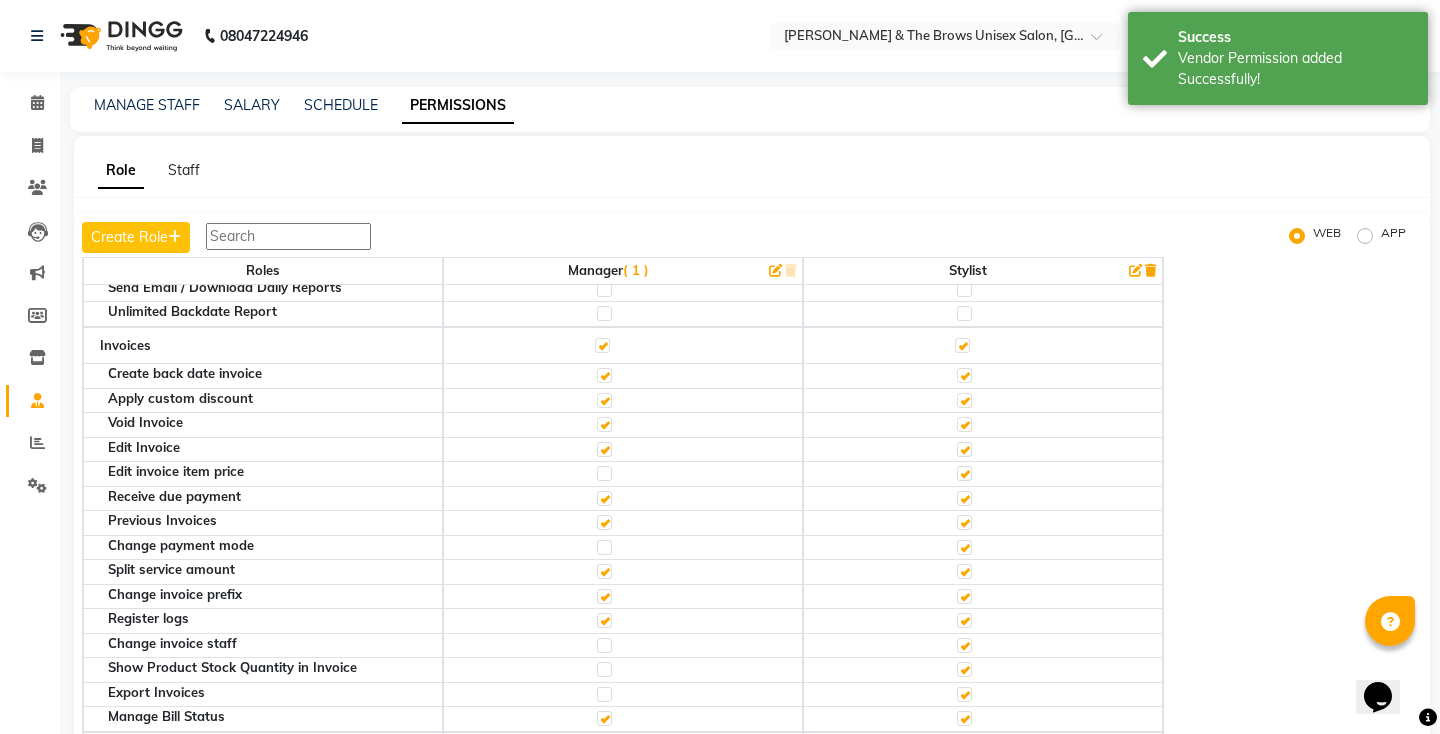 click 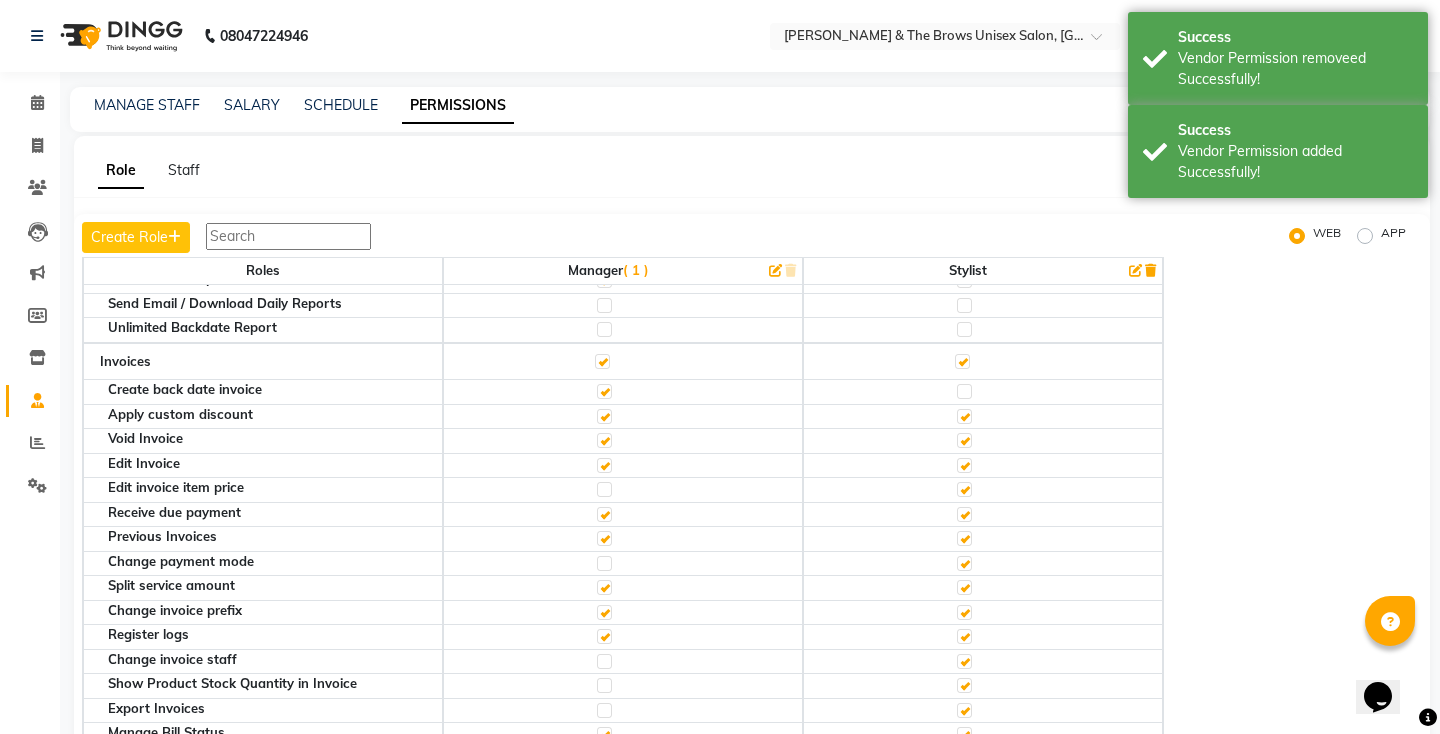 scroll, scrollTop: 482, scrollLeft: 0, axis: vertical 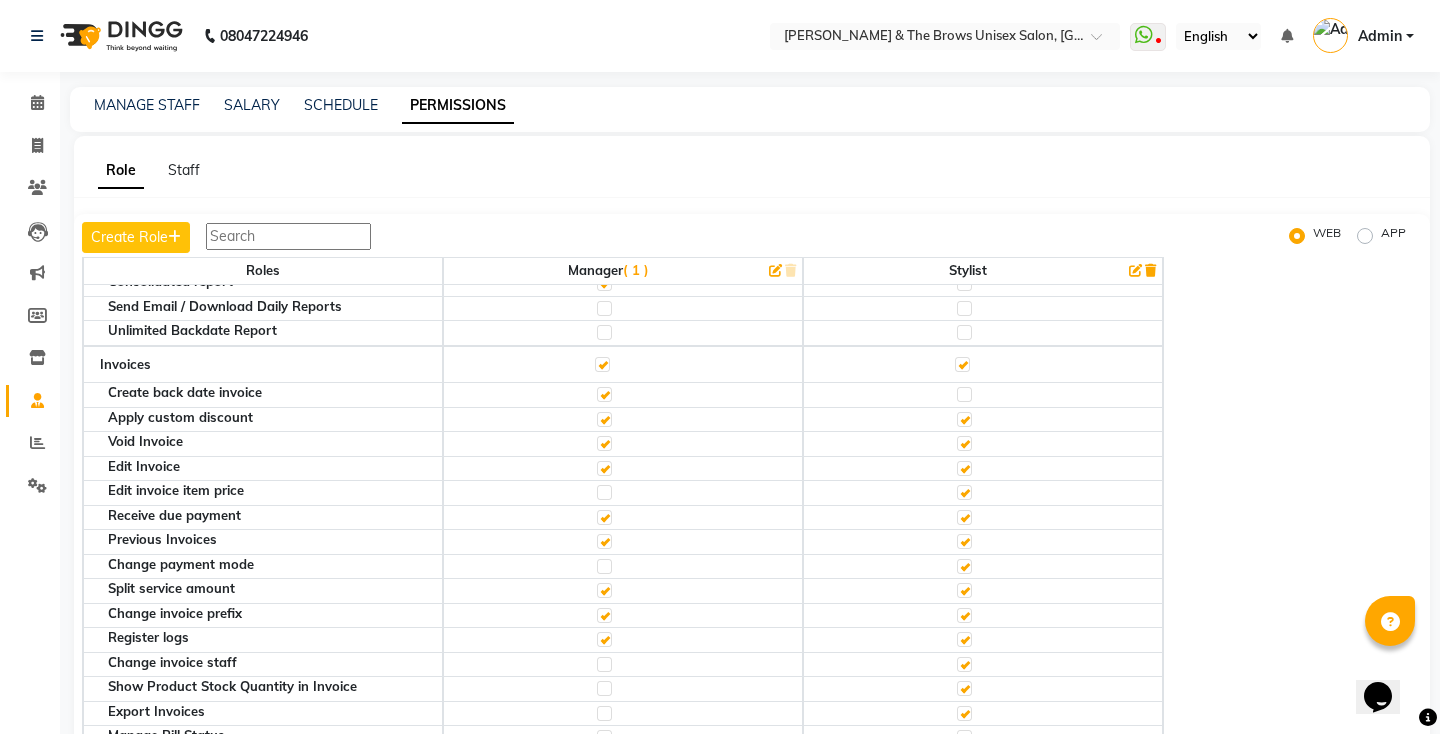 click 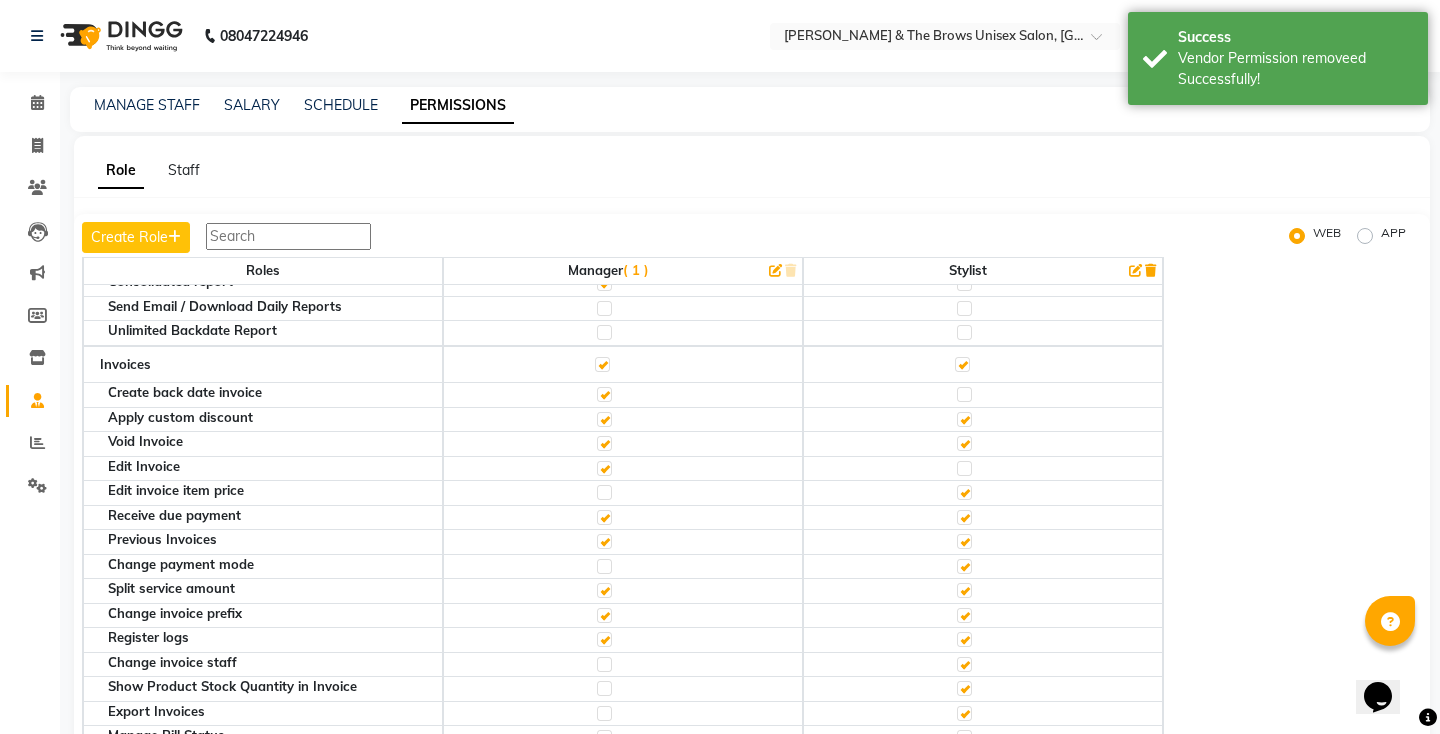 click 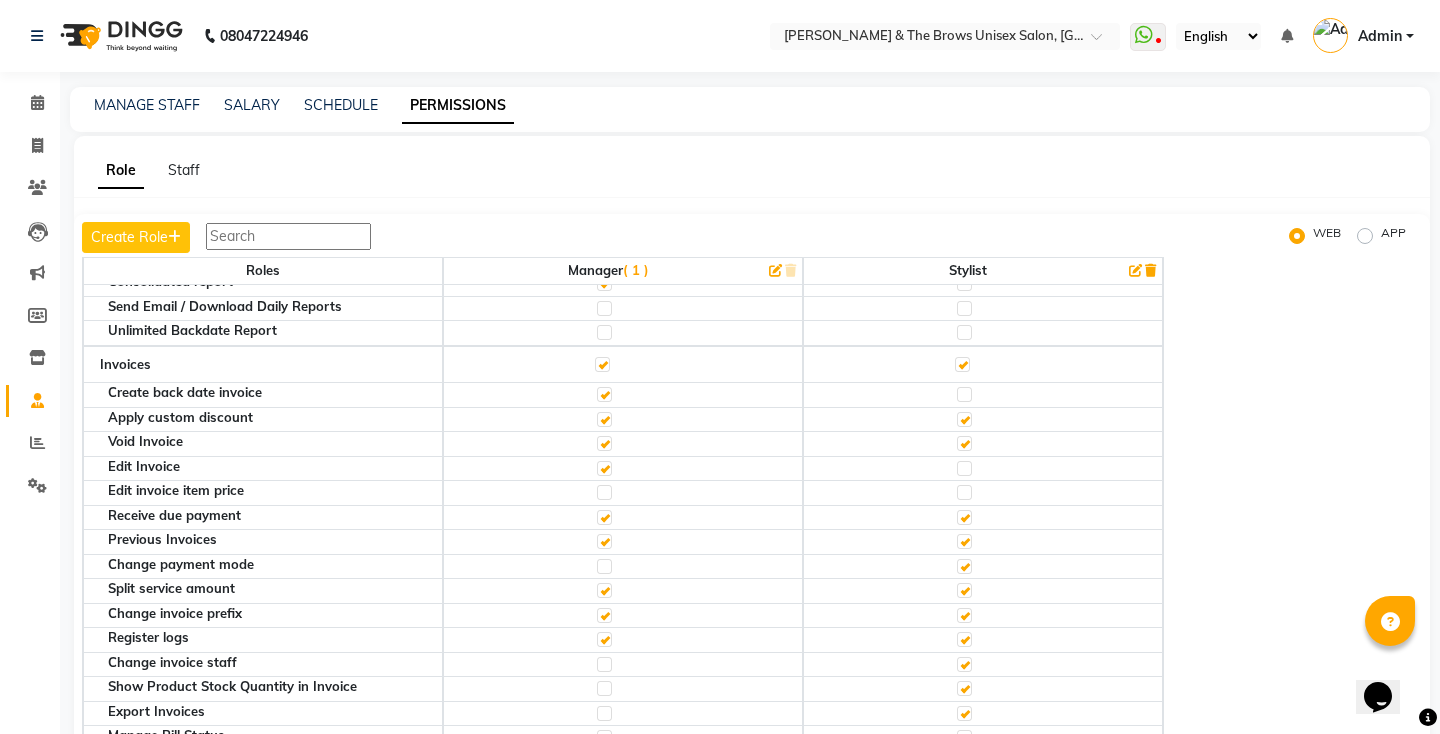click 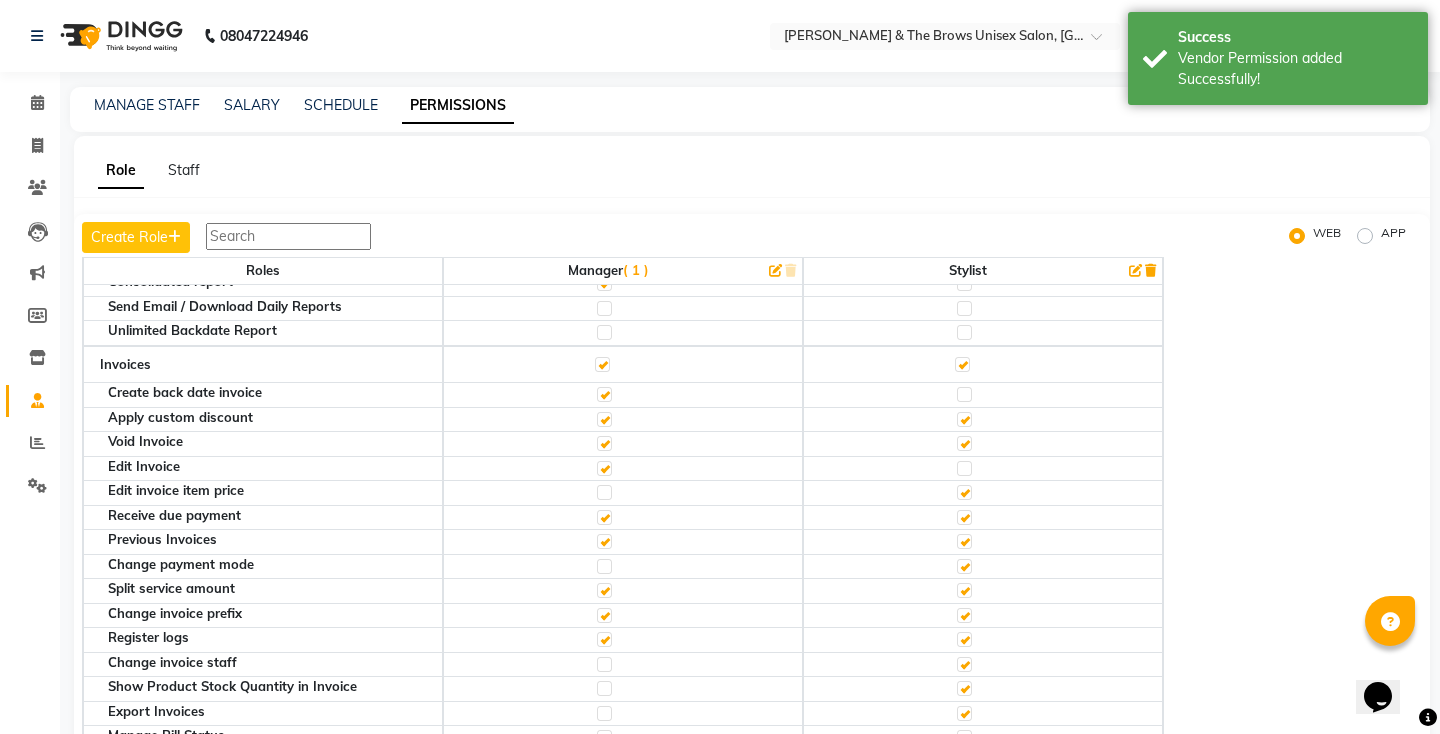 click 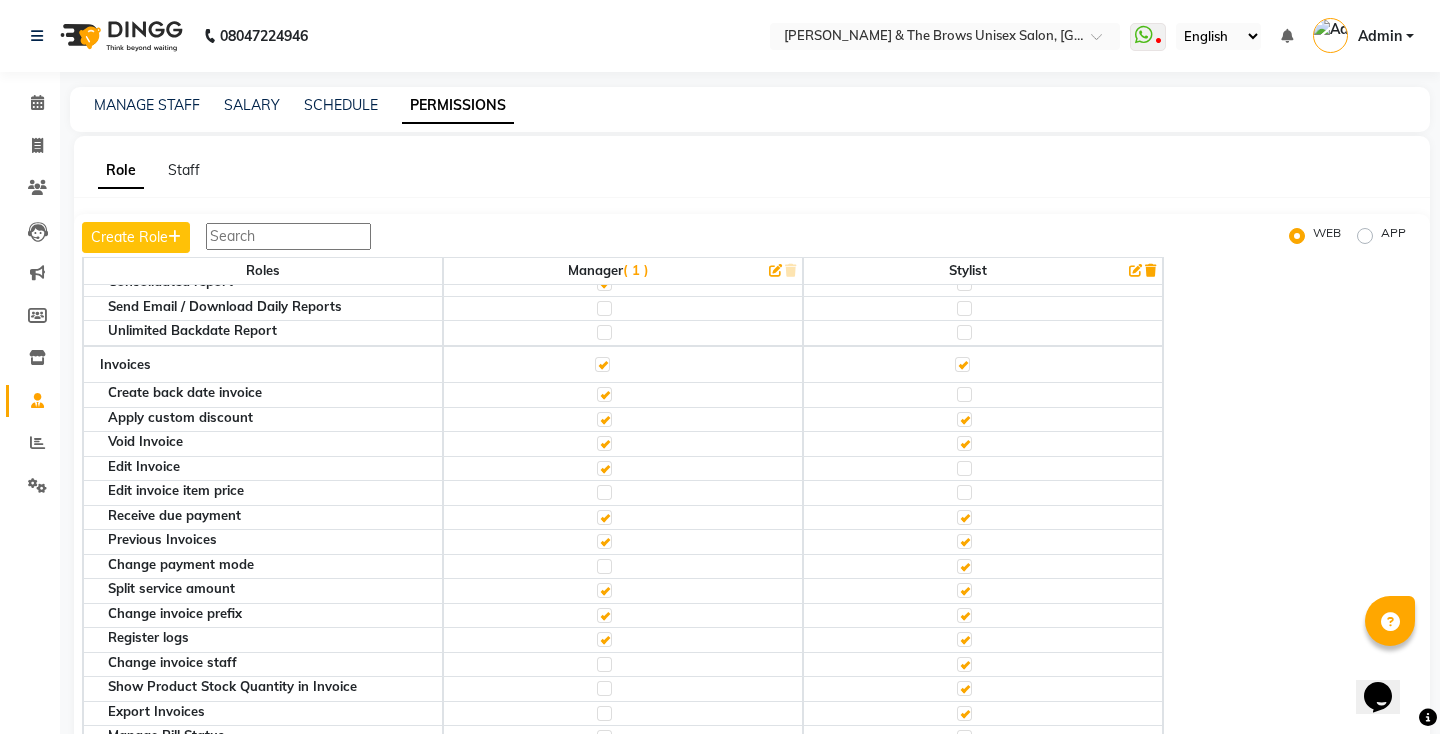 click 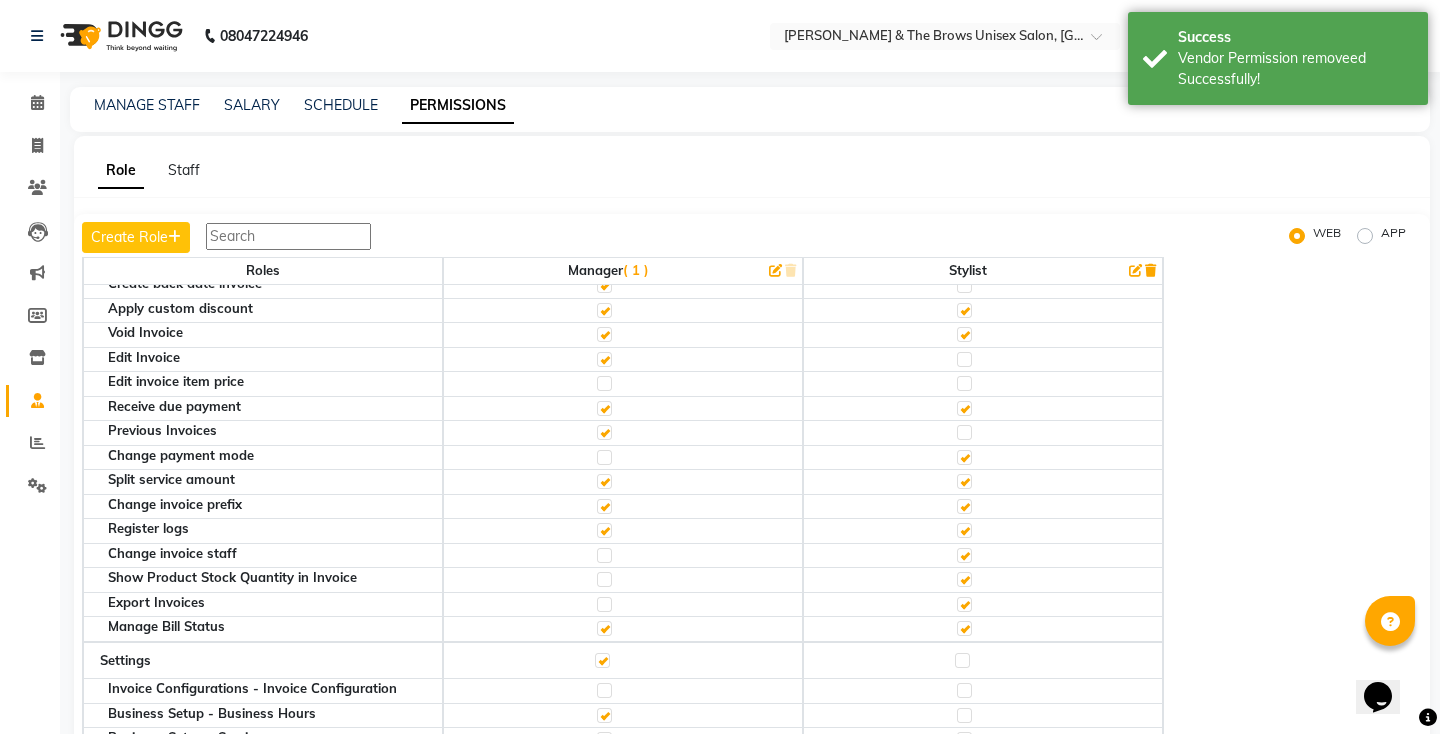 scroll, scrollTop: 595, scrollLeft: 0, axis: vertical 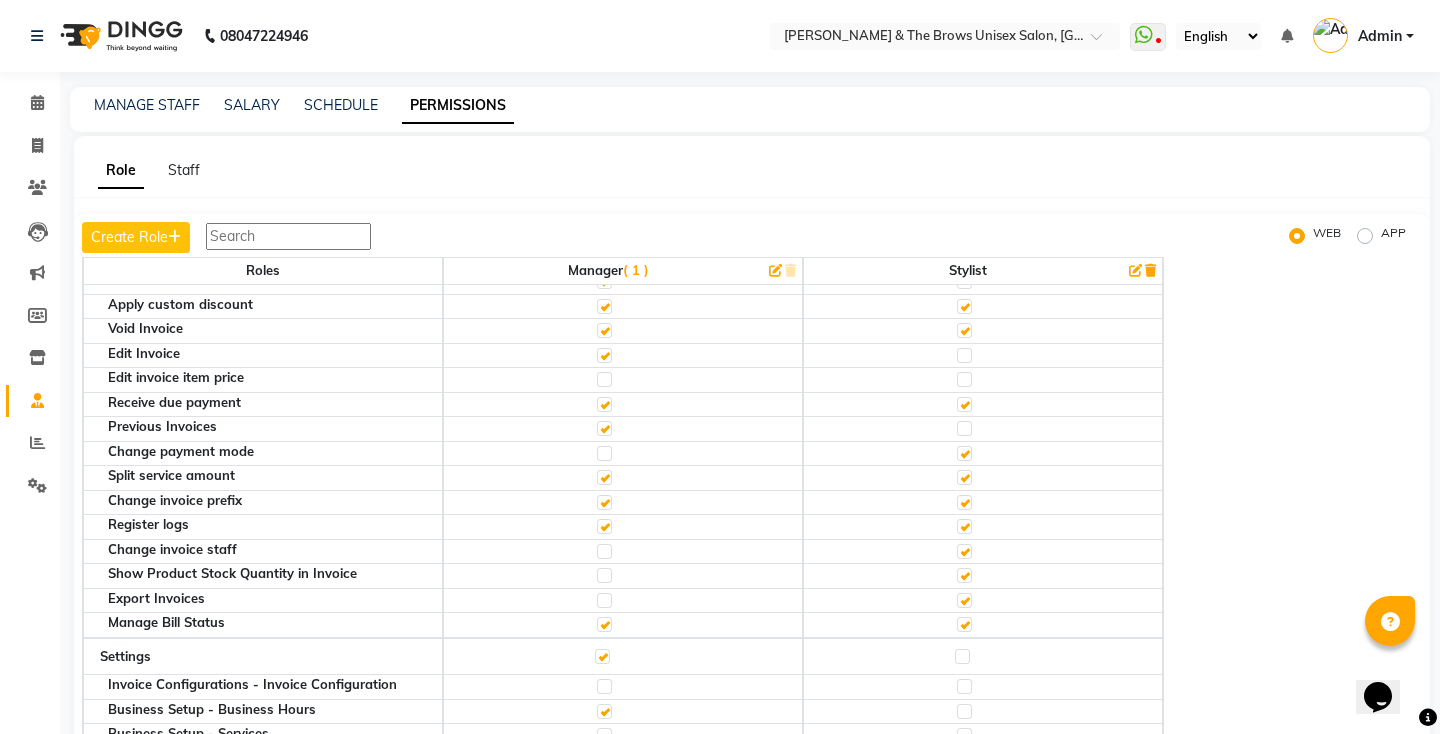click 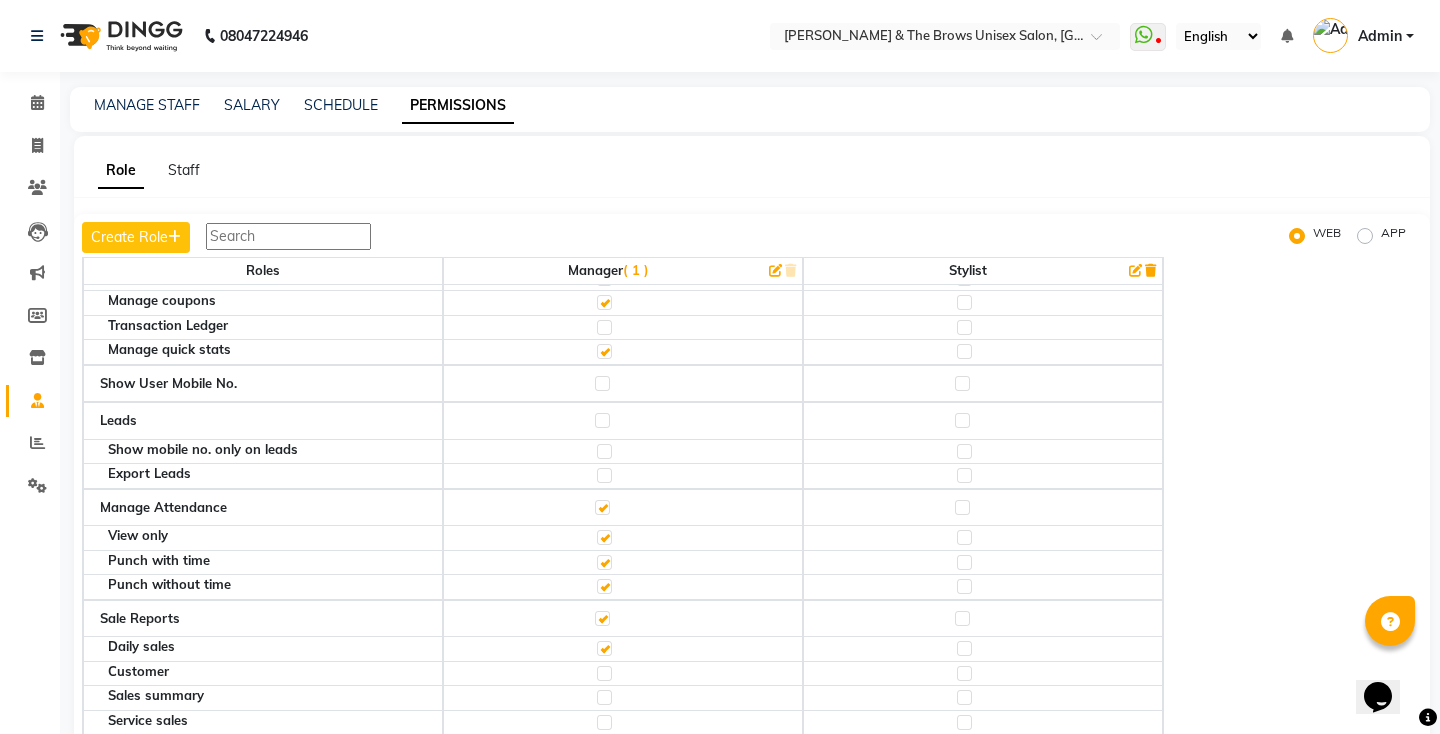 scroll, scrollTop: 3067, scrollLeft: 0, axis: vertical 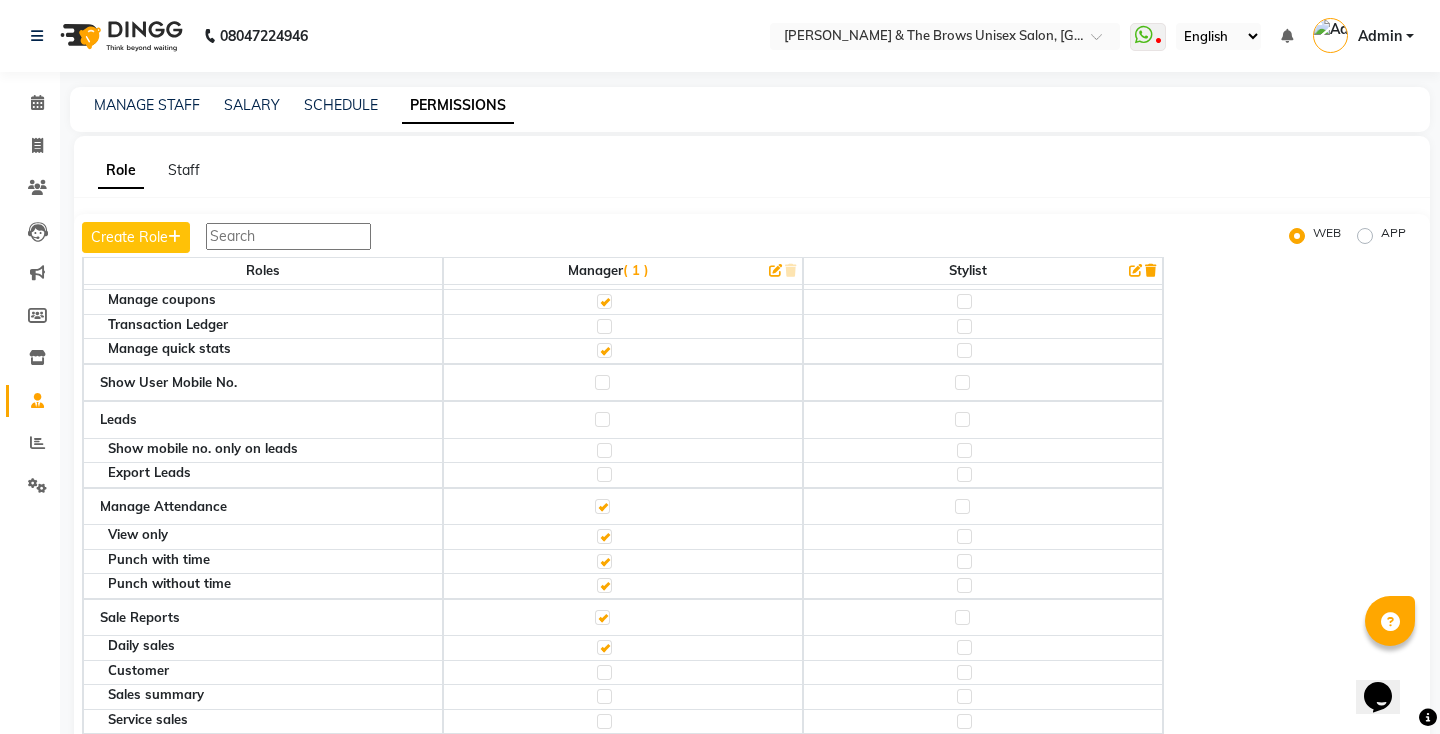 click 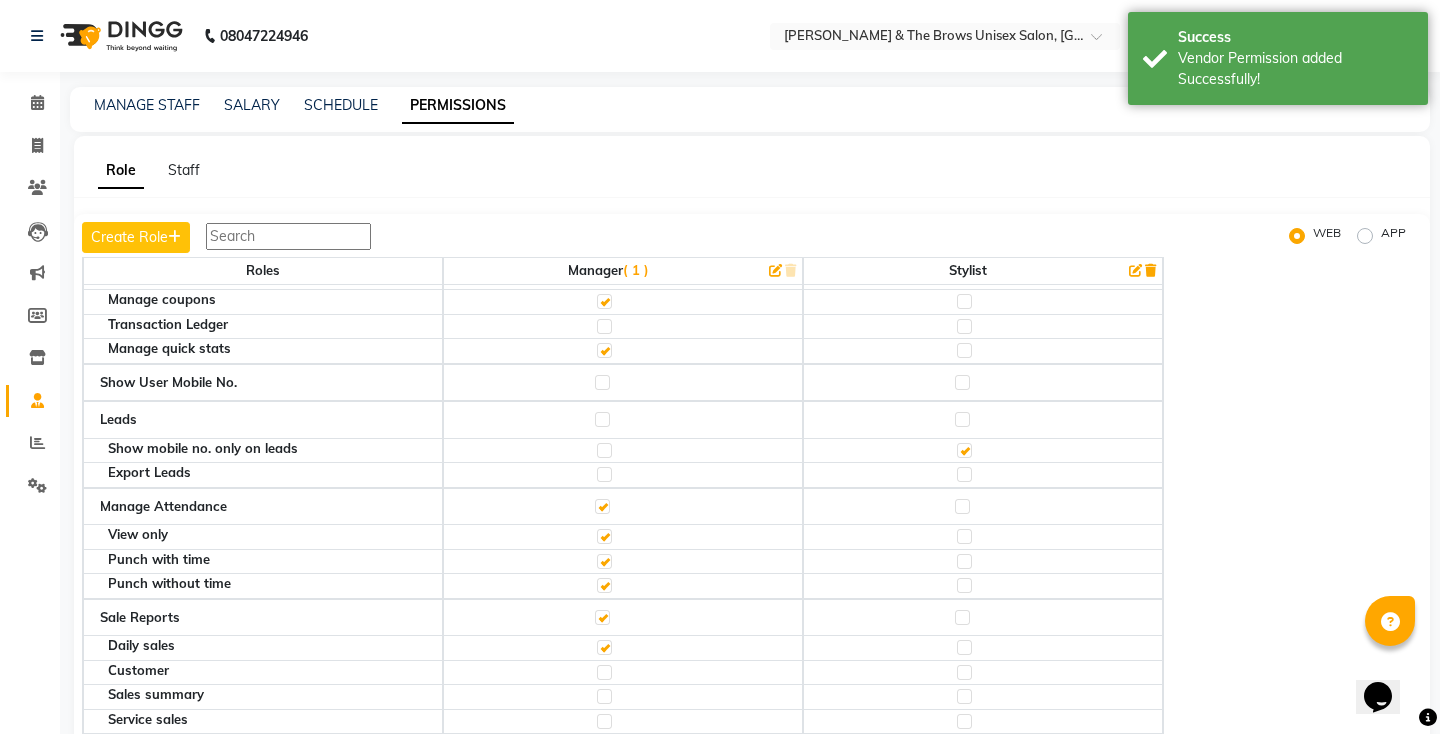 click 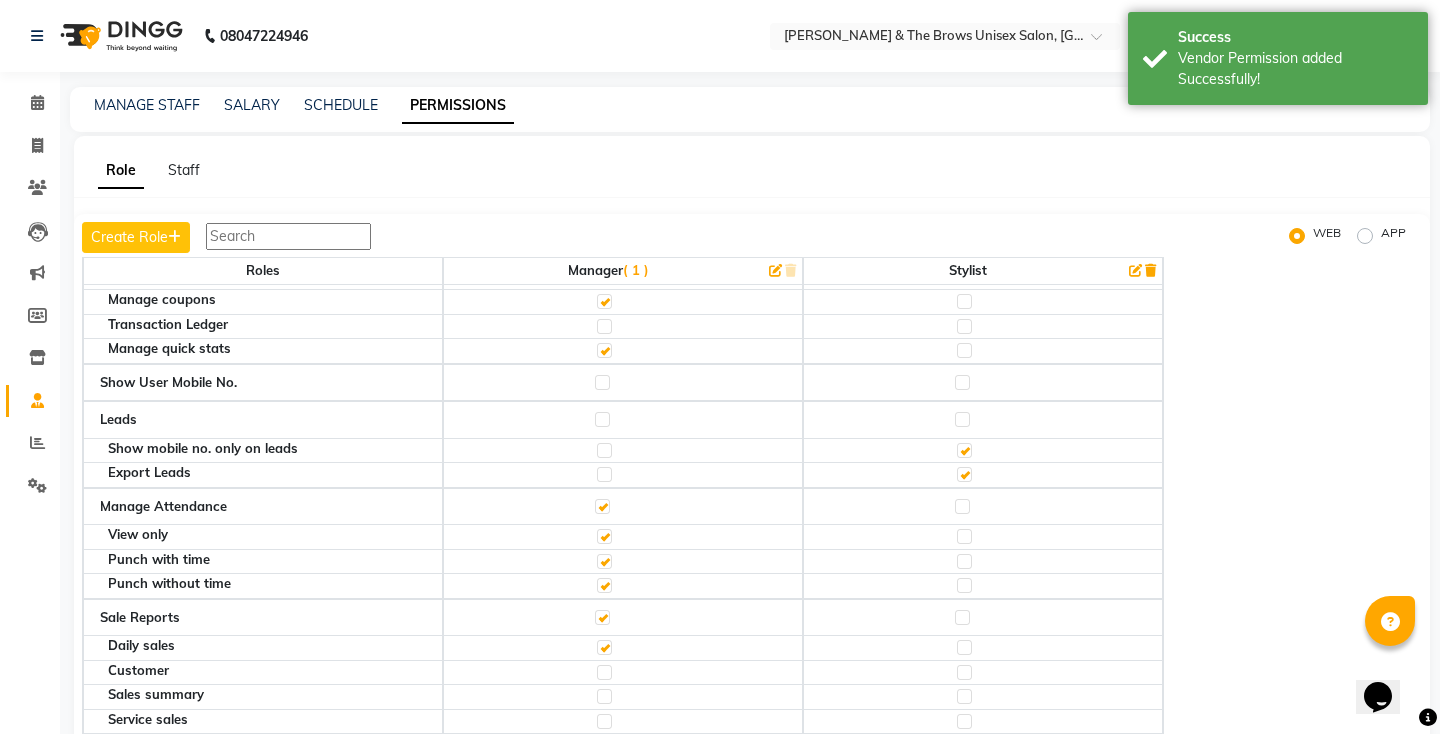 click 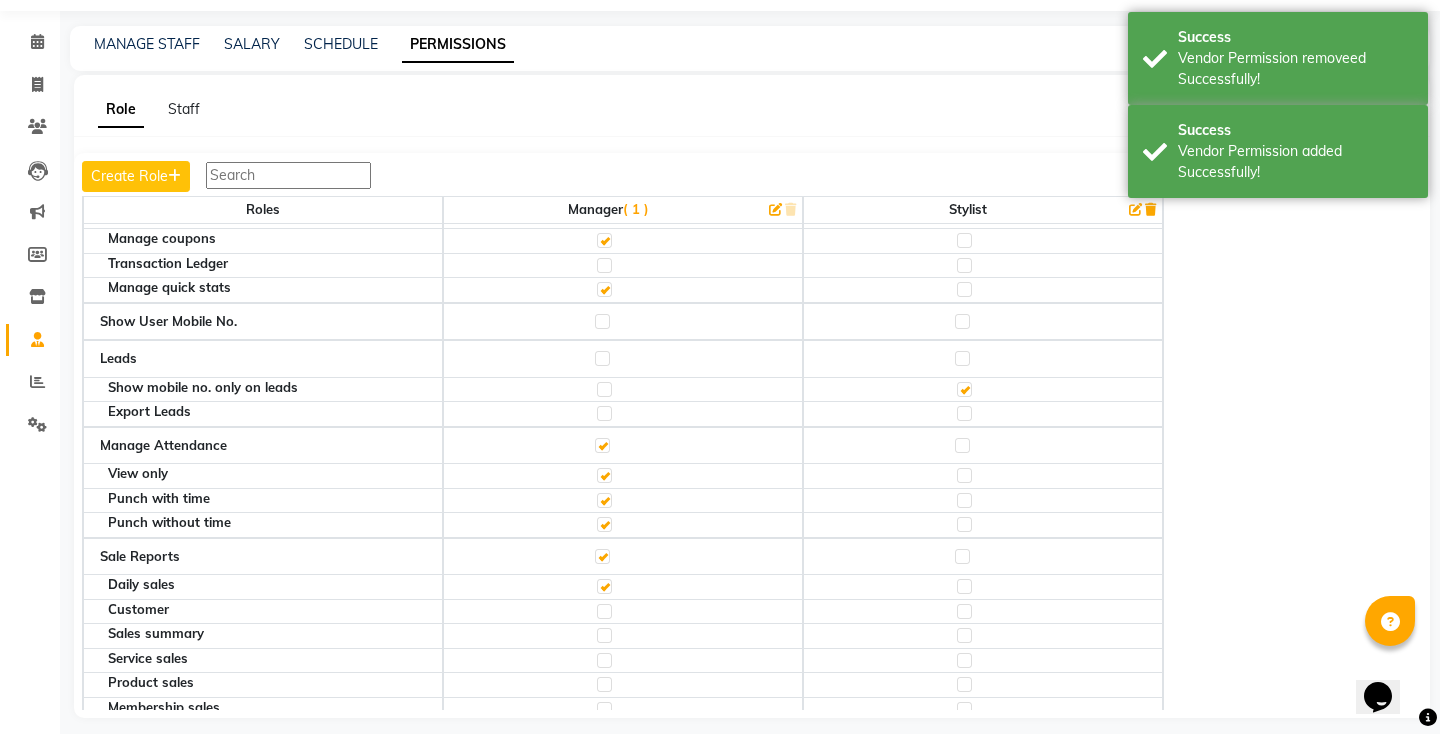 scroll, scrollTop: 68, scrollLeft: 0, axis: vertical 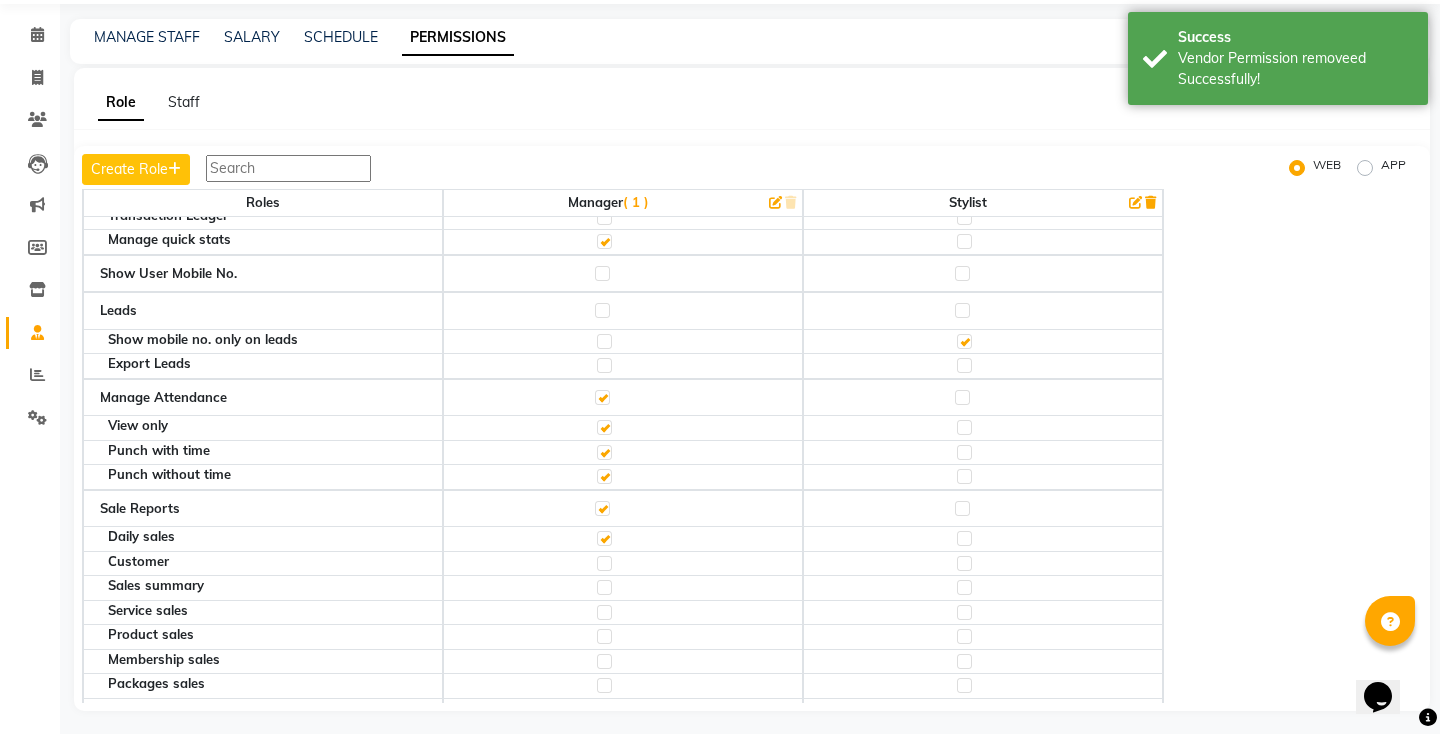 click 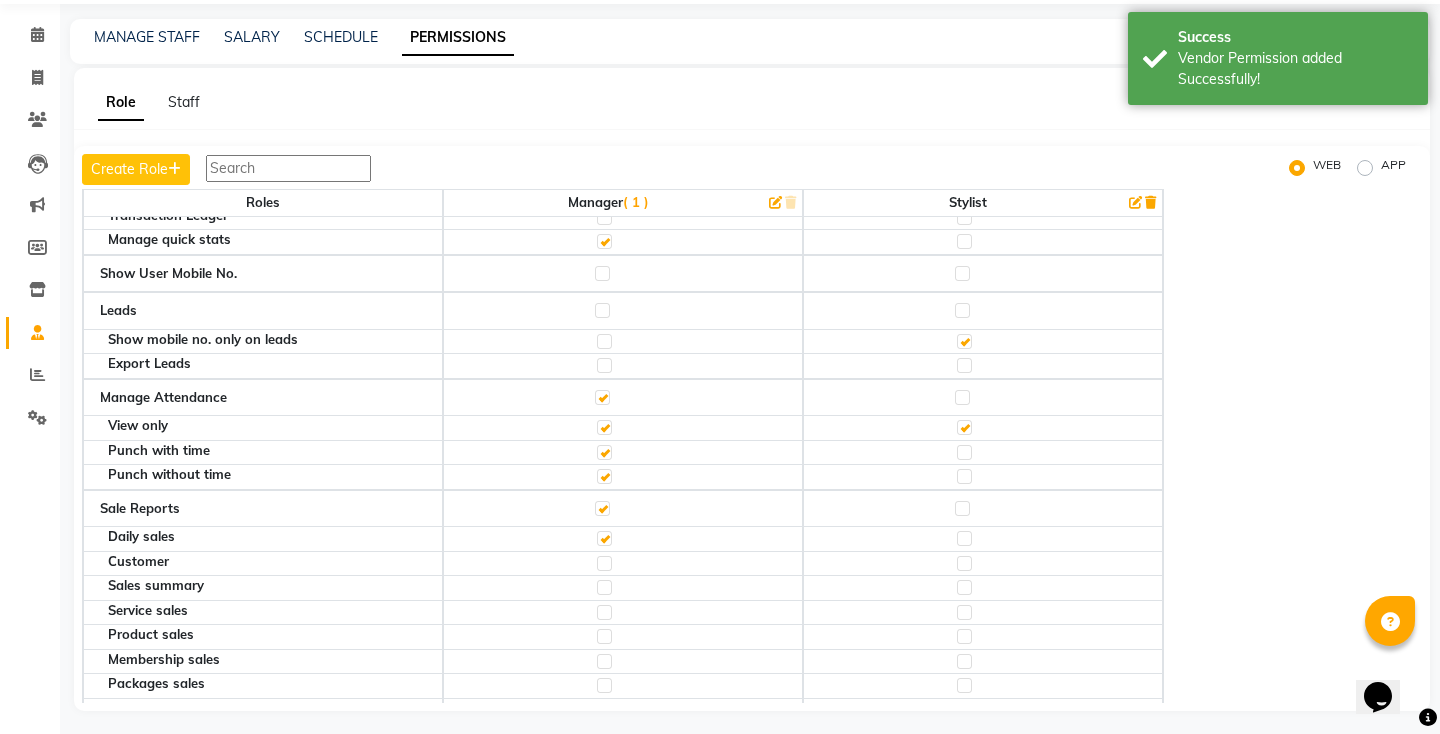 click 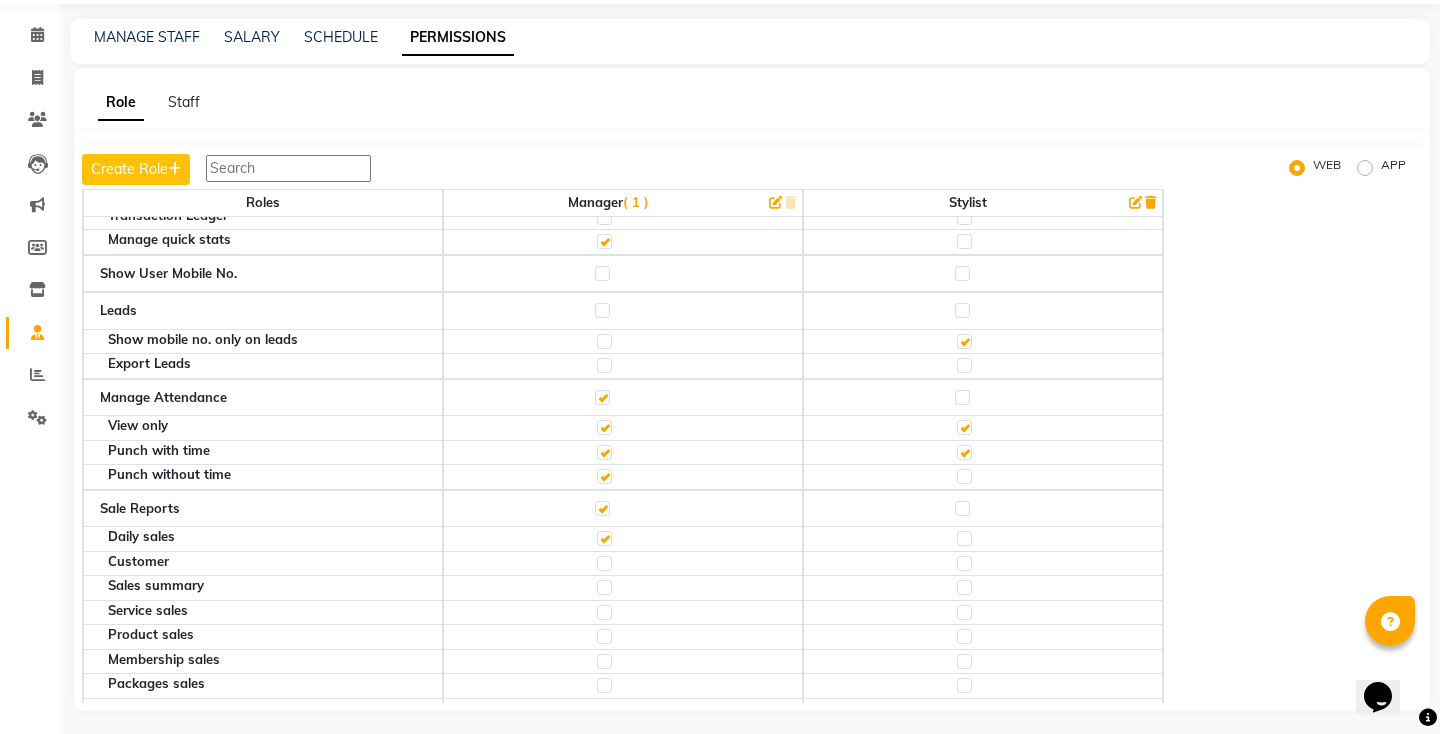 click 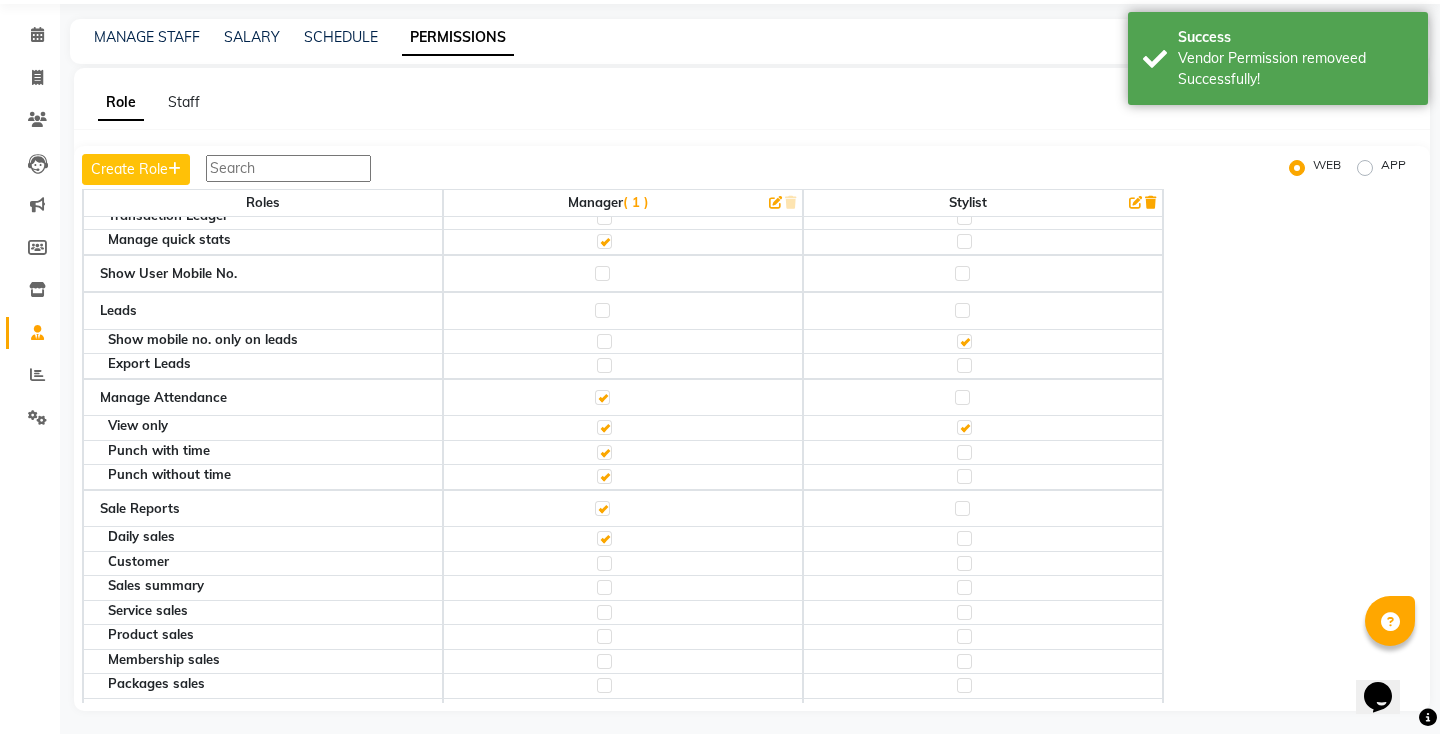 click 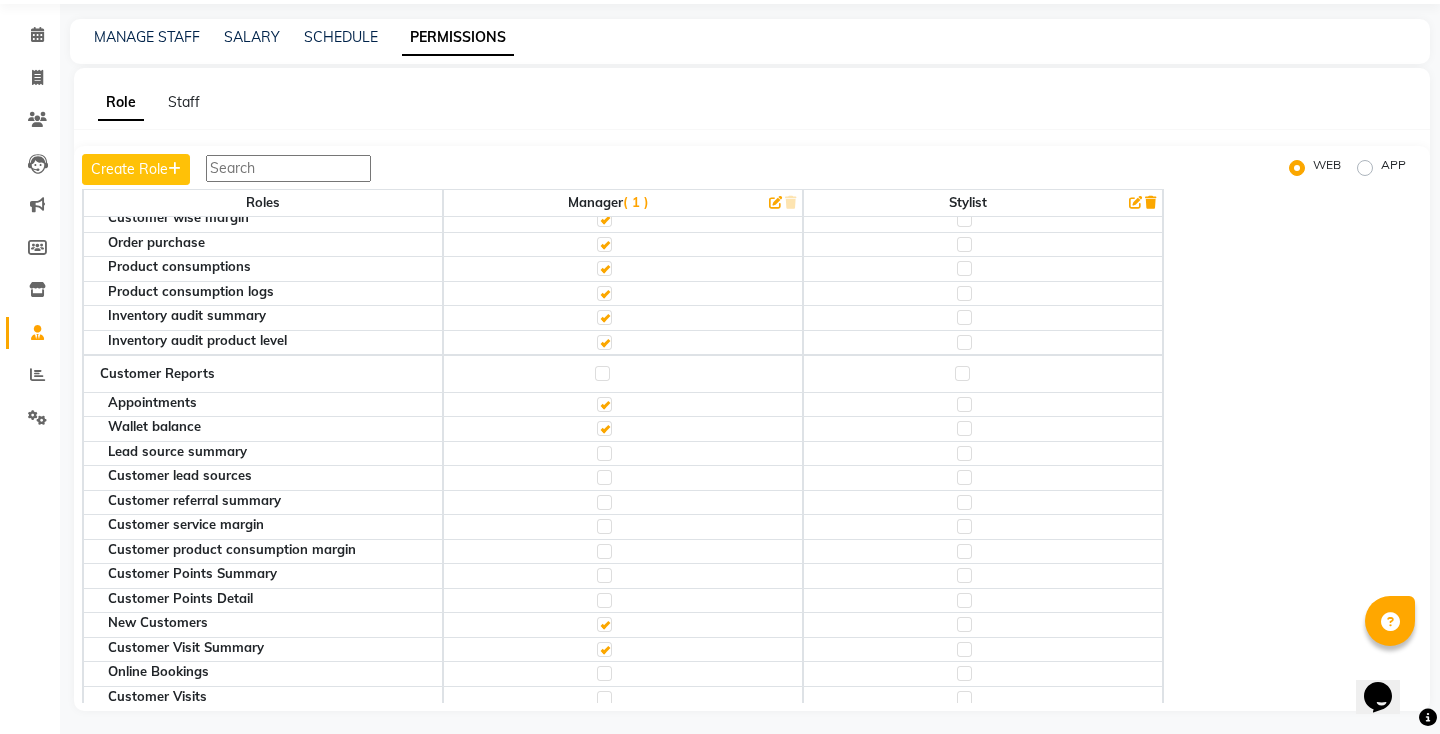 scroll, scrollTop: 5485, scrollLeft: 0, axis: vertical 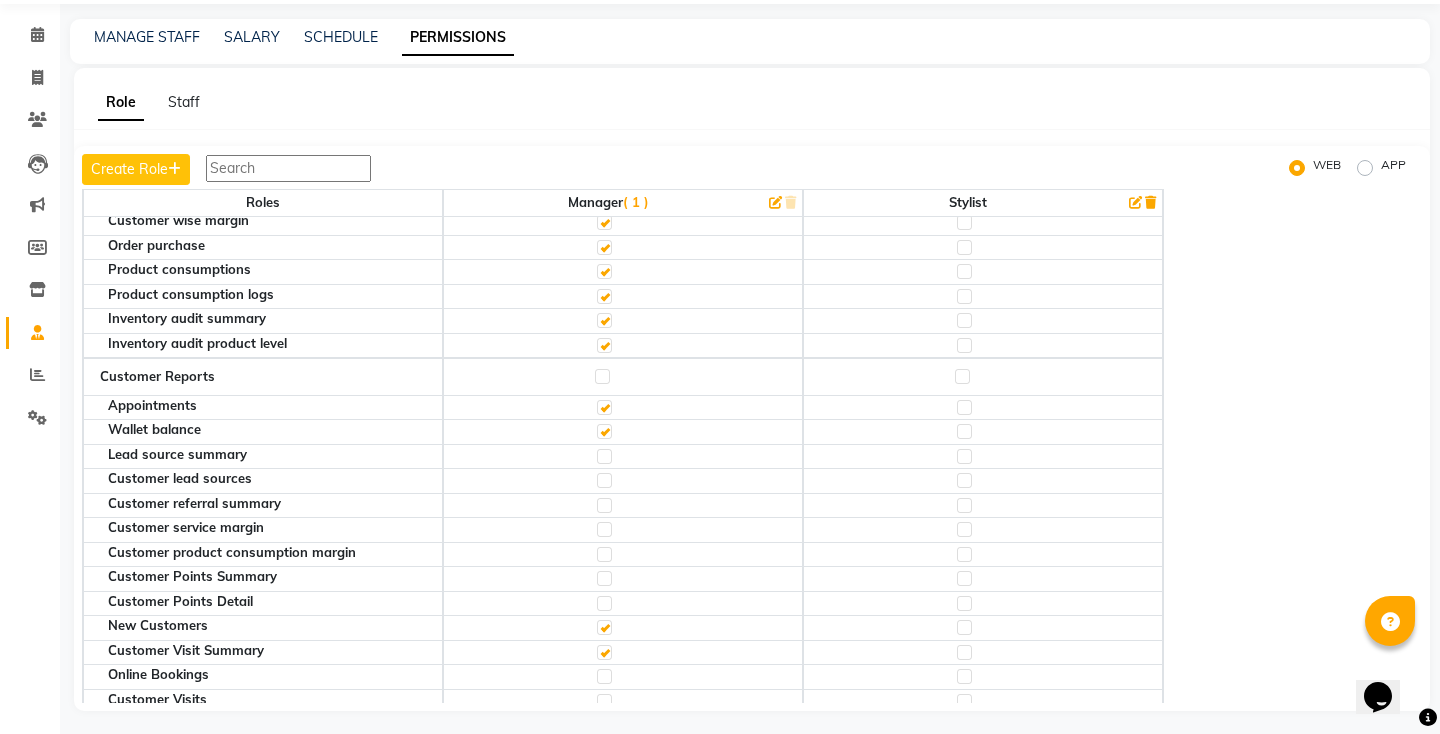 click 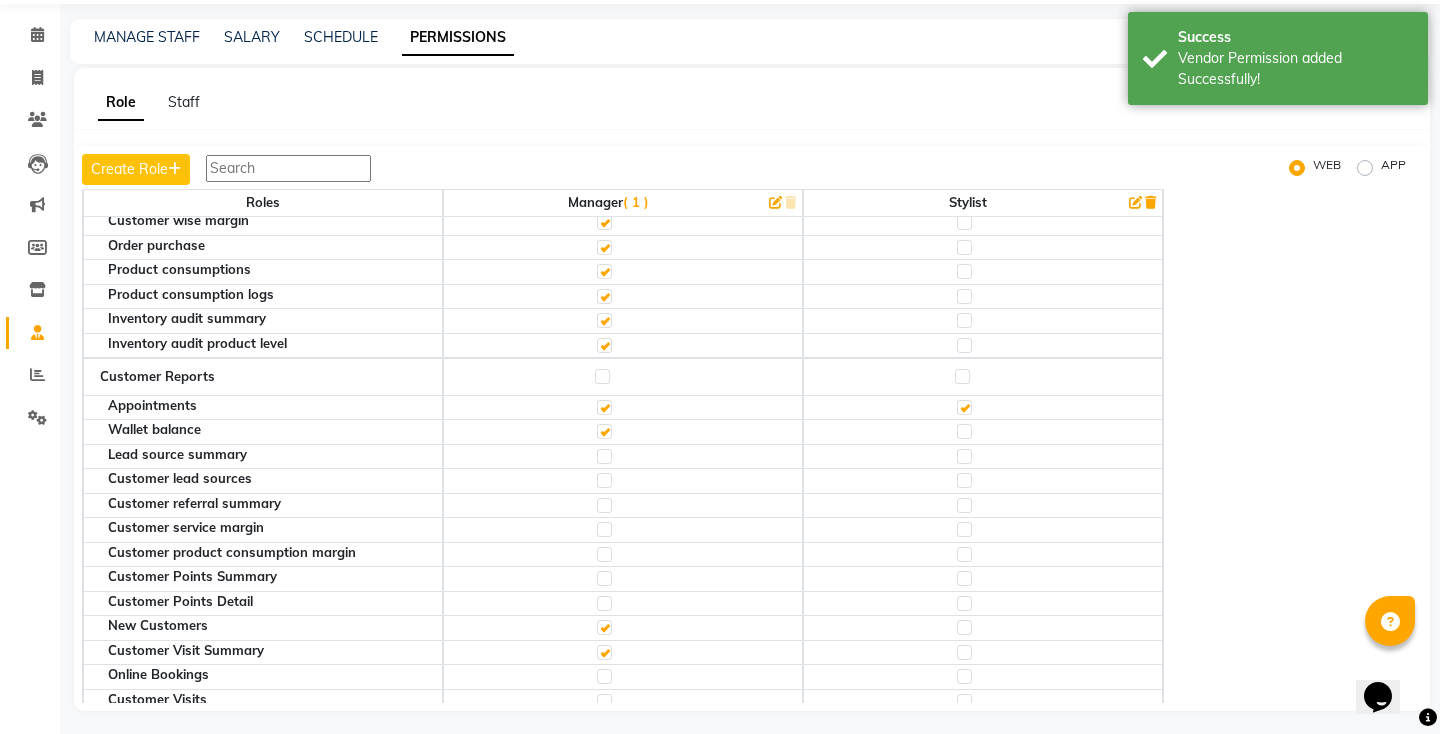 click 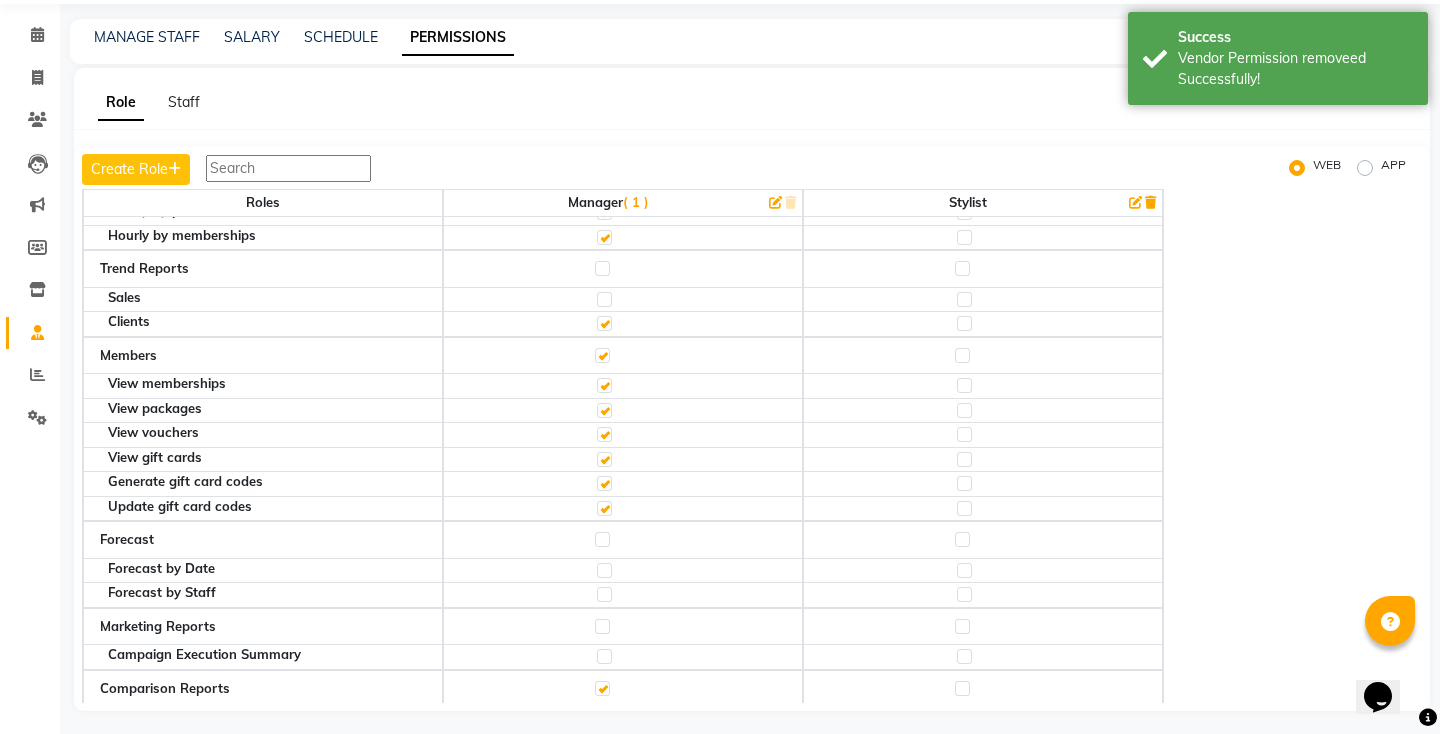 scroll, scrollTop: 6287, scrollLeft: 0, axis: vertical 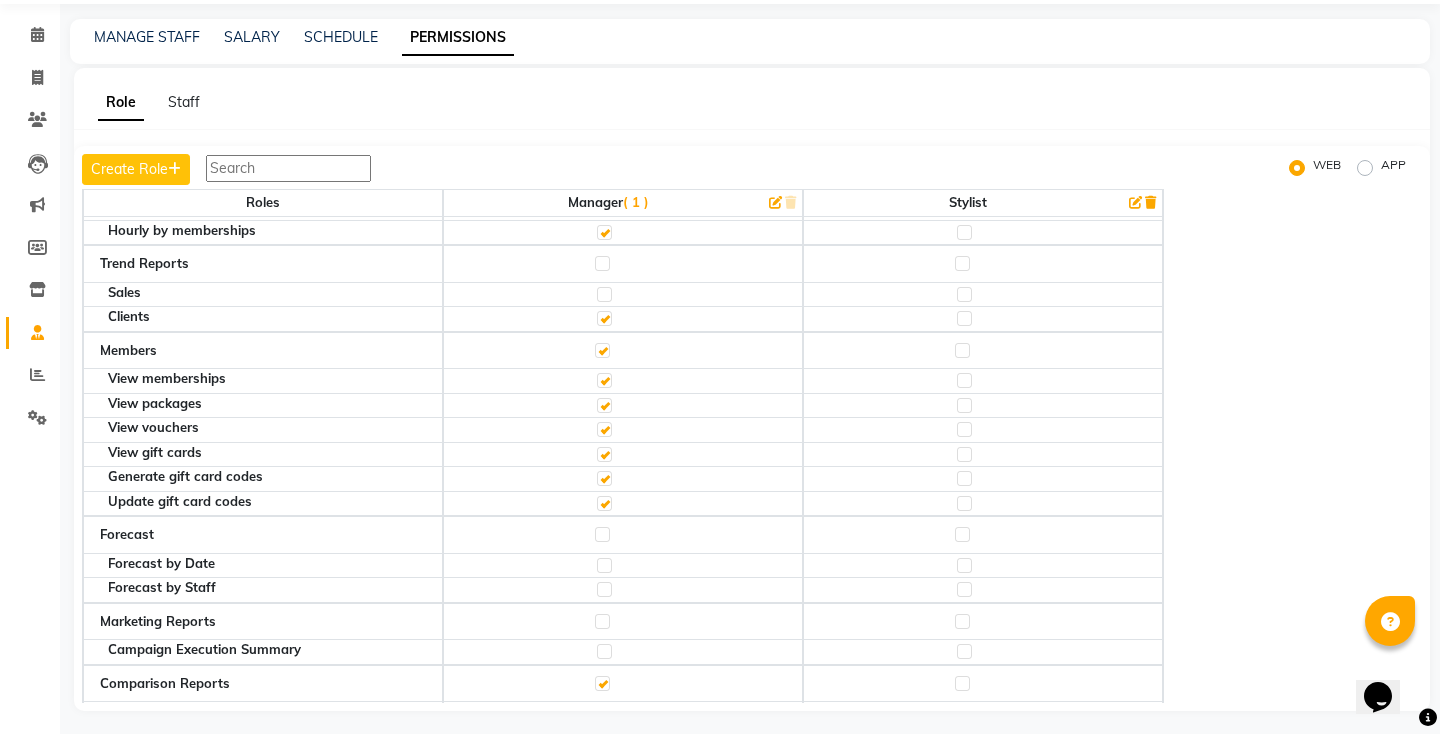 click 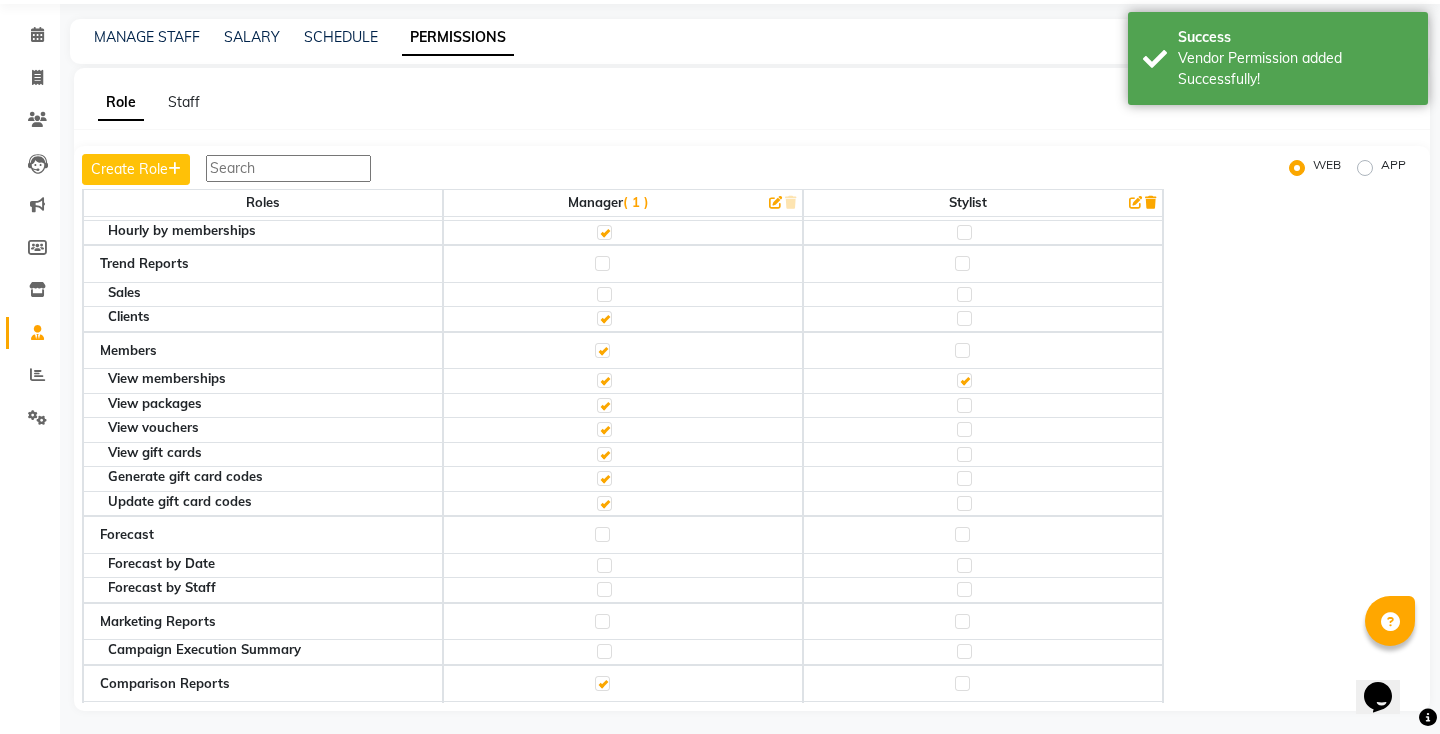 click 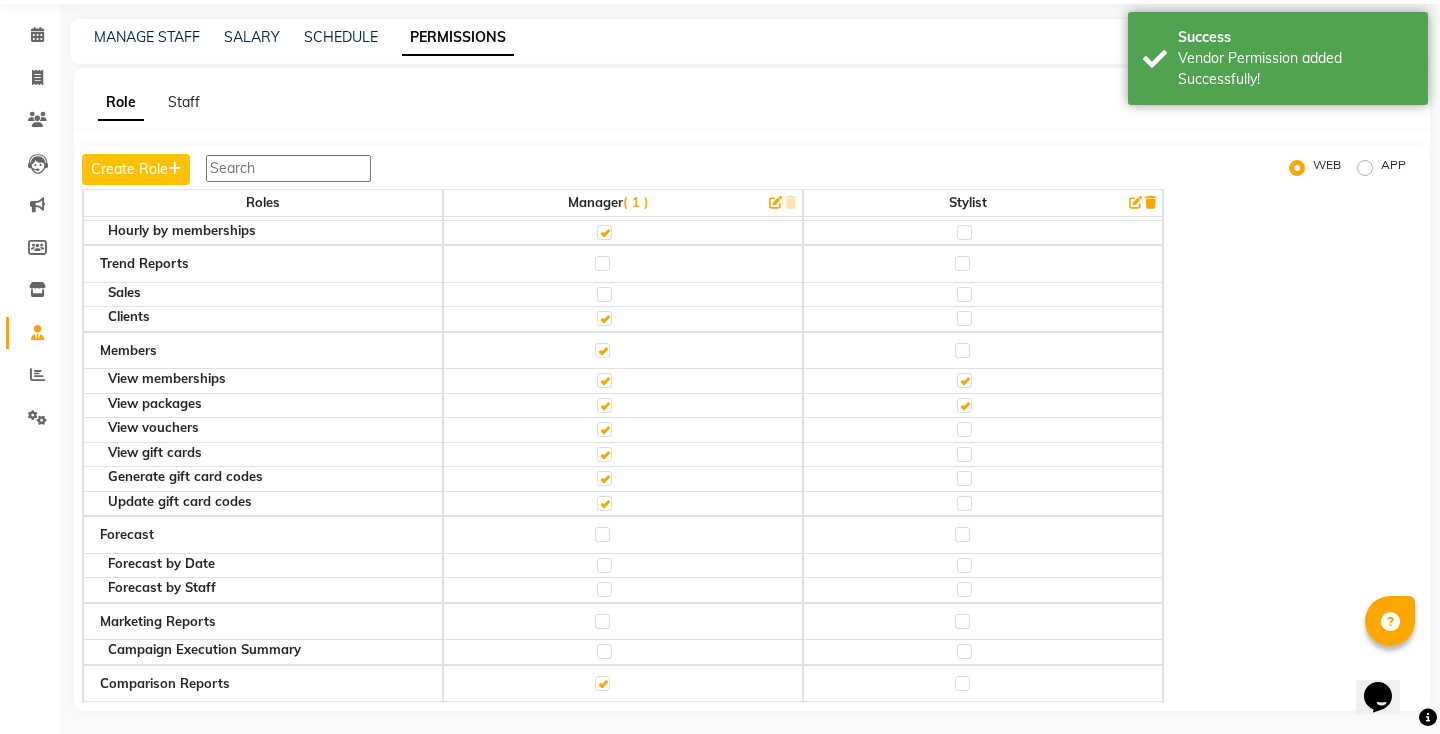 click 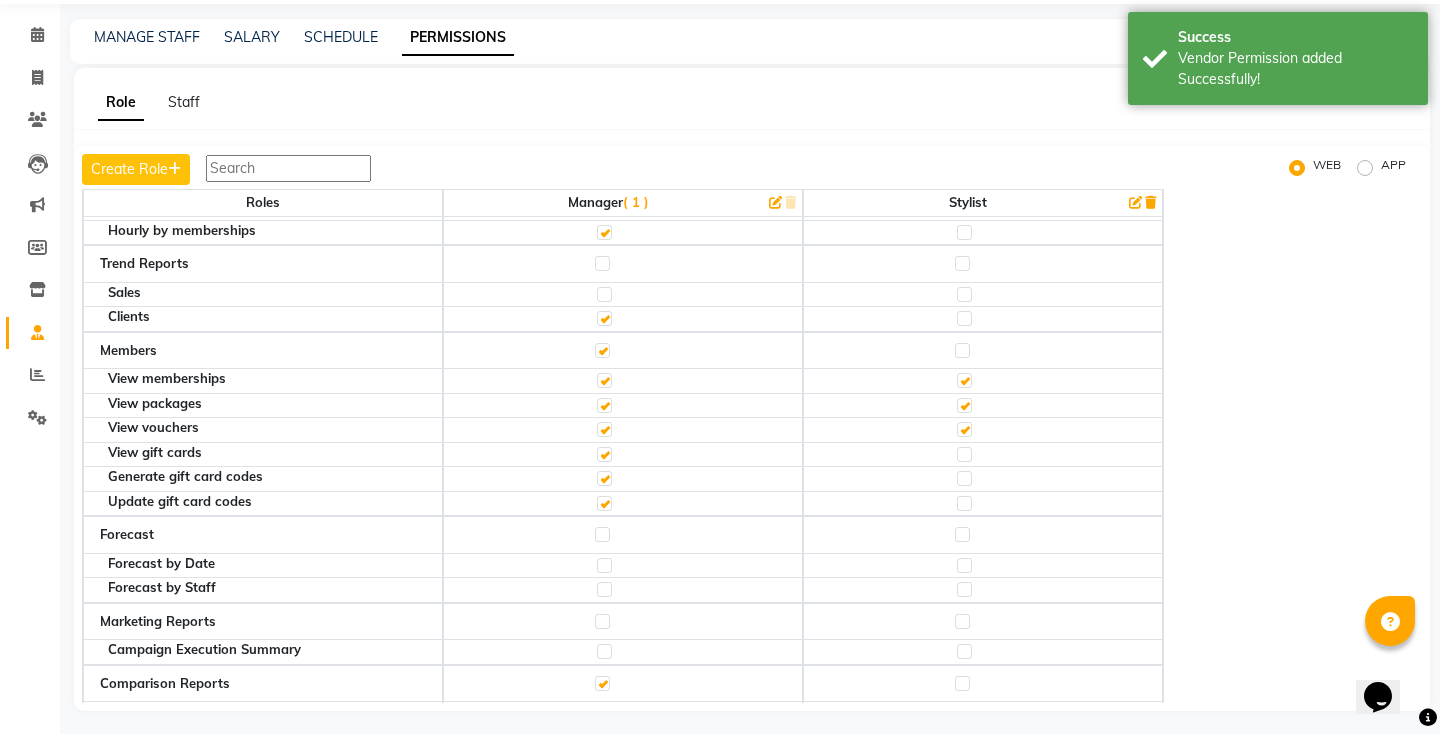 click 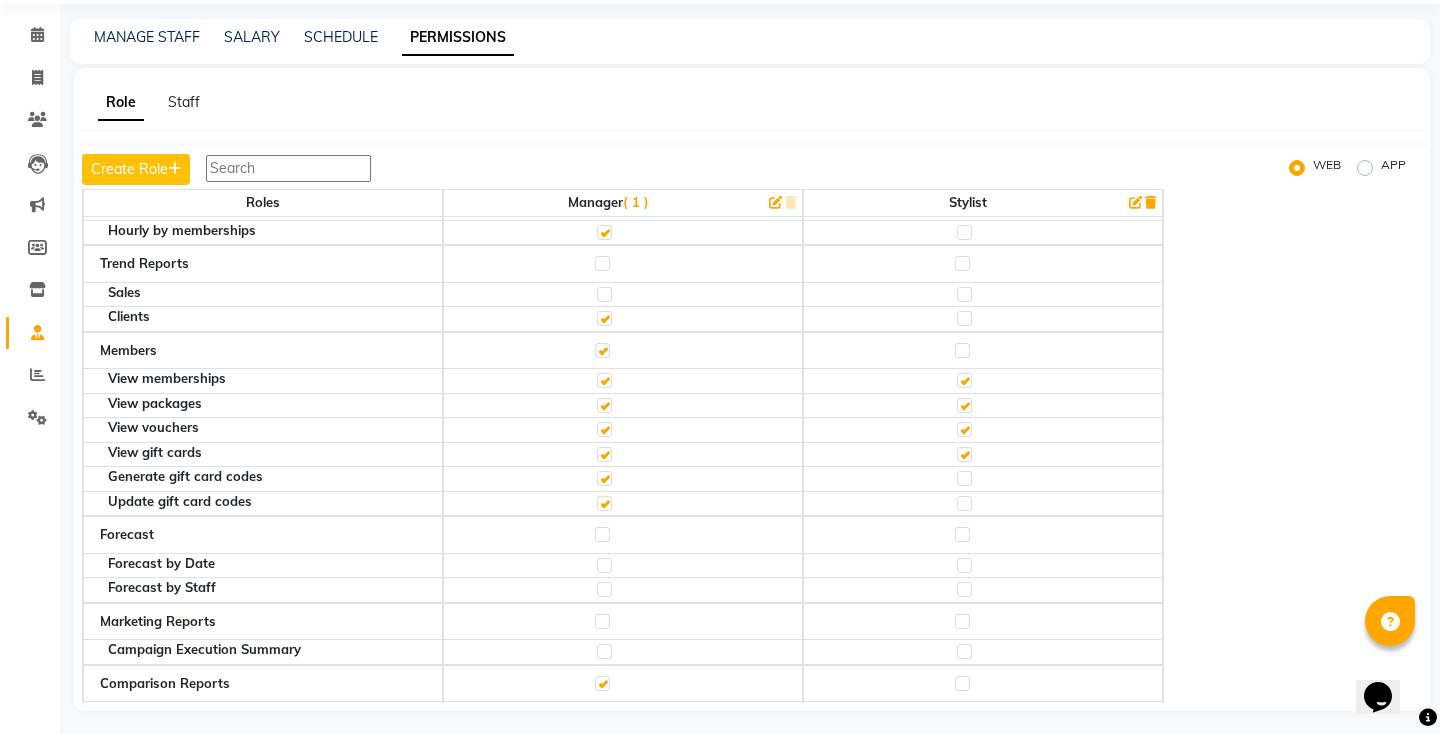 click 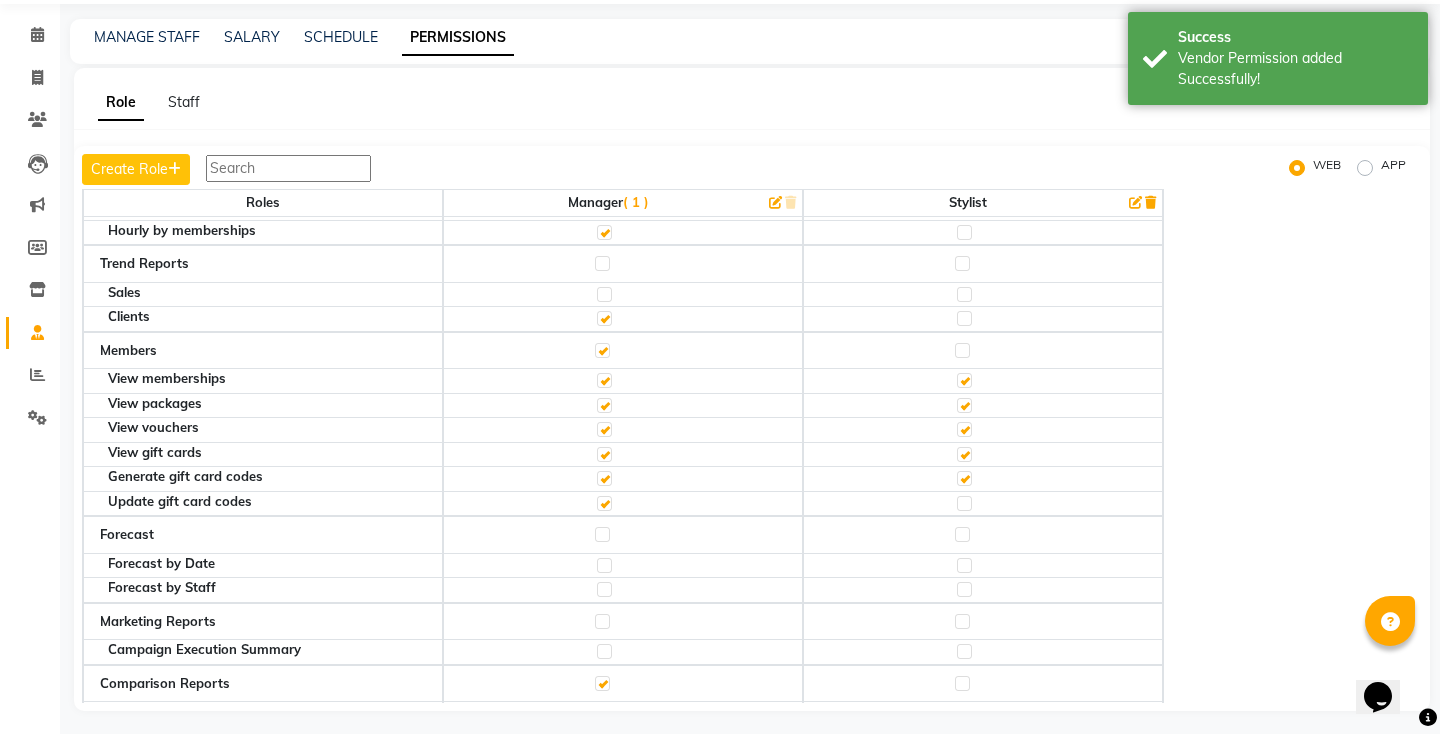 click 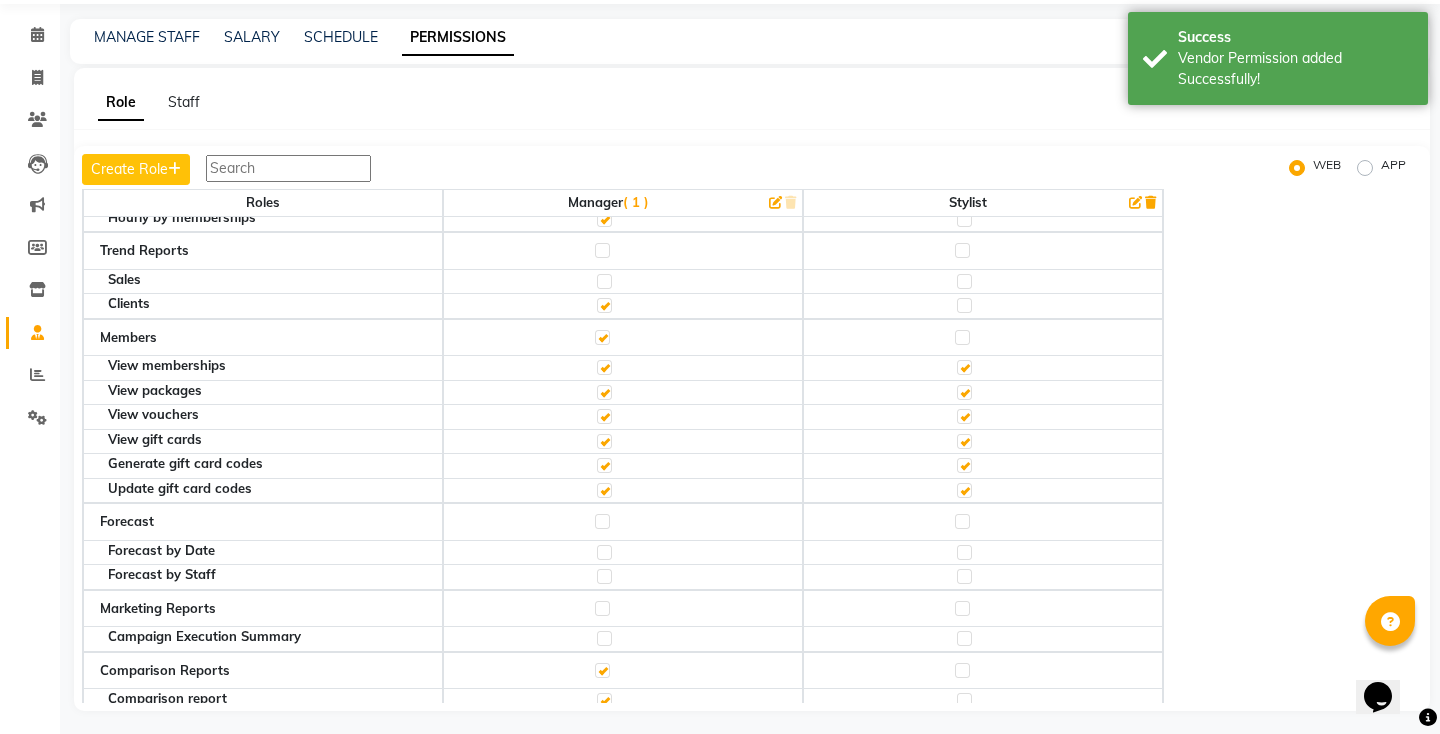 scroll, scrollTop: 6311, scrollLeft: 0, axis: vertical 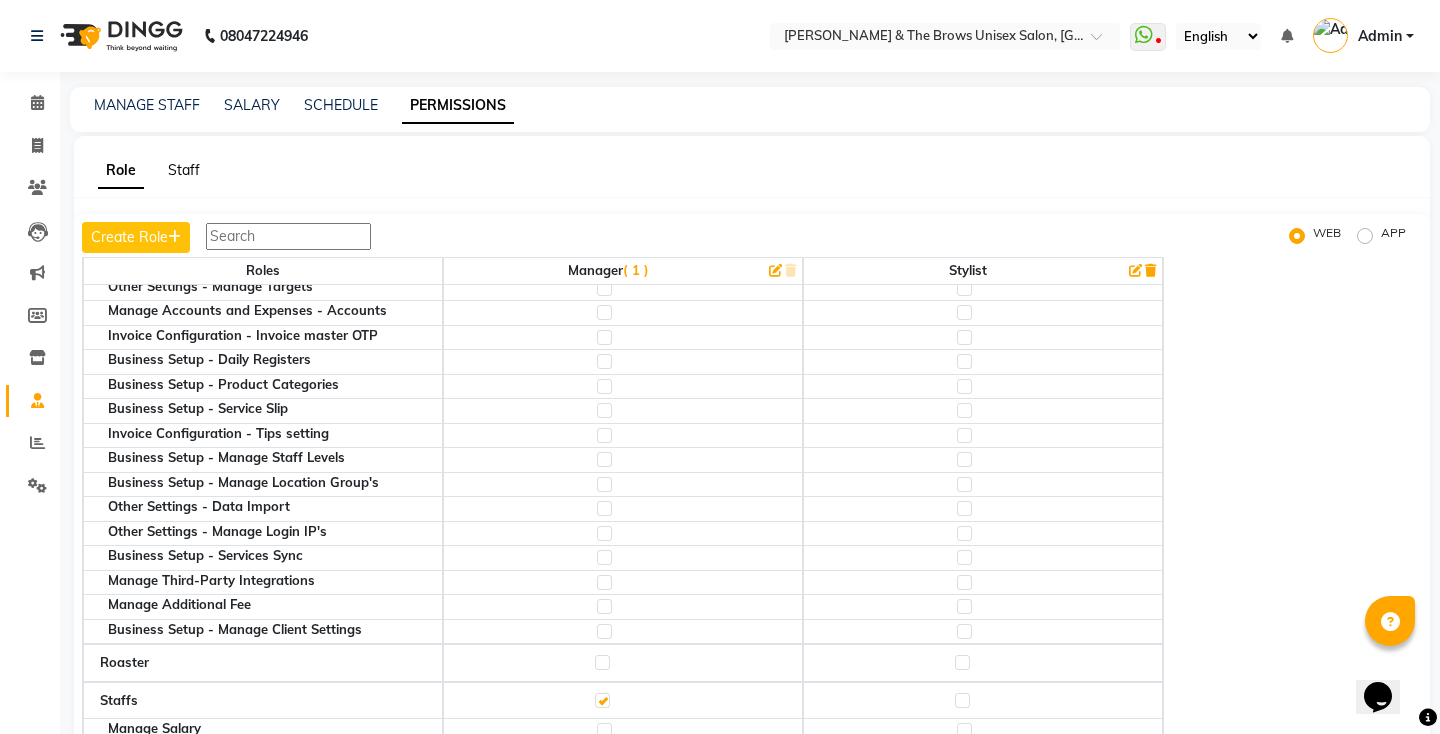 click on "Staff" 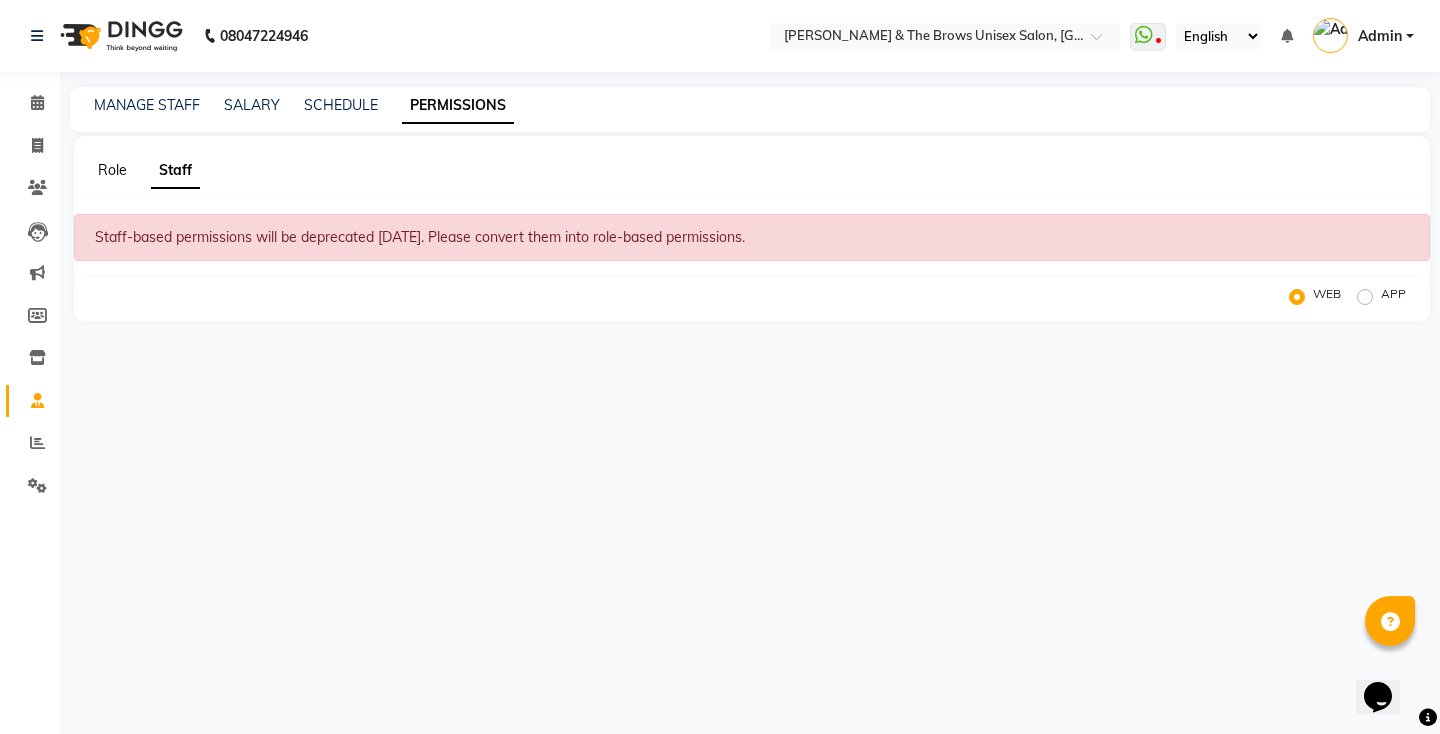 click on "Role" 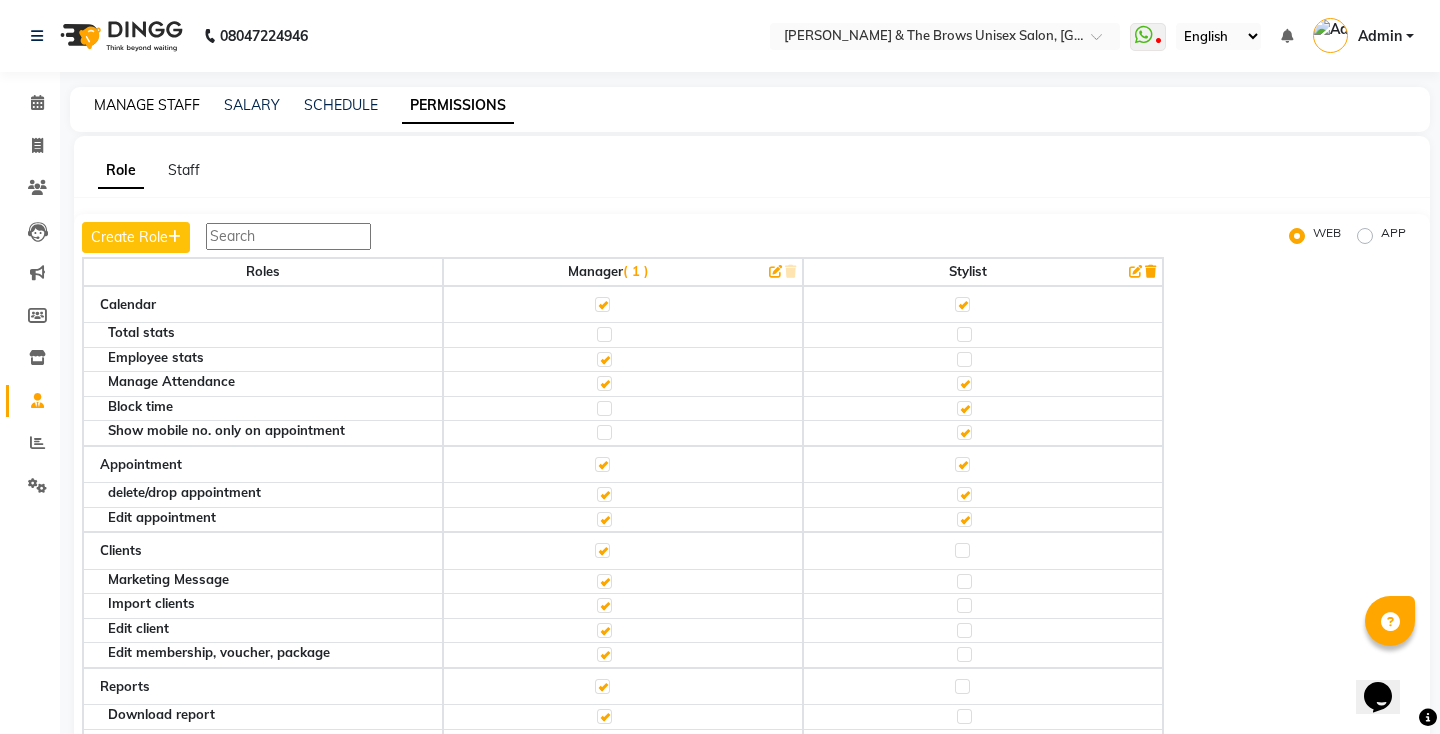 click on "MANAGE STAFF" 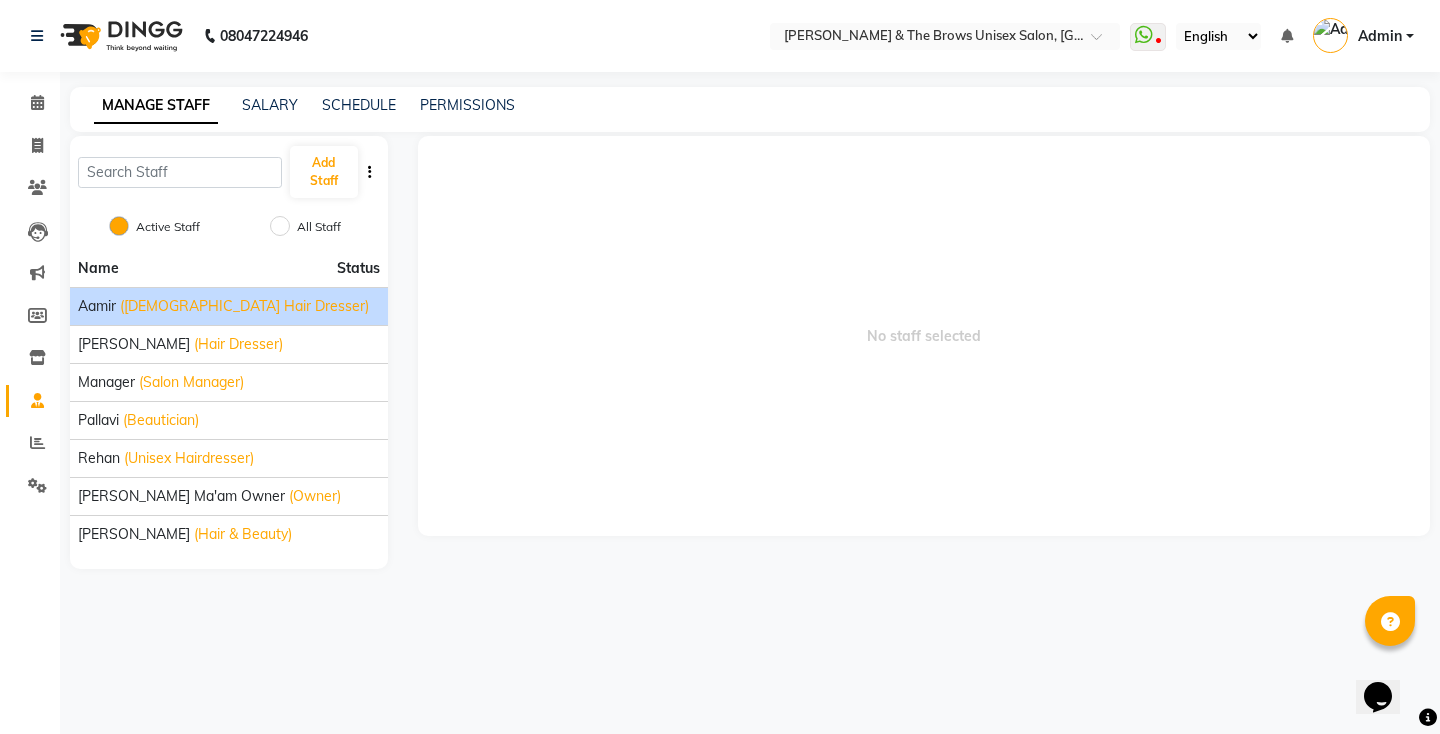 click on "[PERSON_NAME]  ([DEMOGRAPHIC_DATA] Hair Dresser)" 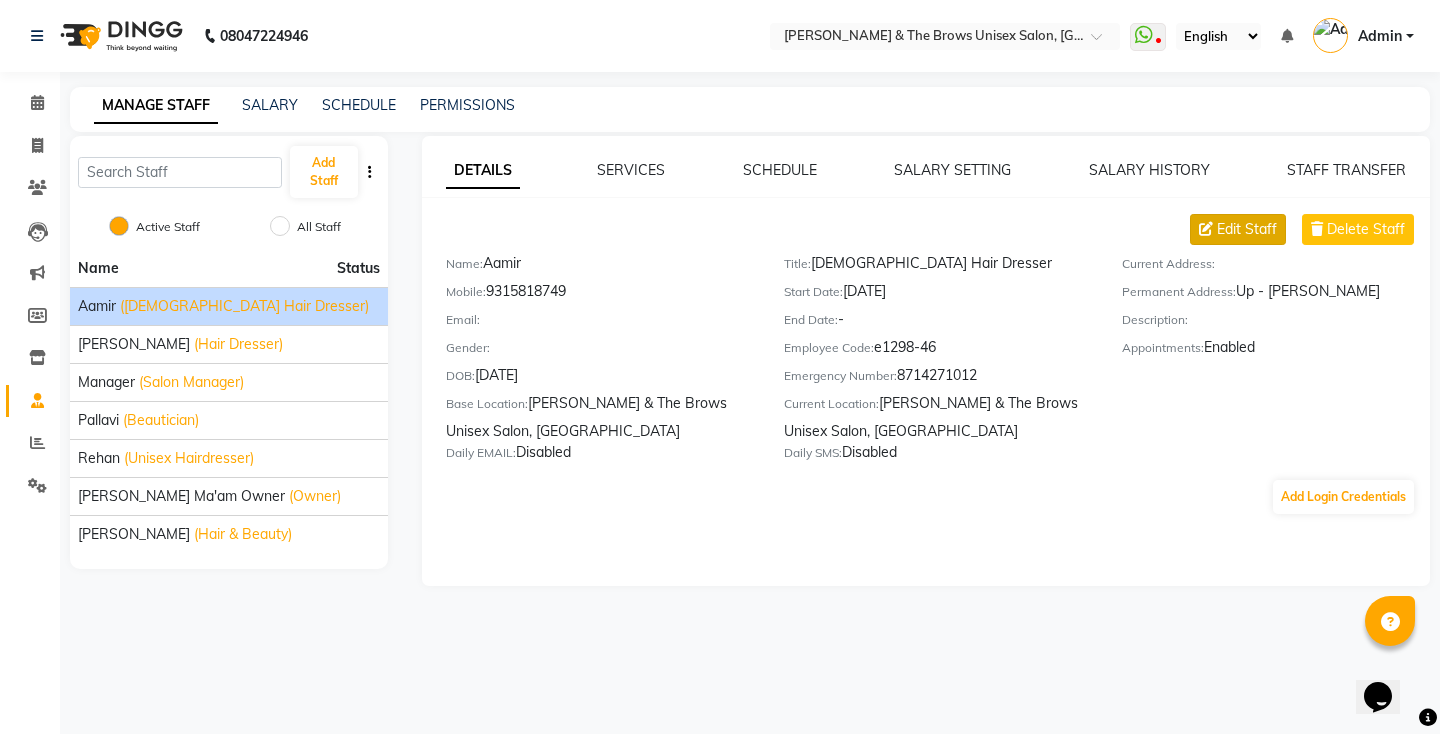 click on "Edit Staff" 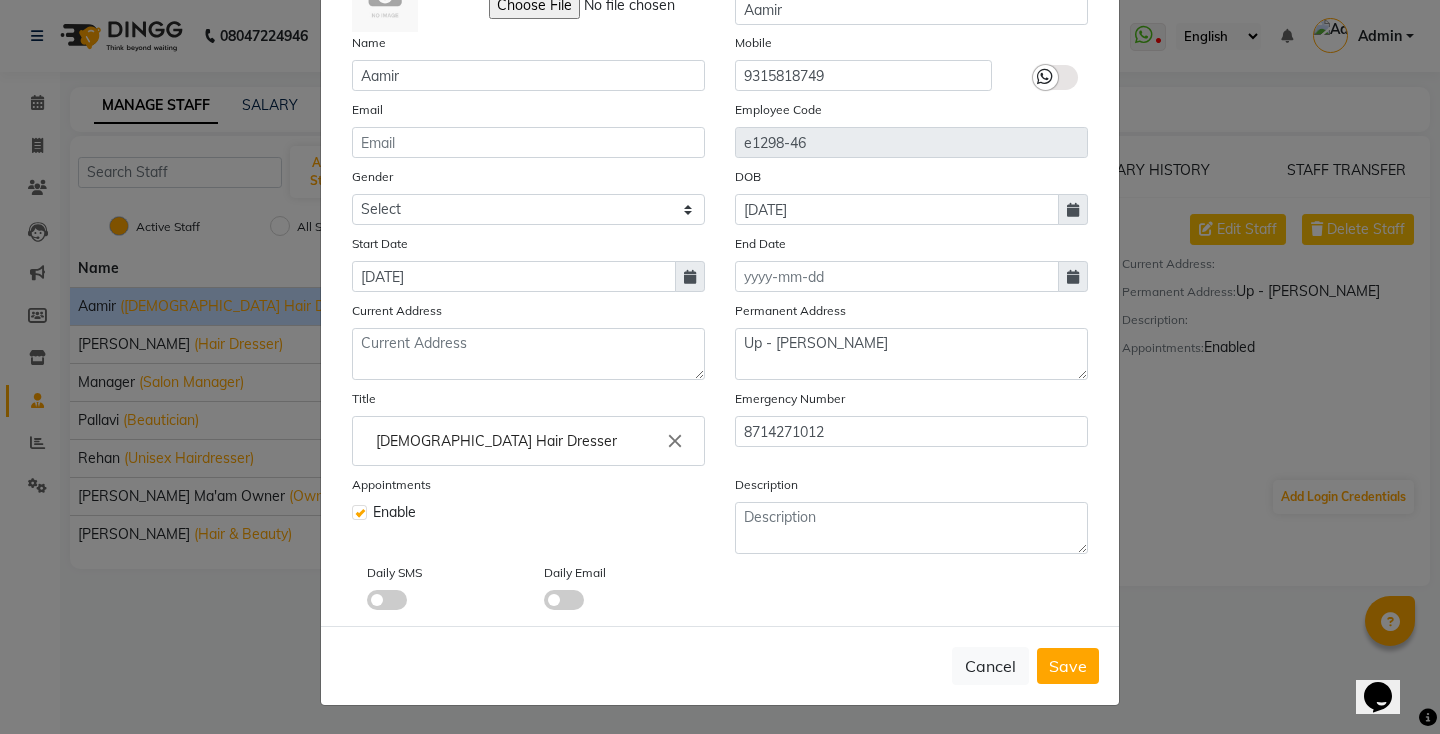 scroll, scrollTop: 0, scrollLeft: 0, axis: both 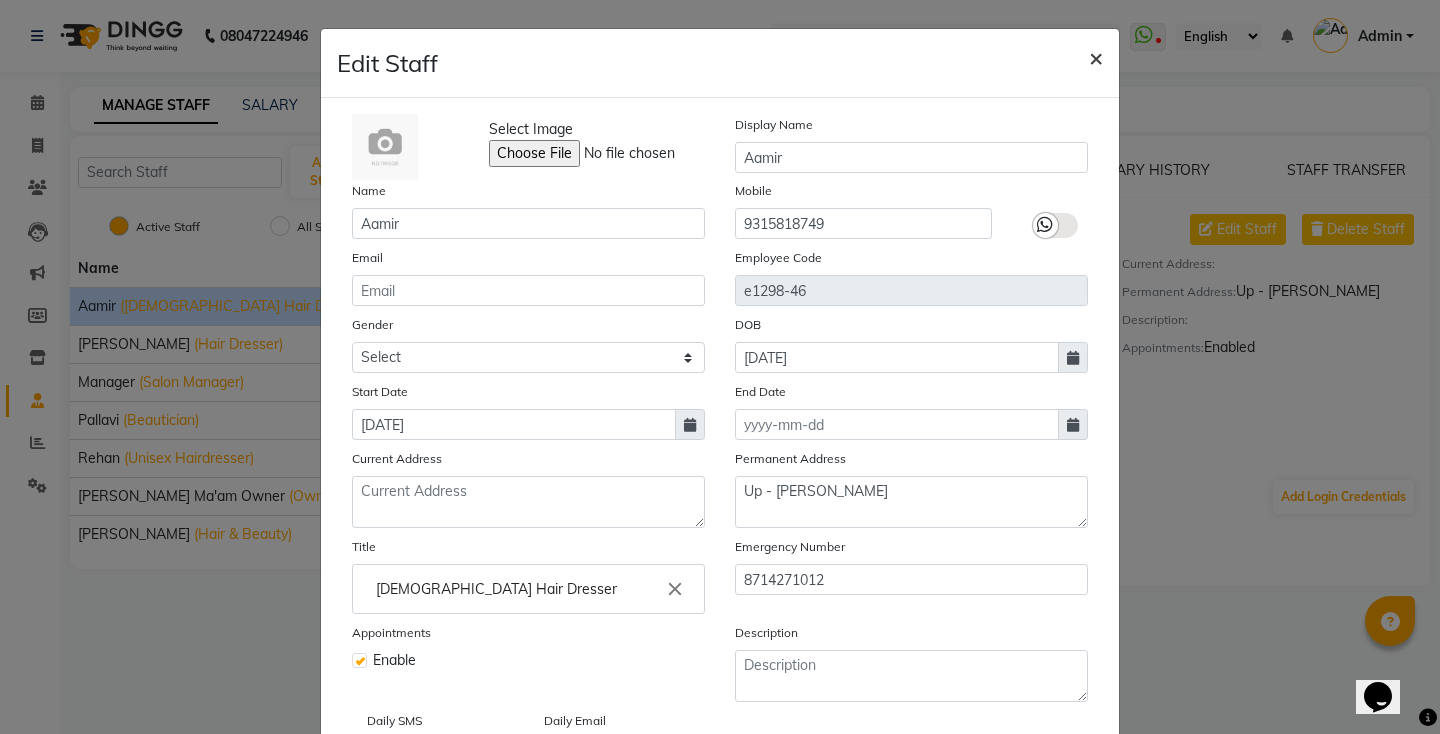 click on "×" 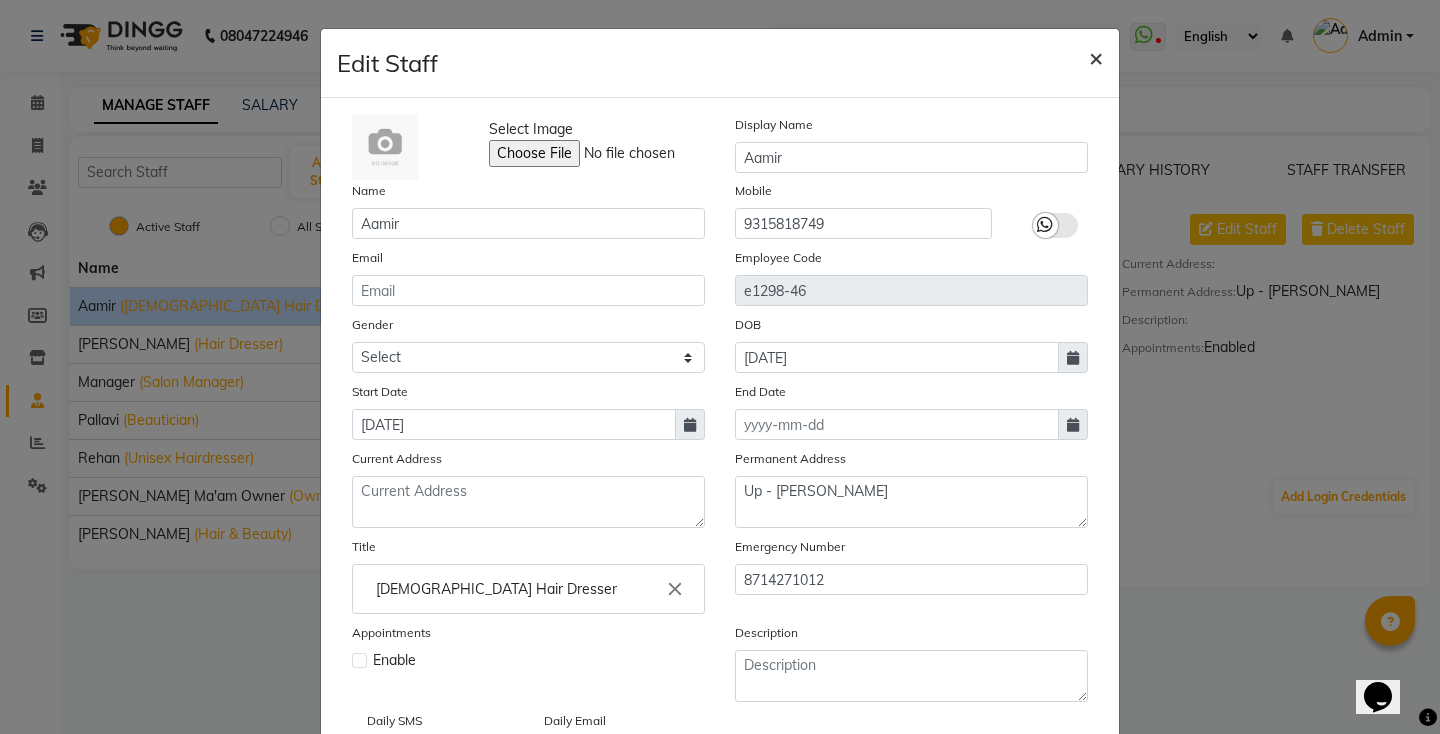 type 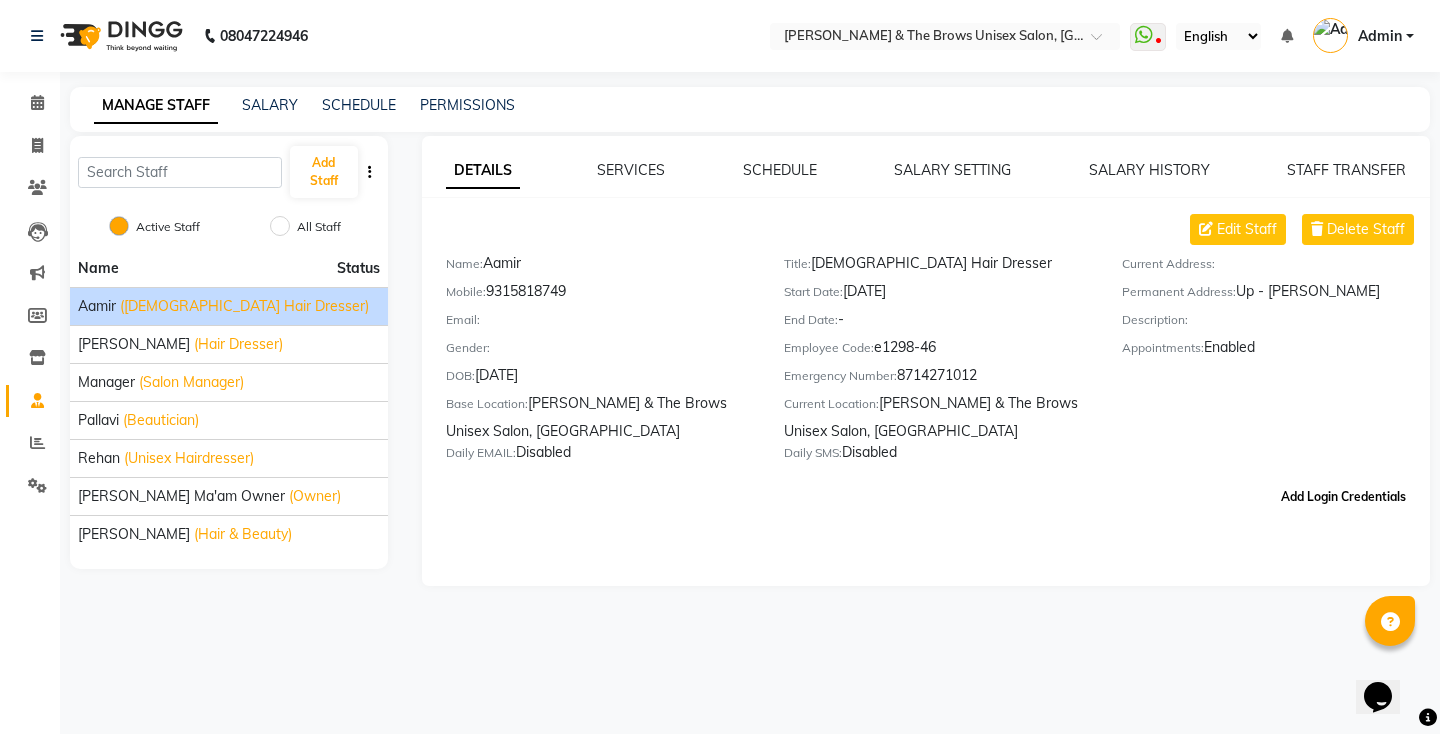 click on "Add Login Credentials" 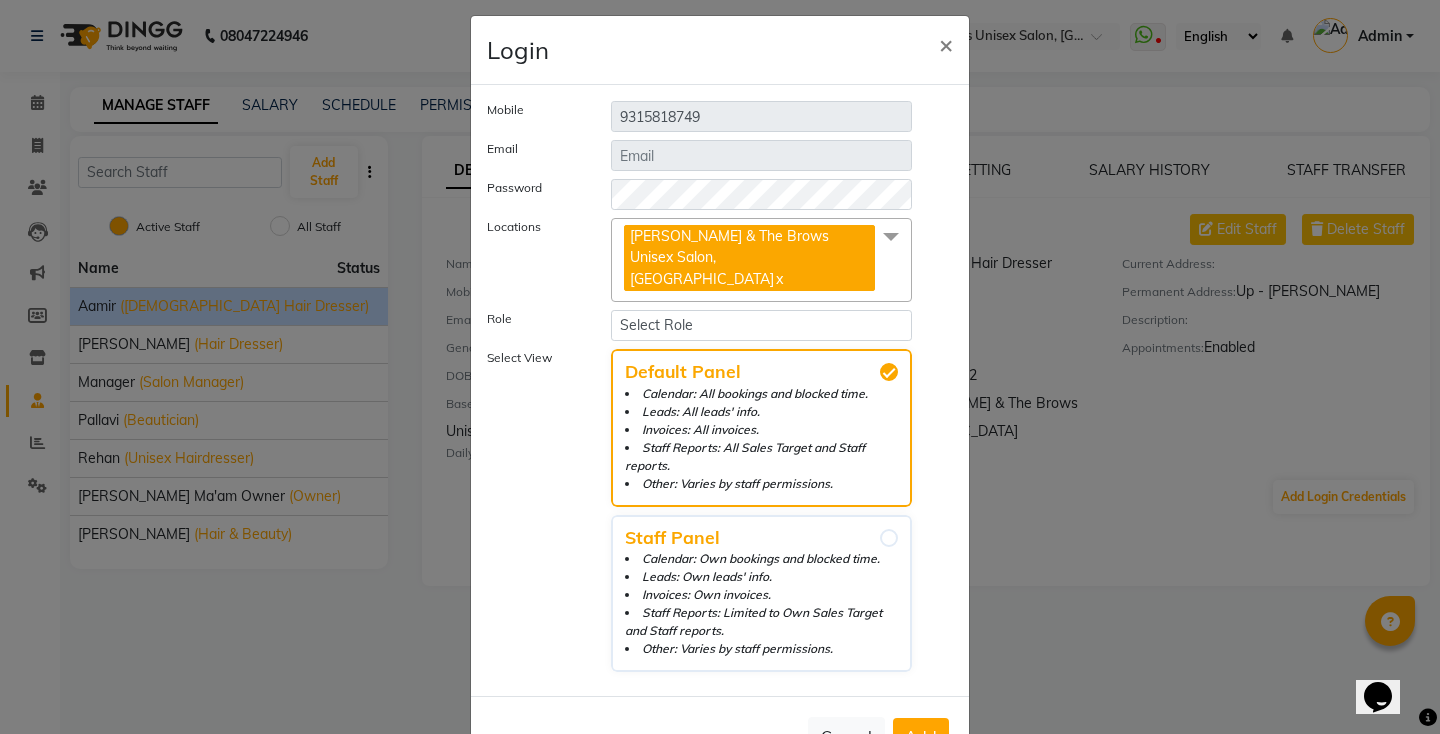 scroll, scrollTop: 14, scrollLeft: 0, axis: vertical 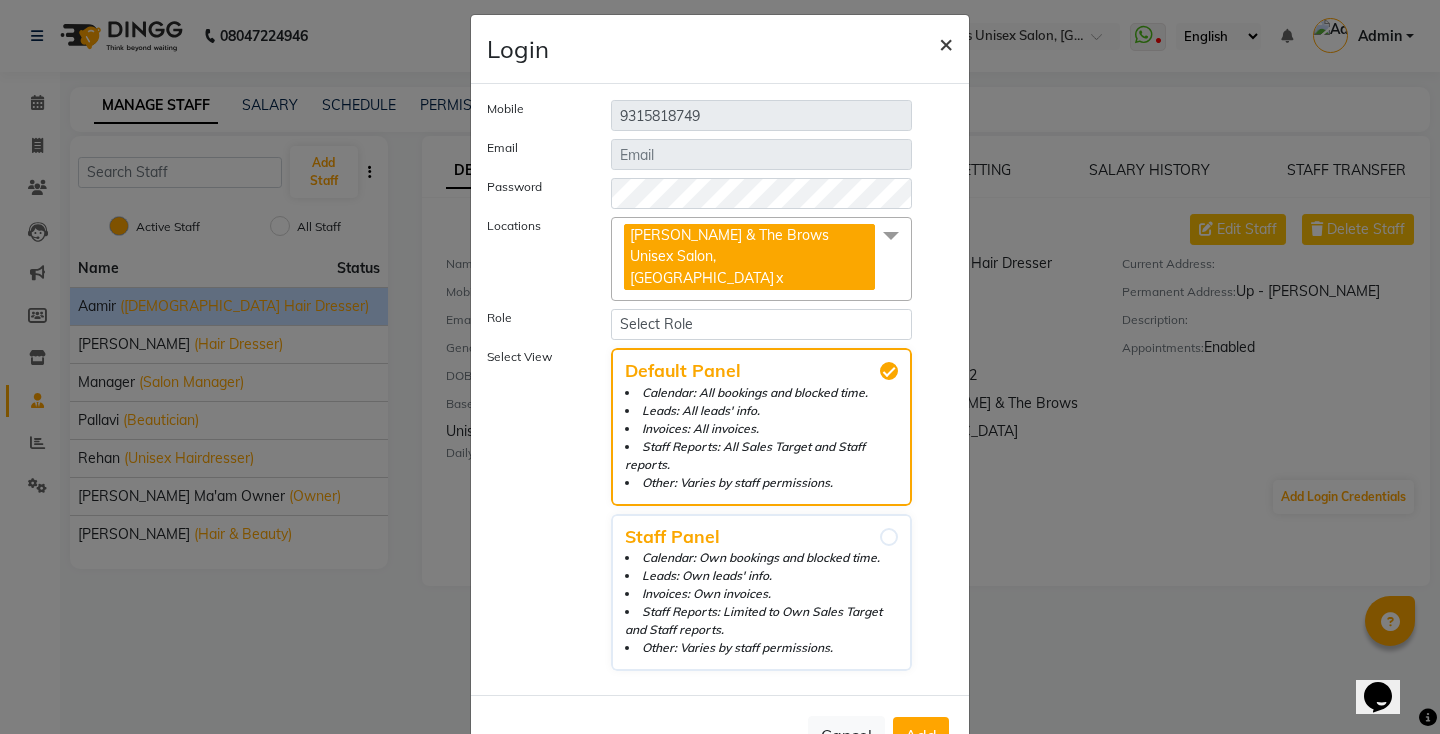 click on "×" 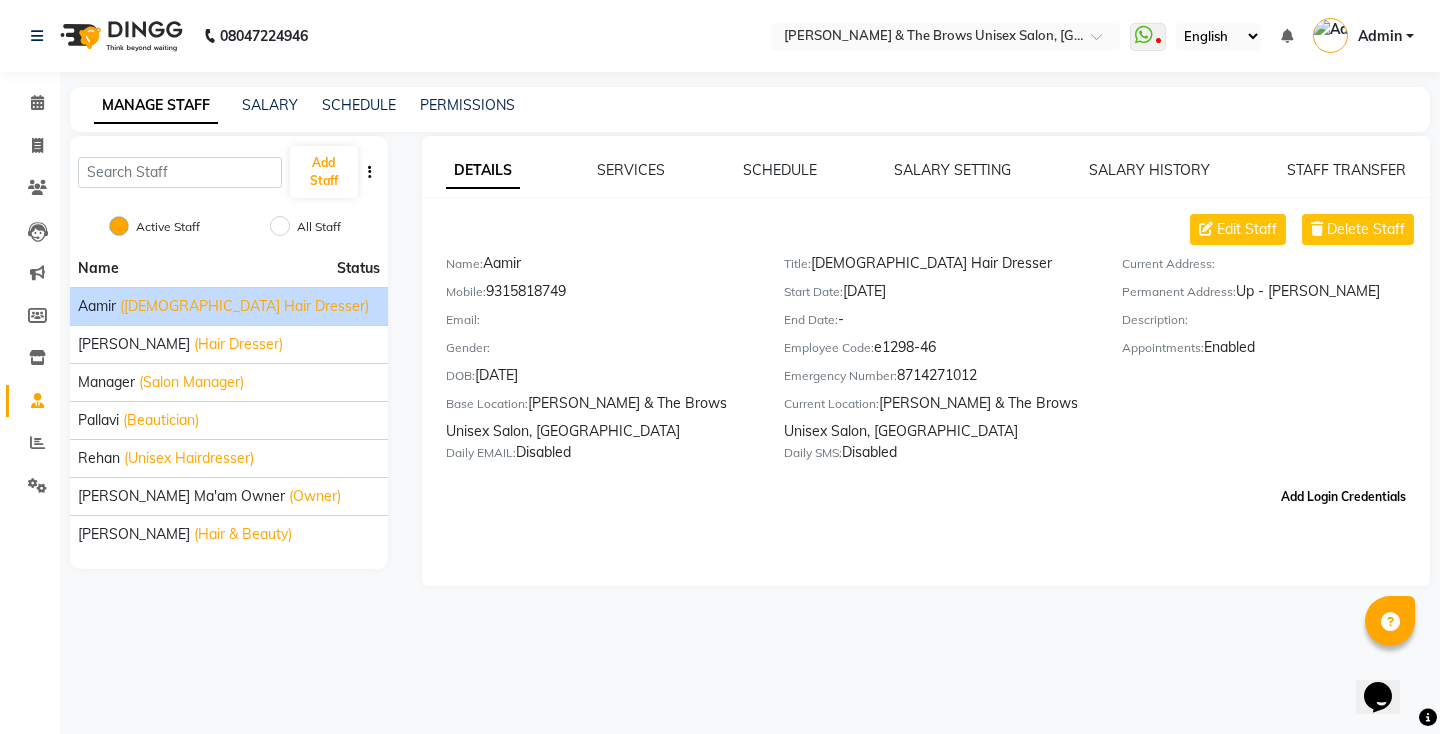 click on "Add Login Credentials" 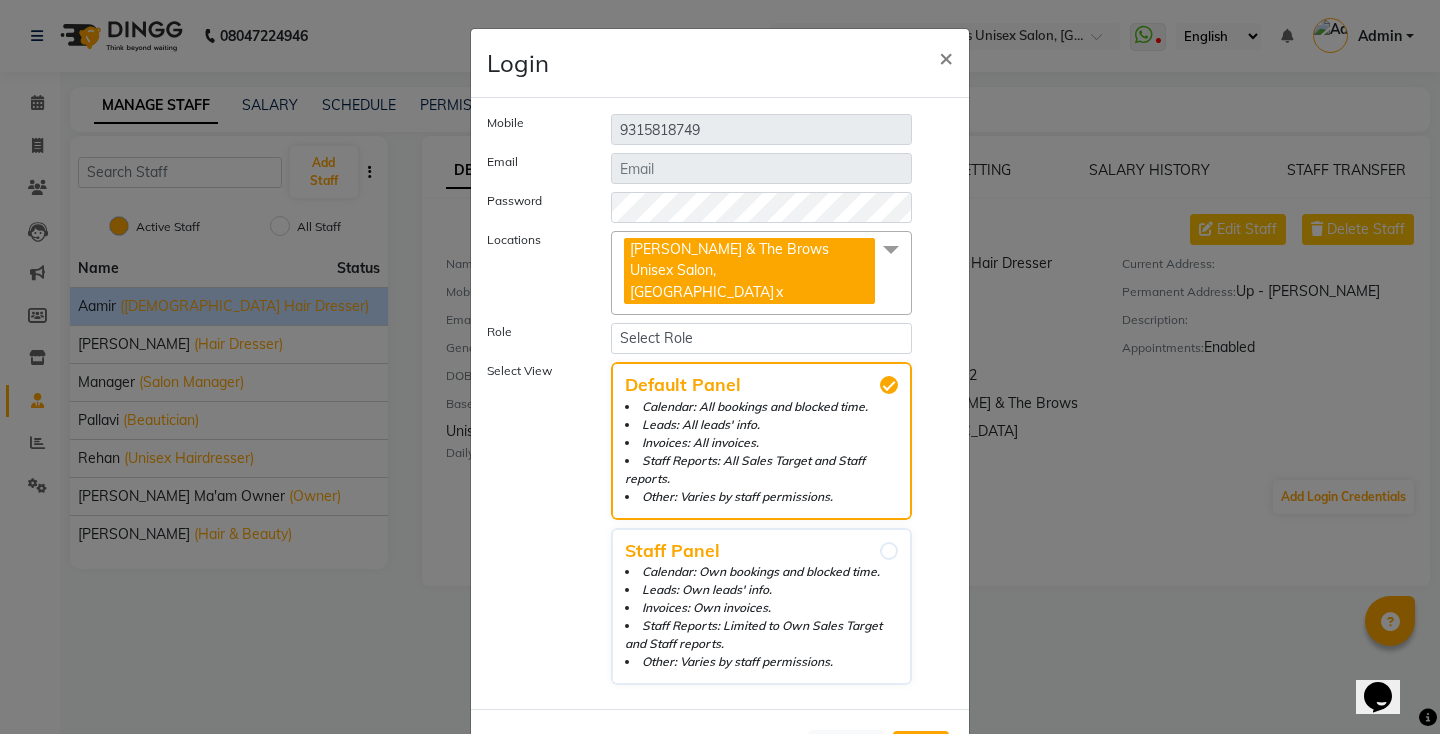 click on "Locations [PERSON_NAME] & The Brows Unisex Salon, Wakad  x [PERSON_NAME] & The Brows Unisex Salon, [GEOGRAPHIC_DATA]" 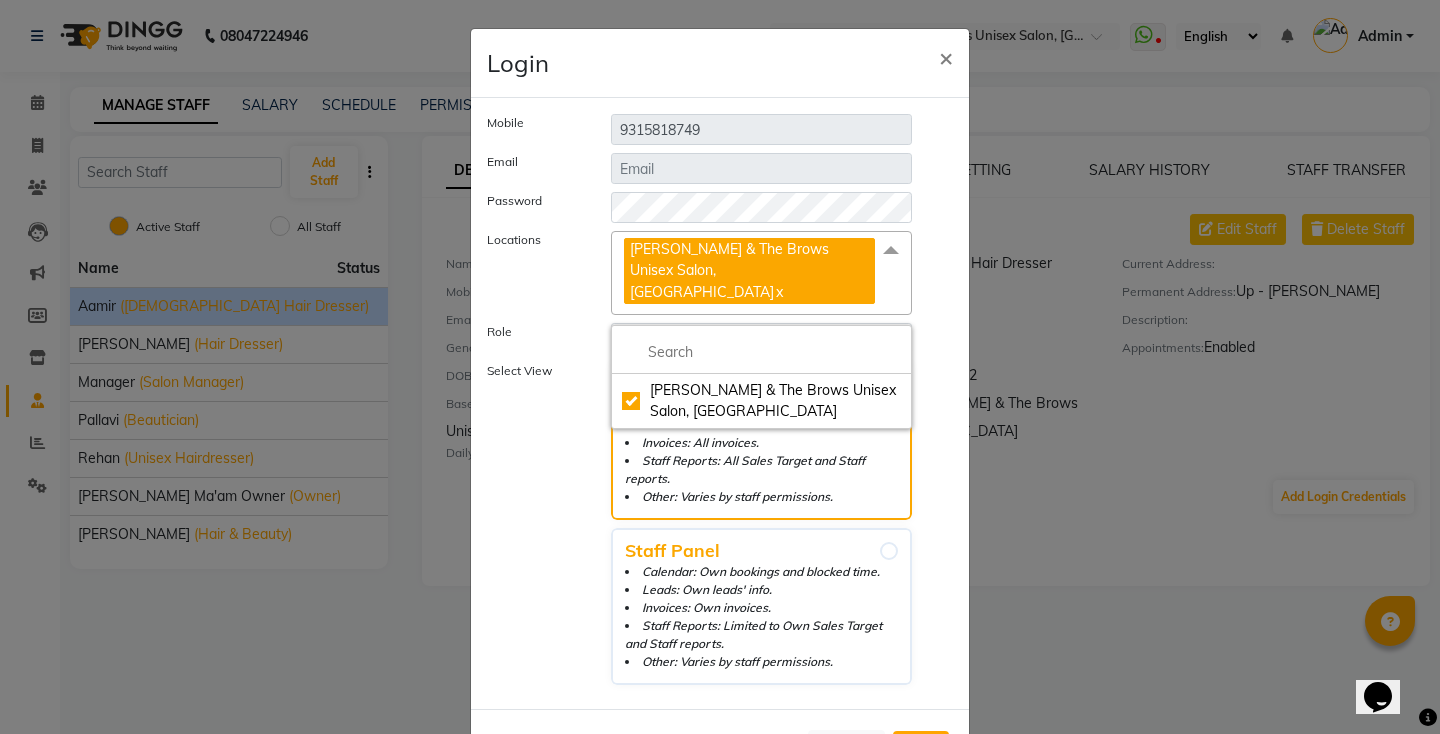 click on "Login × Mobile [PHONE_NUMBER] Email Password Locations [PERSON_NAME] & The Brows Unisex Salon, Wakad  x [PERSON_NAME] & The Brows Unisex Salon, Wakad Role Select Role manager Stylist Select View Default Panel Calendar: All bookings and blocked time. Leads: All leads' info. Invoices: All invoices. Staff Reports: All Sales Target and Staff reports. Other: Varies by staff permissions. Staff Panel Calendar: Own bookings and blocked time. Leads: Own leads' info. Invoices: Own invoices. Staff Reports: Limited to Own Sales Target and Staff reports. Other: Varies by staff permissions.  Cancel  Add" 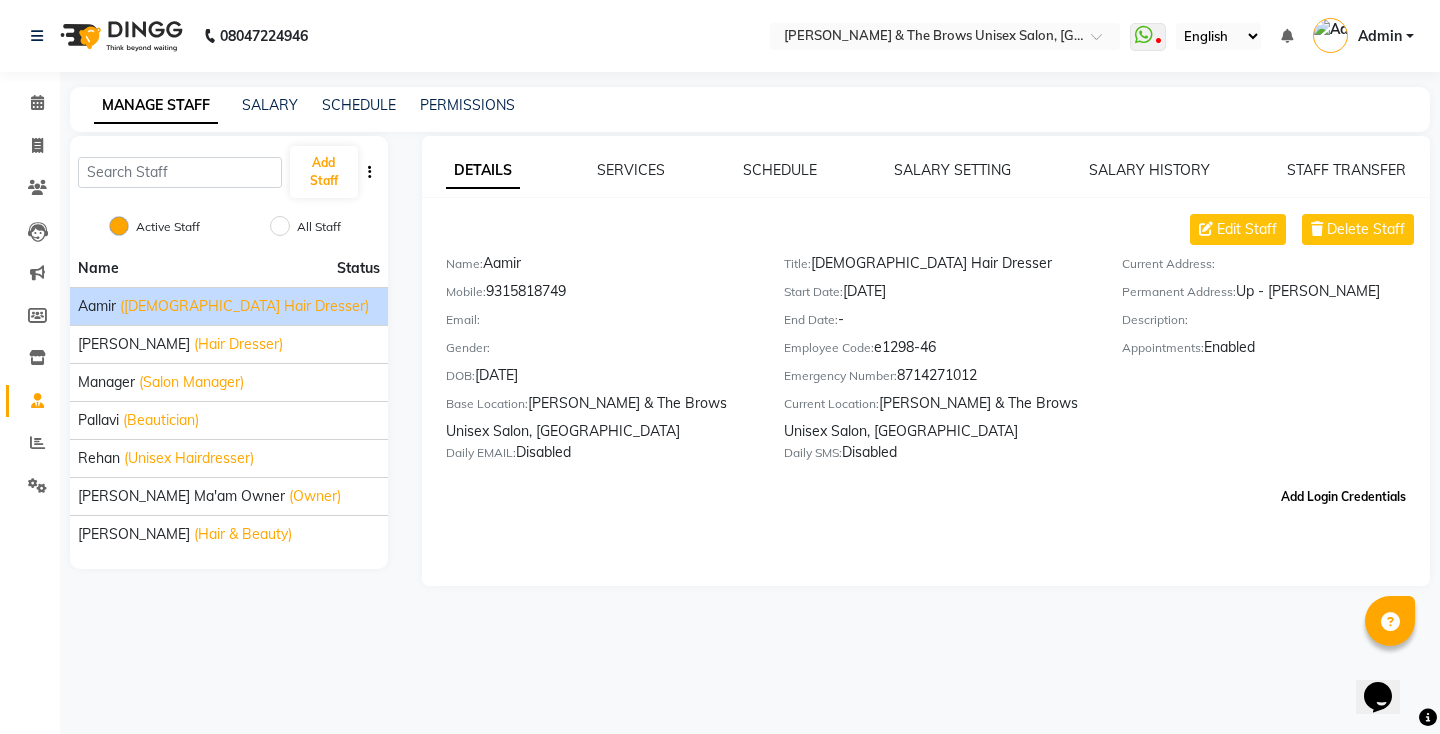 click on "Add Login Credentials" 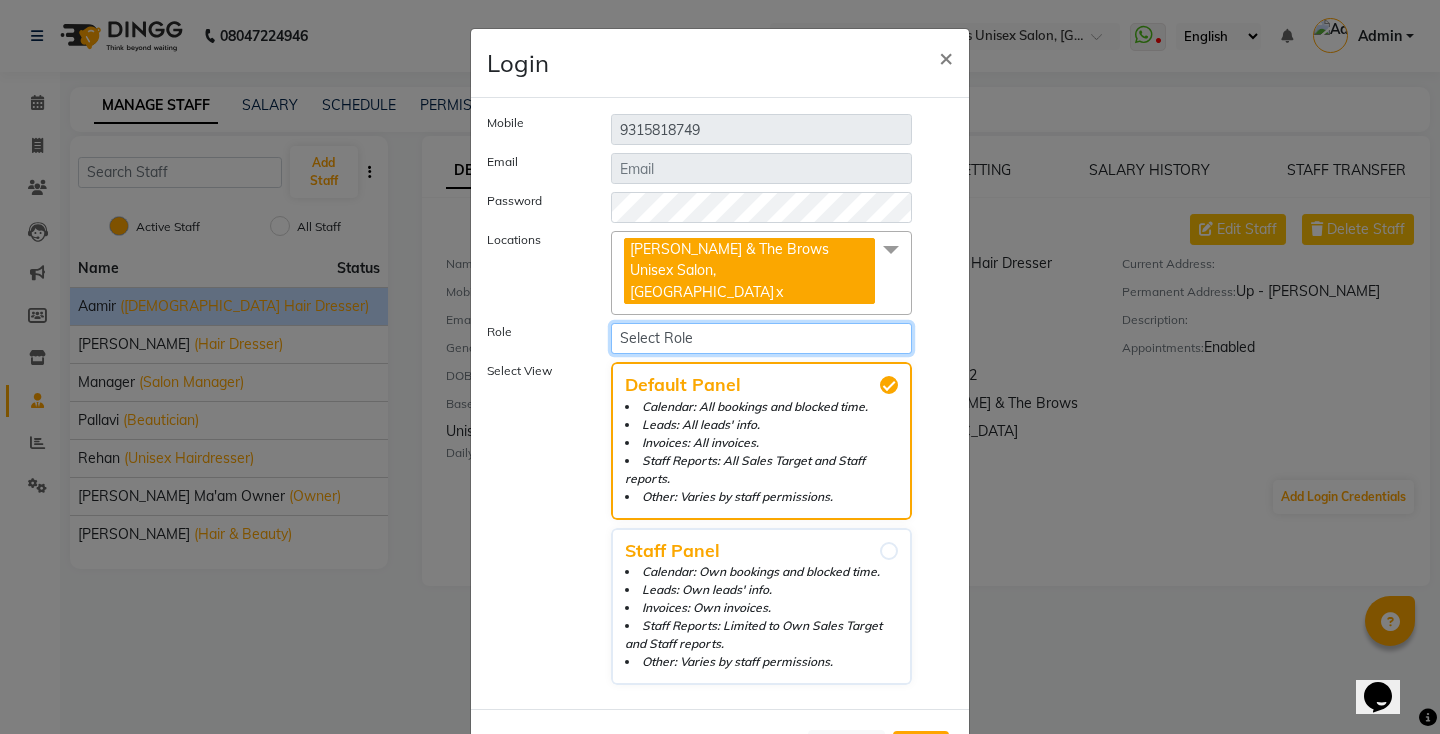 click on "Select Role manager Stylist" 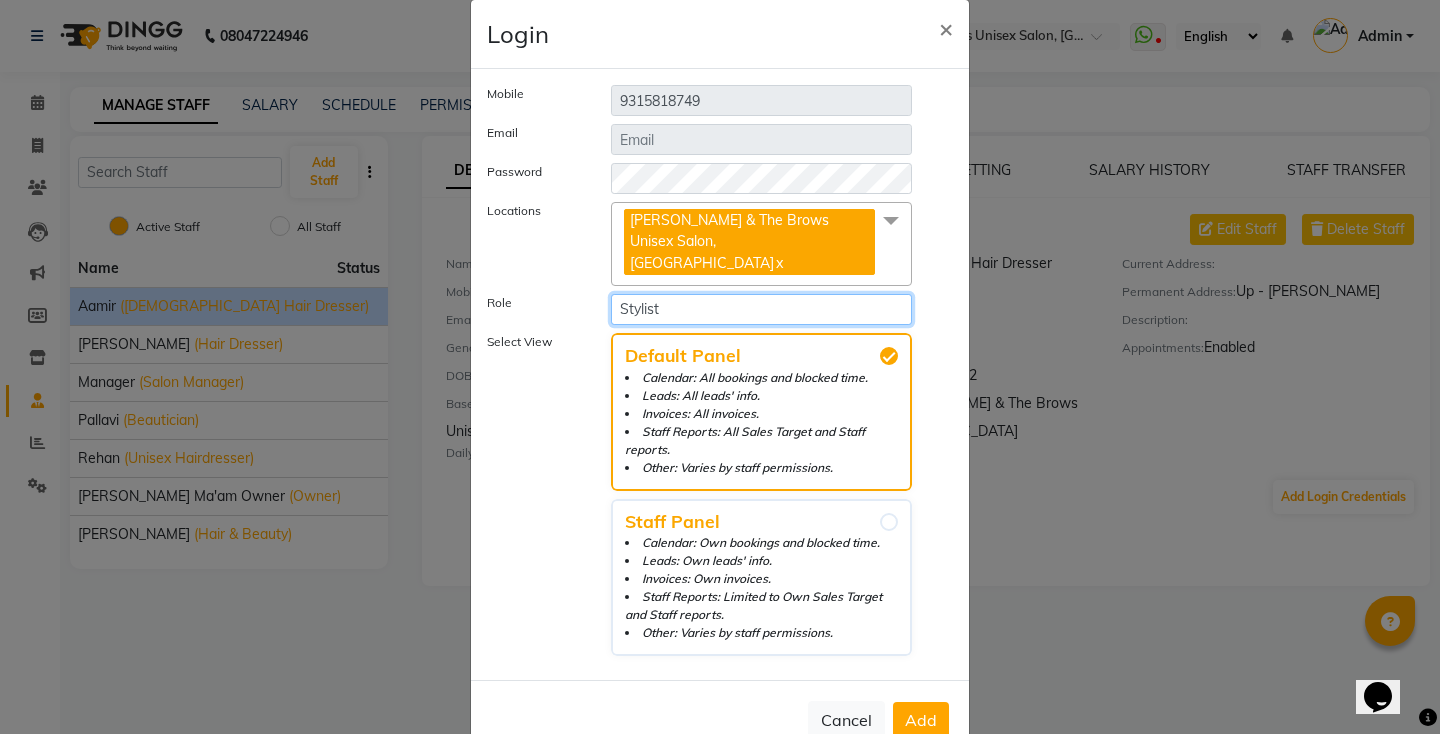 scroll, scrollTop: 0, scrollLeft: 0, axis: both 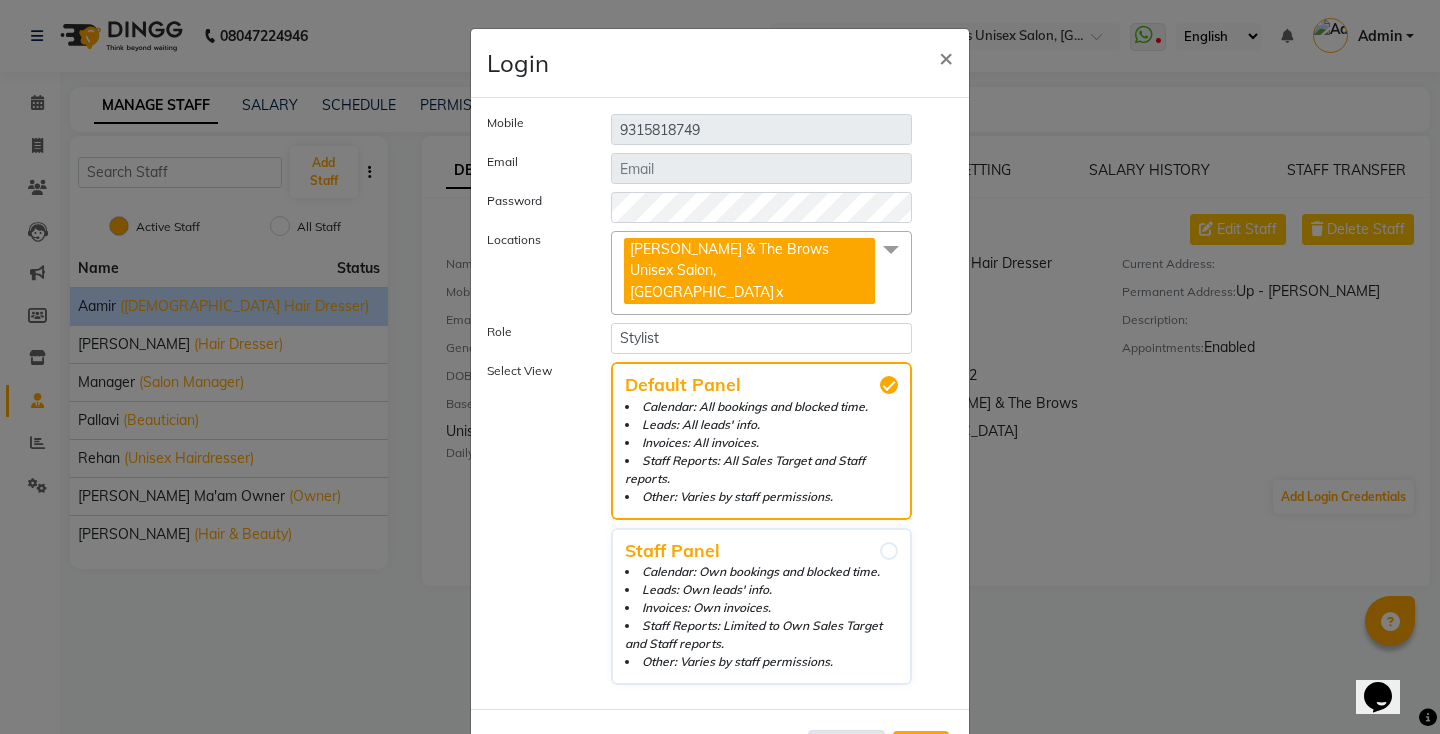 click on "Cancel" 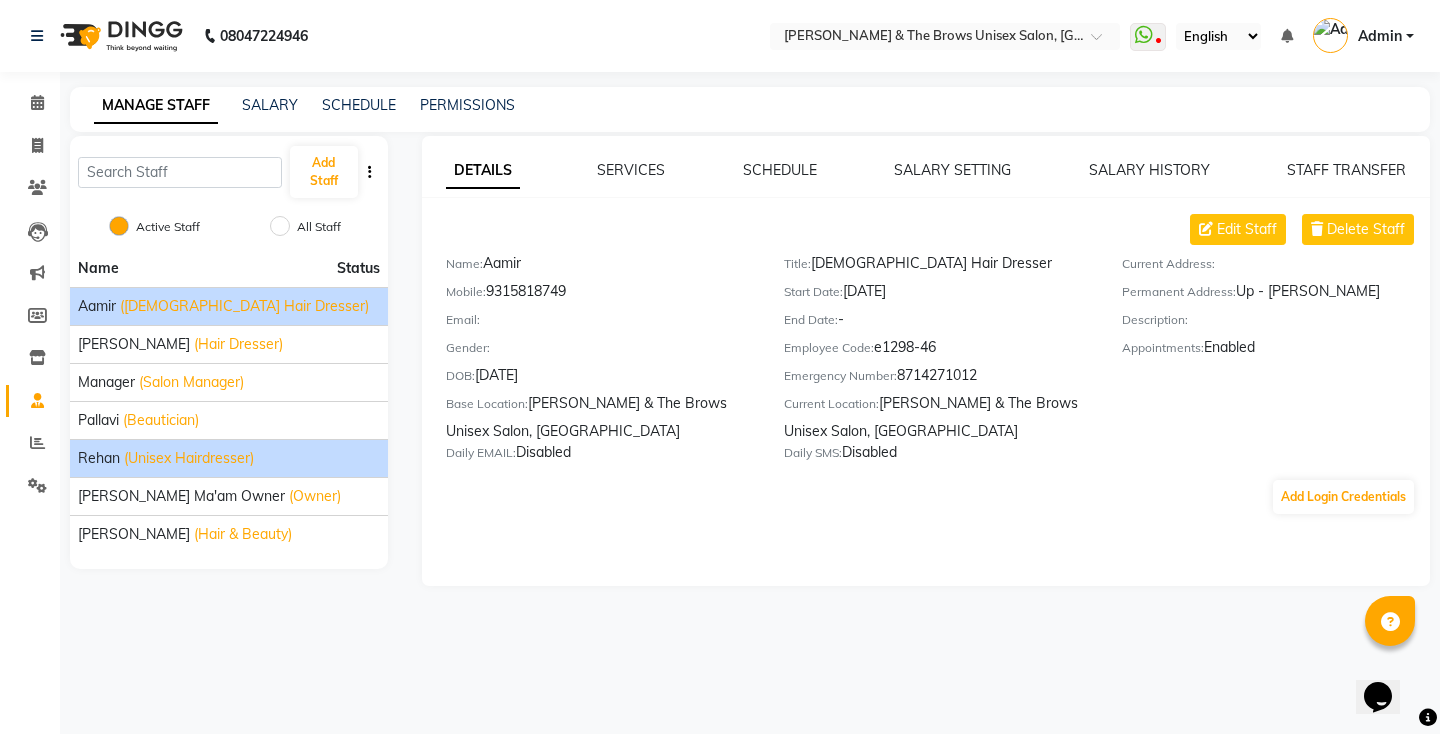 click on "Rehan" 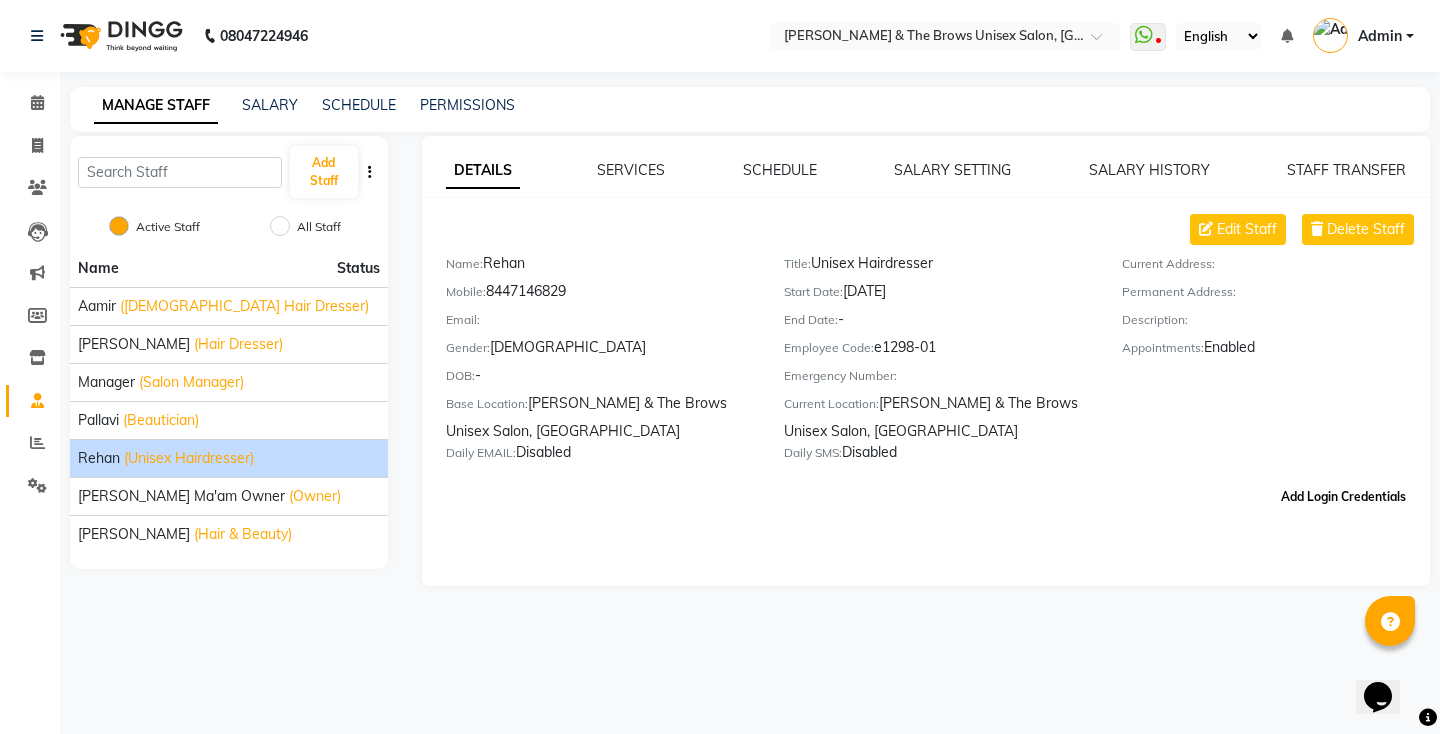 click on "Add Login Credentials" 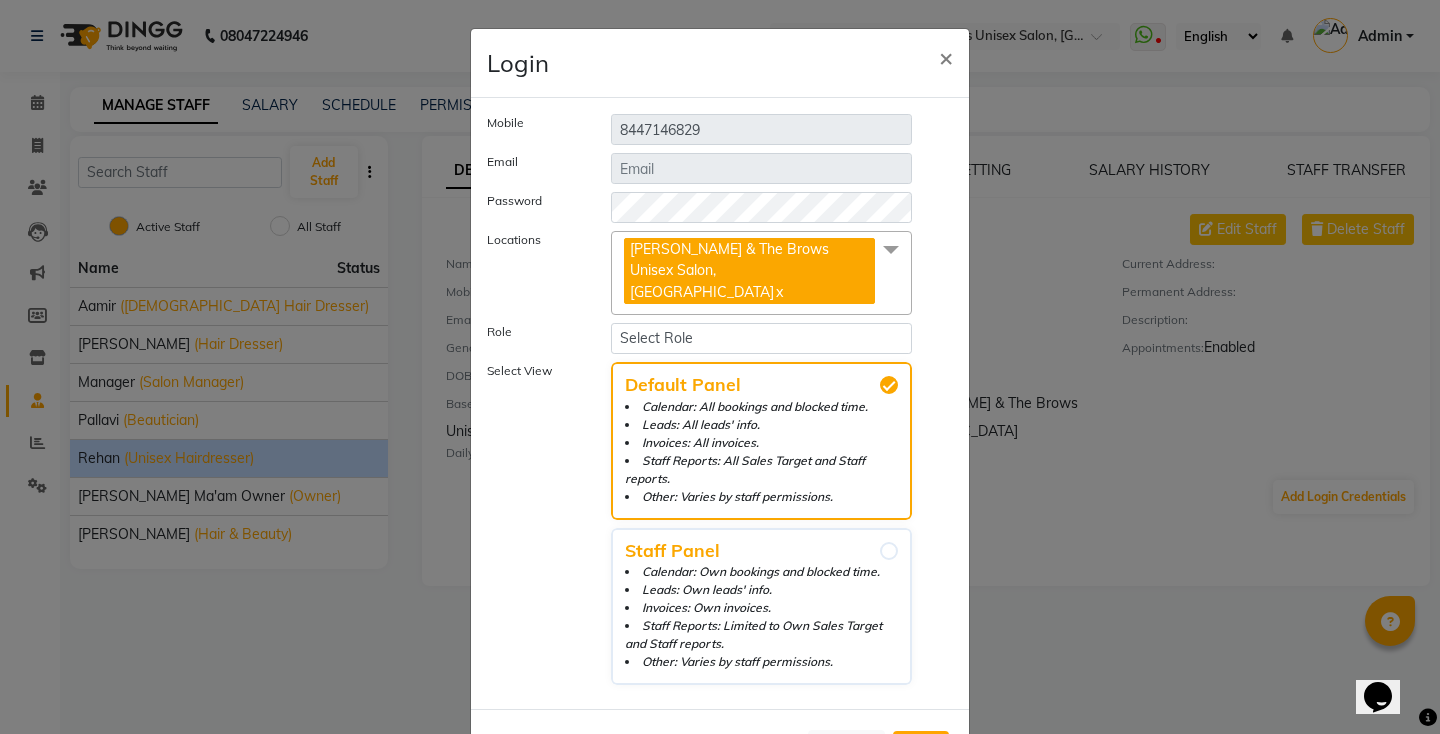 click on "Mobile [PHONE_NUMBER] Email Password Locations [PERSON_NAME] & The Brows Unisex Salon, Wakad  x [PERSON_NAME] & The Brows Unisex Salon, Wakad Role Select Role manager Stylist Select View Default Panel Calendar: All bookings and blocked time. Leads: All leads' info. Invoices: All invoices. Staff Reports: All Sales Target and Staff reports. Other: Varies by staff permissions. Staff Panel Calendar: Own bookings and blocked time. Leads: Own leads' info. Invoices: Own invoices. Staff Reports: Limited to Own Sales Target and Staff reports. Other: Varies by staff permissions." 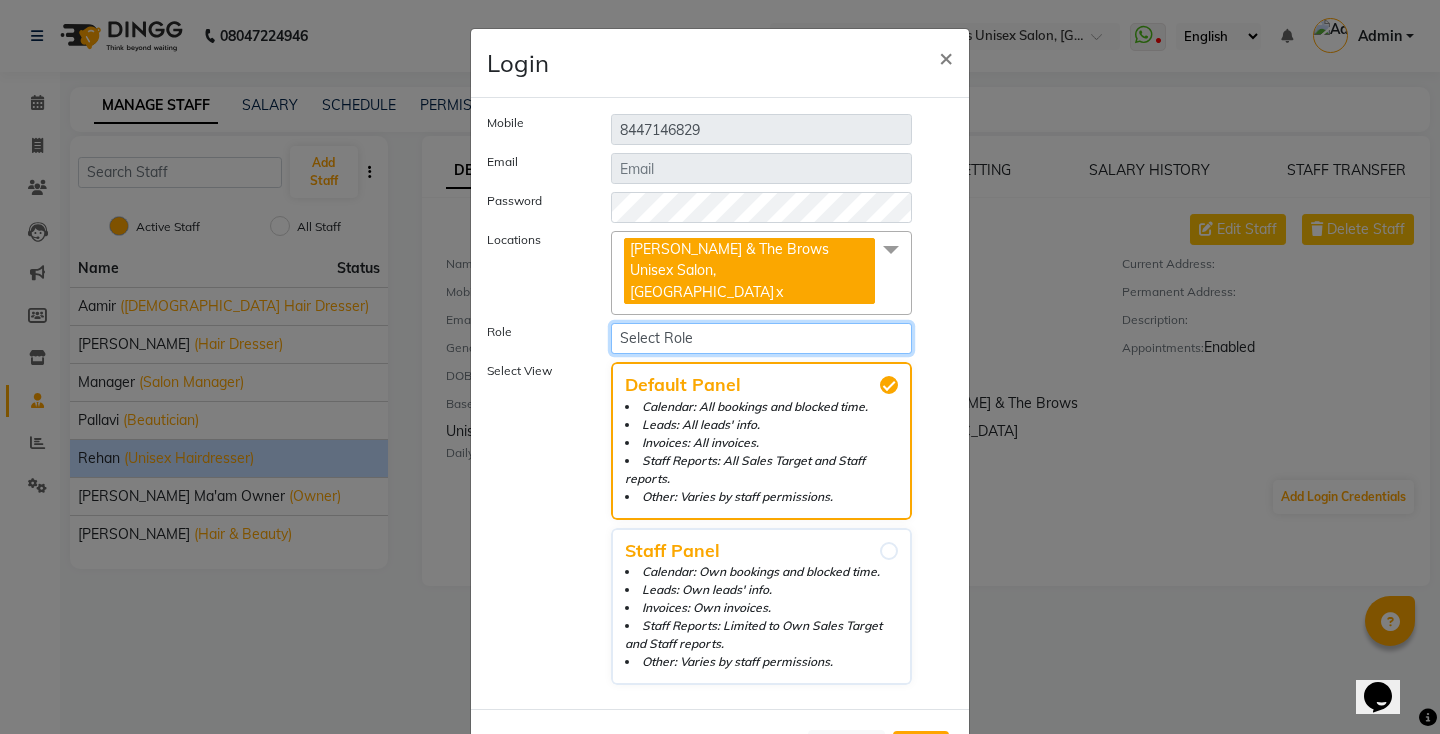 click on "Select Role manager Stylist" 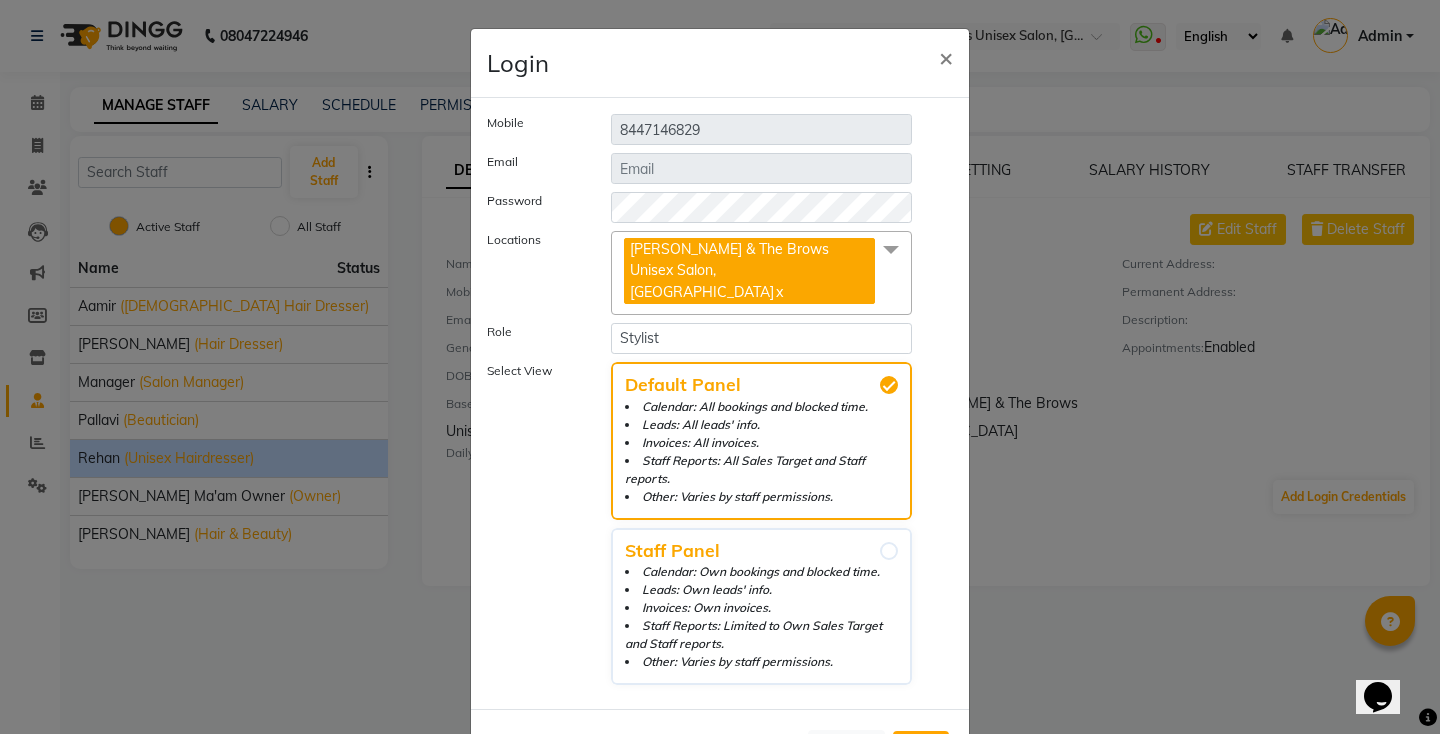 click on "Role Select Role manager Stylist" 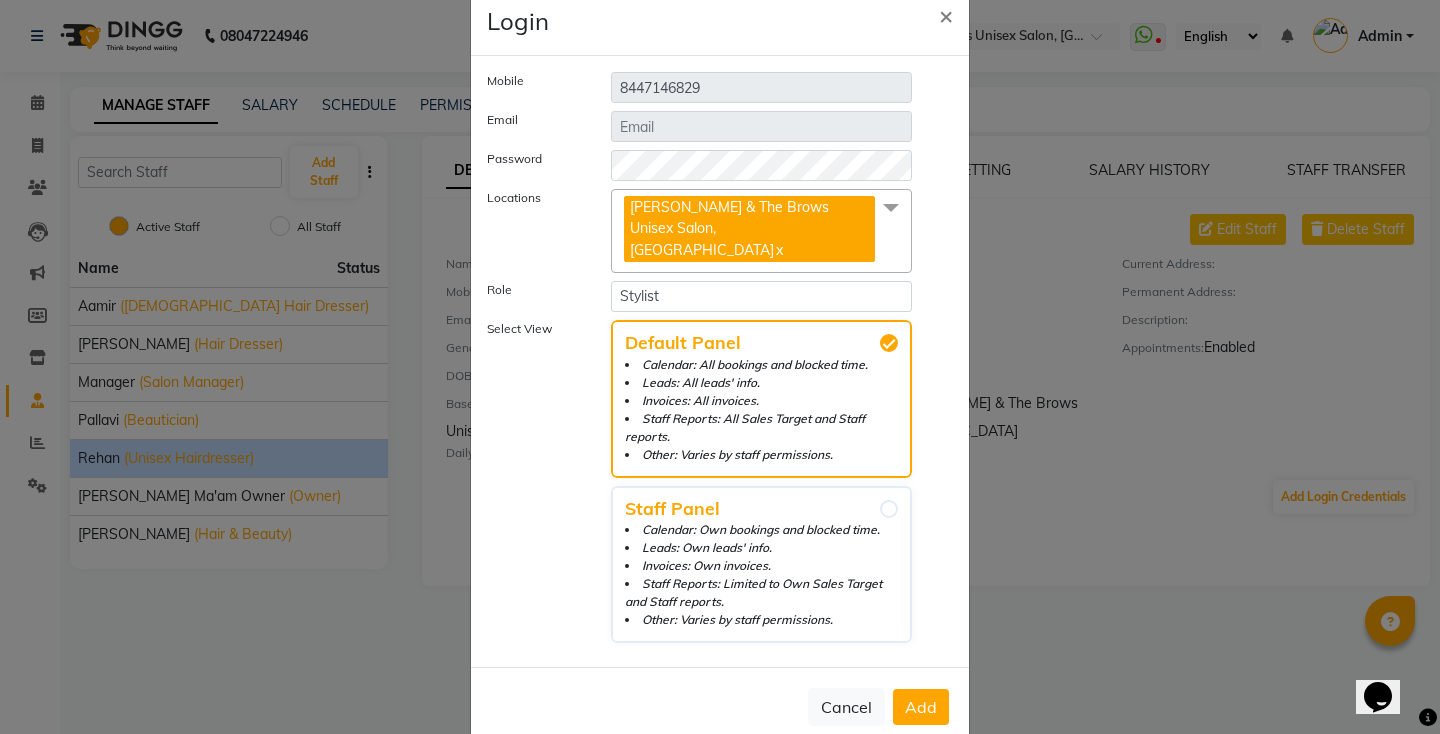 scroll, scrollTop: 62, scrollLeft: 0, axis: vertical 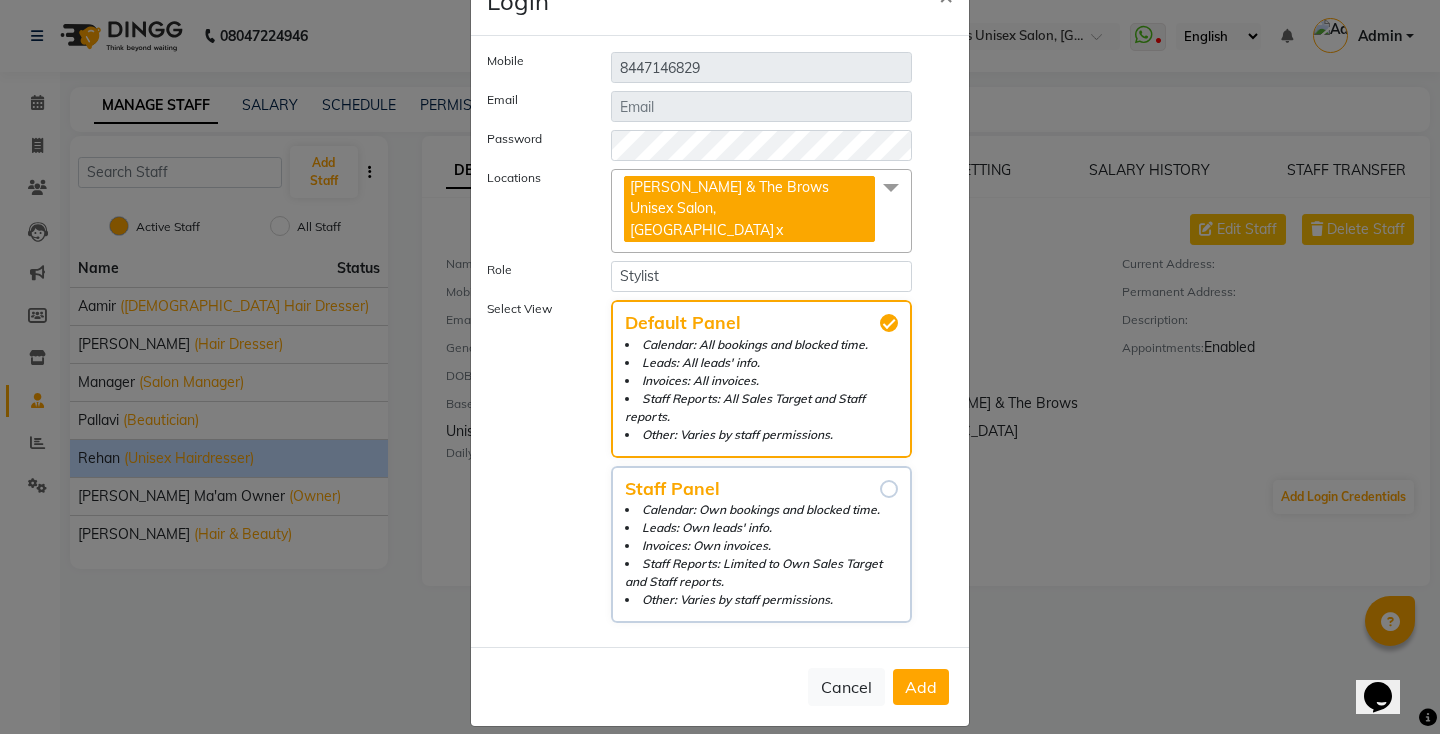 click on "Staff Panel Calendar: Own bookings and blocked time. Leads: Own leads' info. Invoices: Own invoices. Staff Reports: Limited to Own Sales Target and Staff reports. Other: Varies by staff permissions." at bounding box center [889, 489] 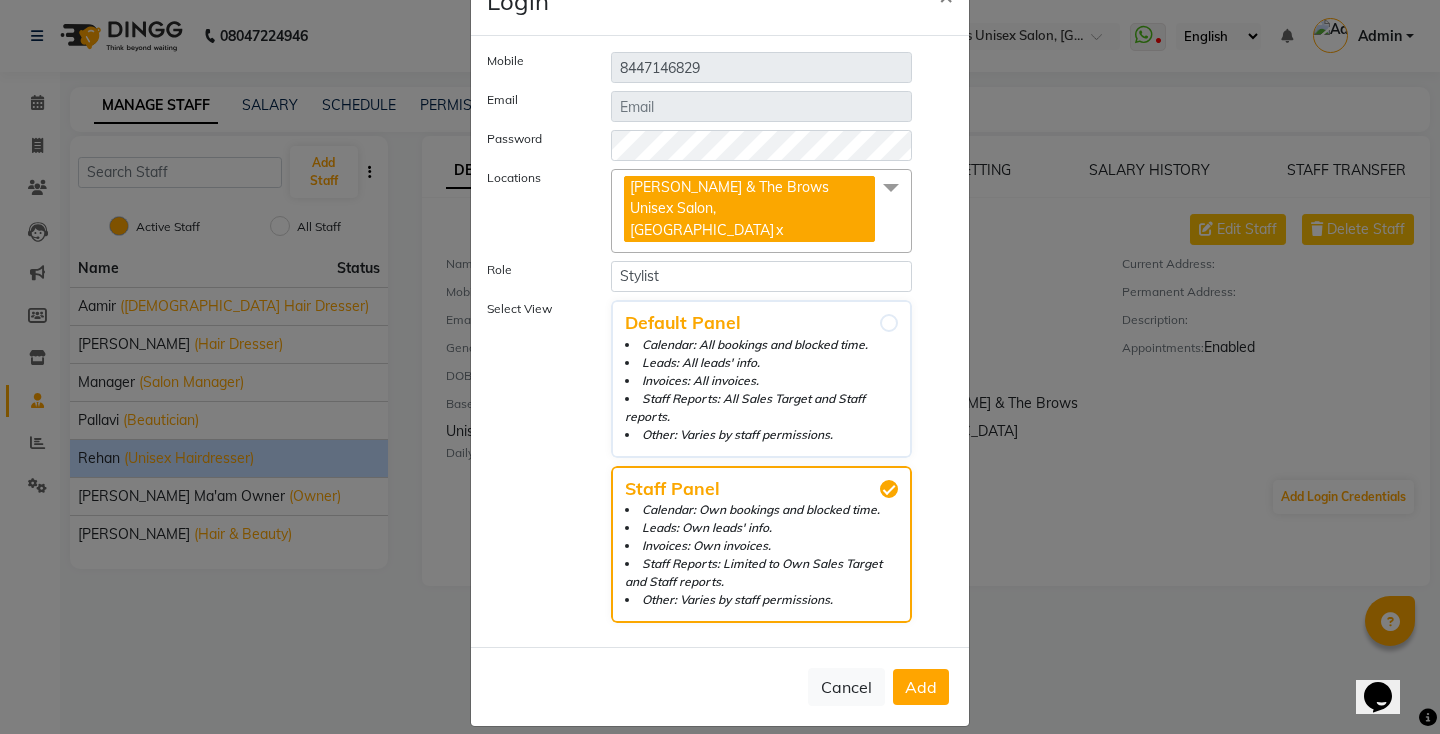 click on "Add" 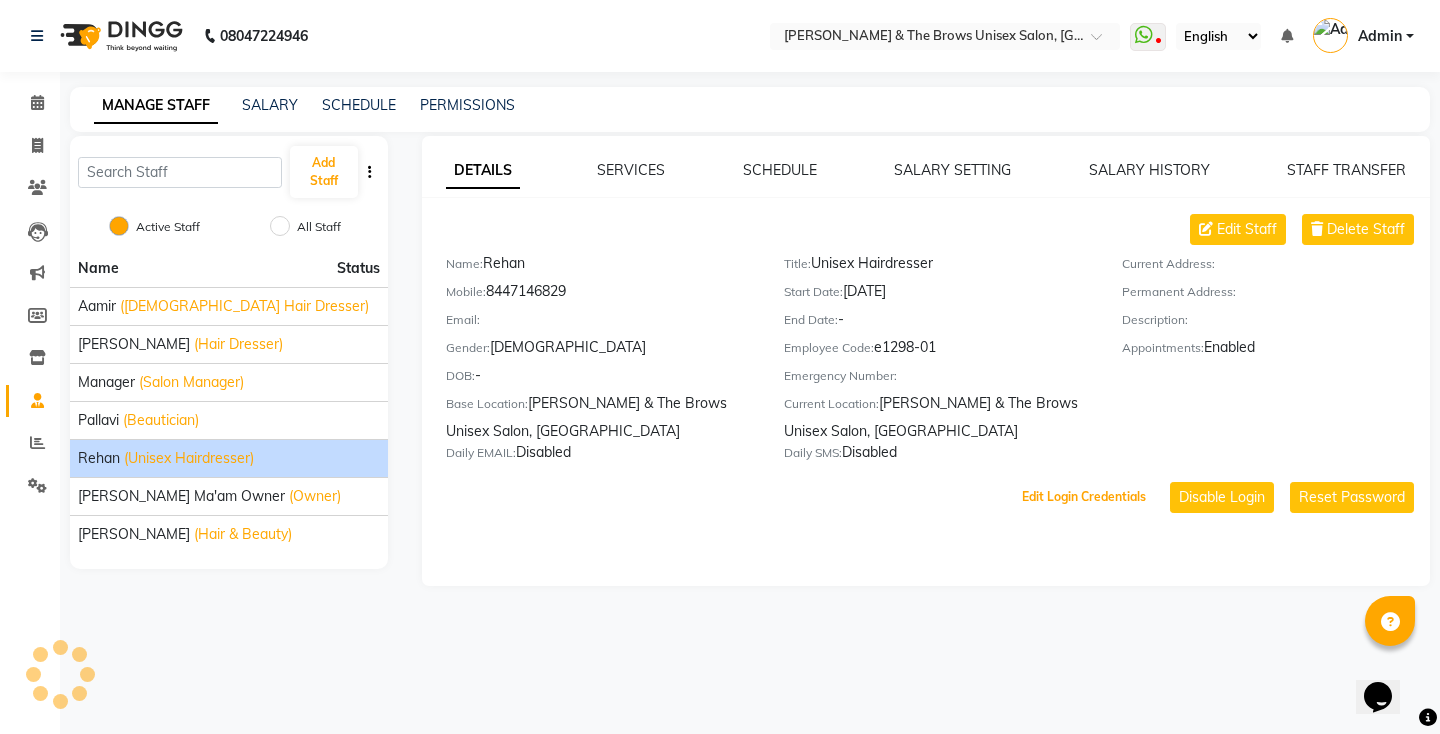 scroll, scrollTop: 34, scrollLeft: 0, axis: vertical 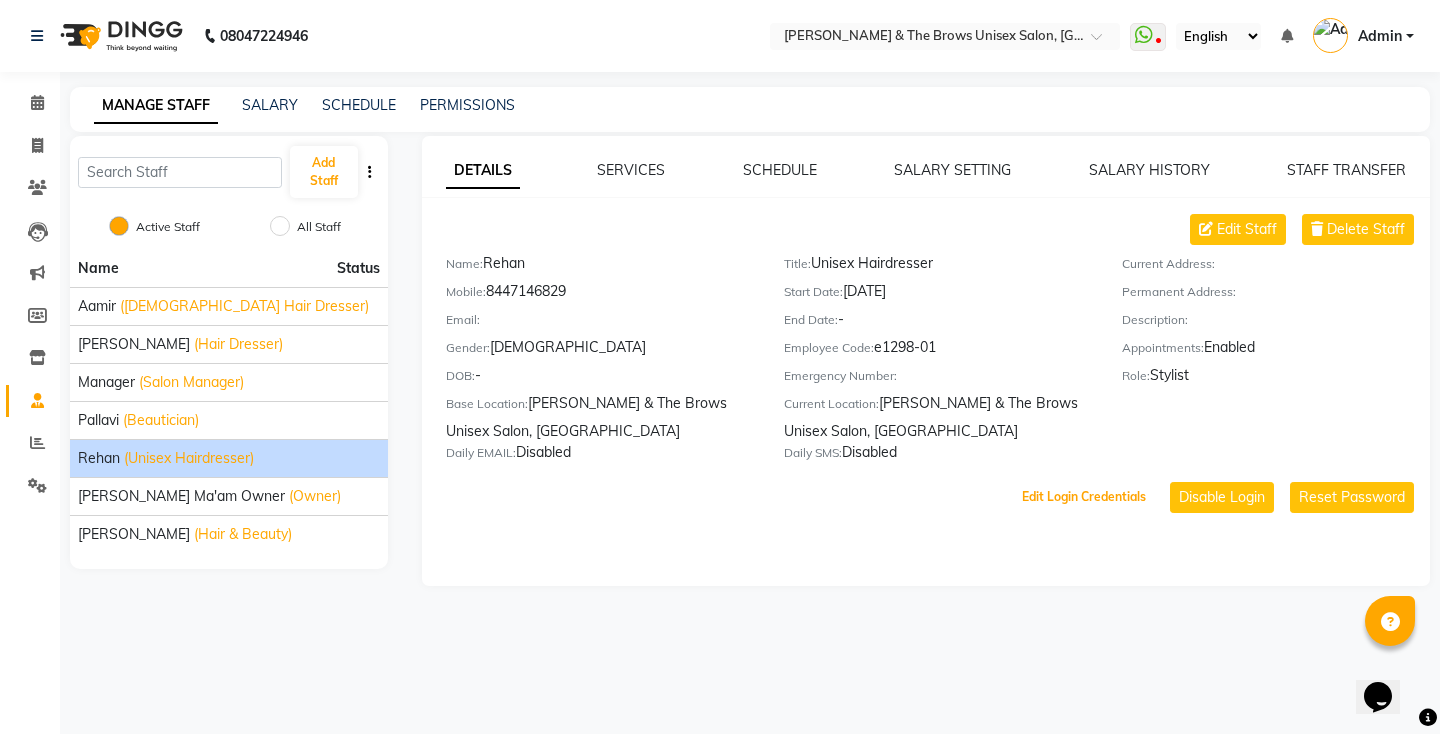 type 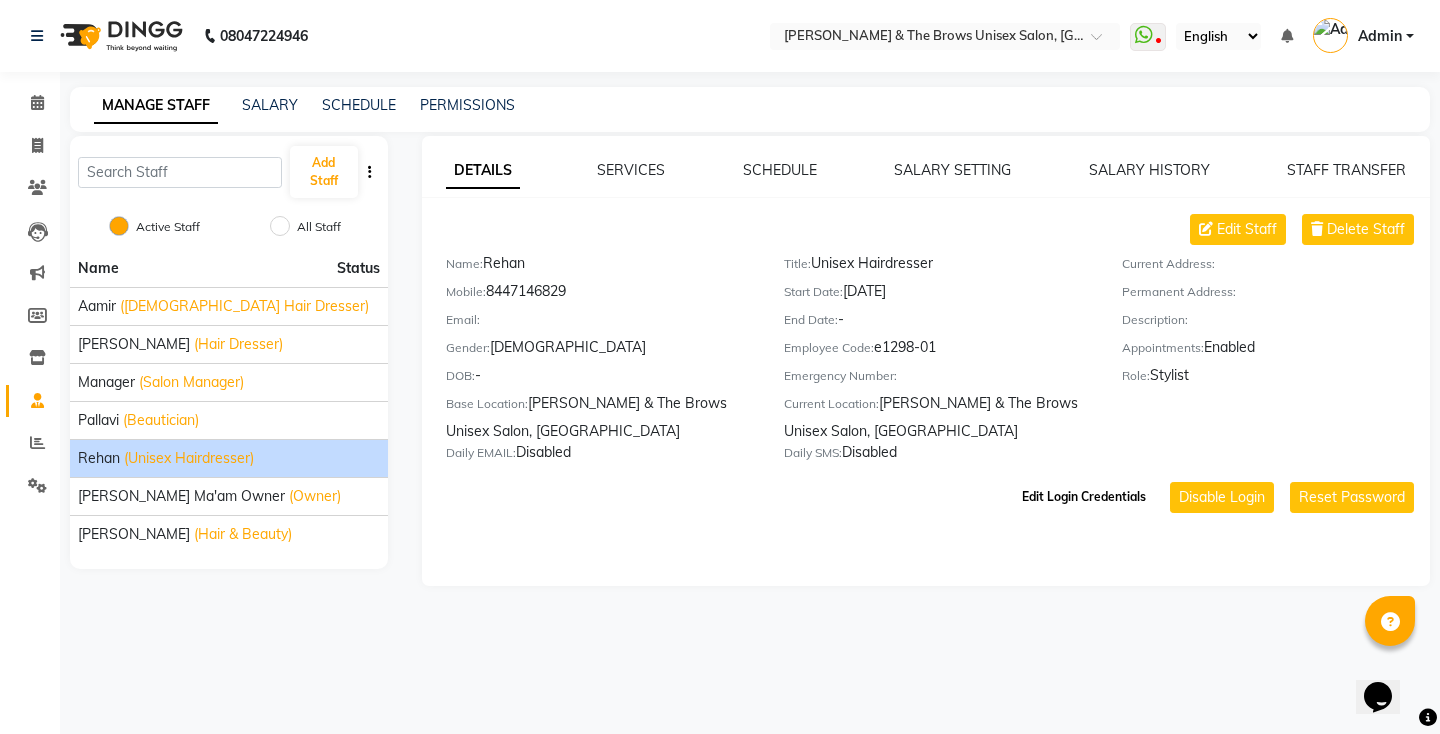 click on "Edit Login Credentials" 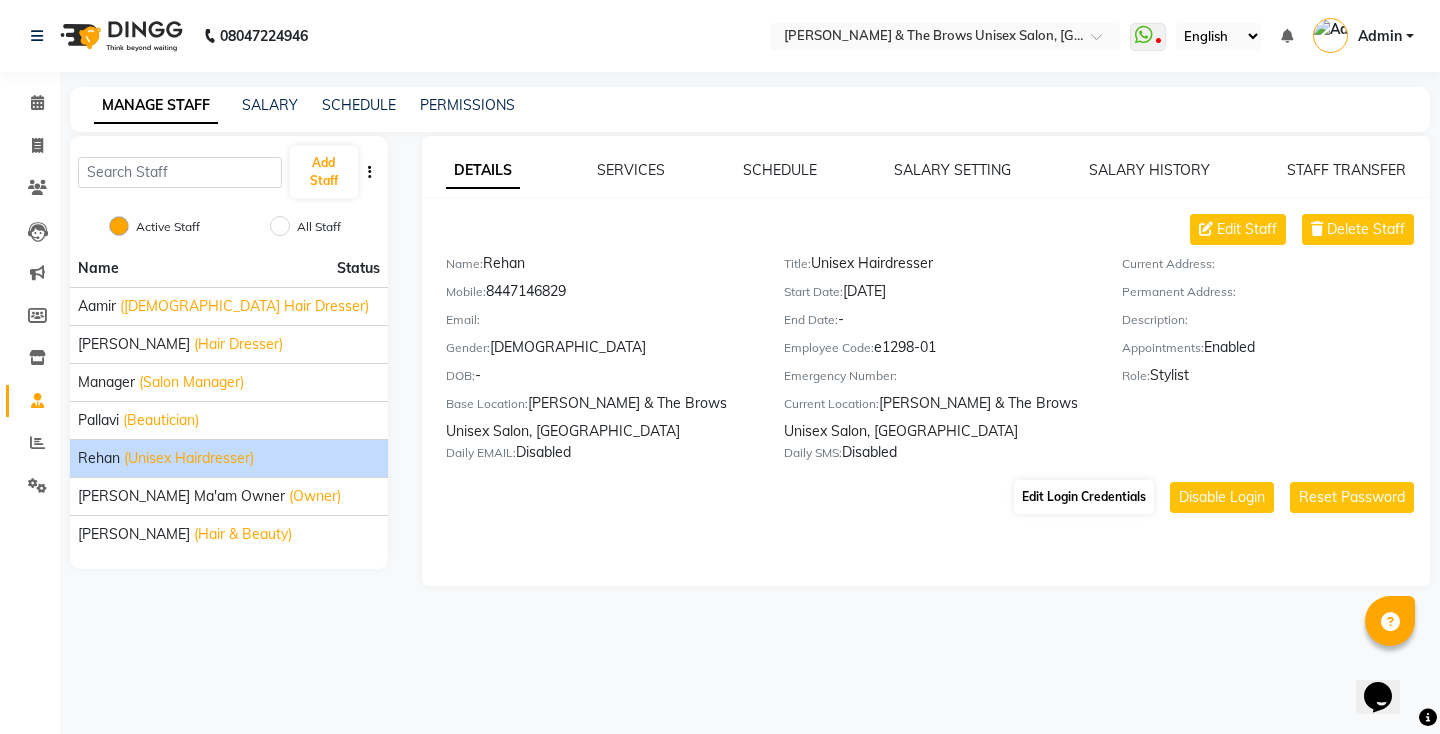 select on "5581" 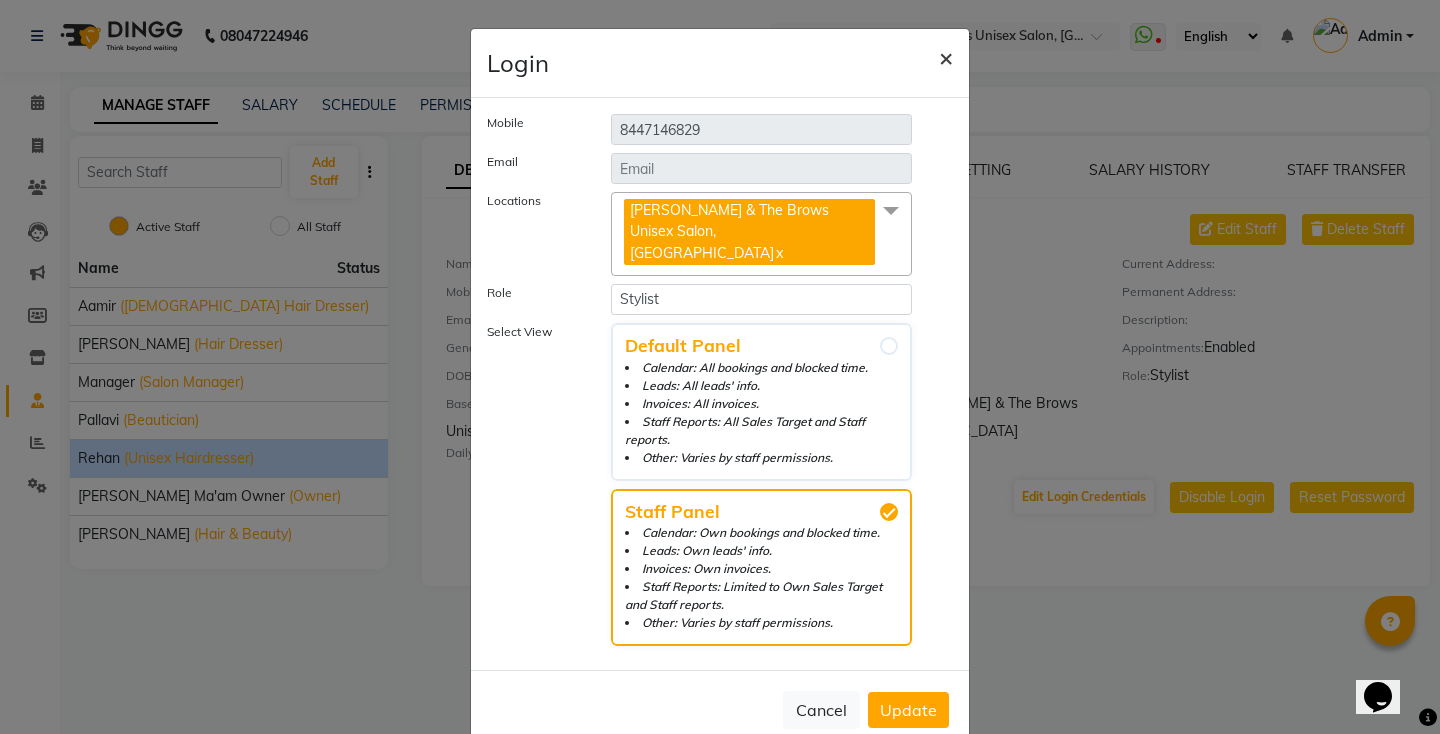 click on "×" 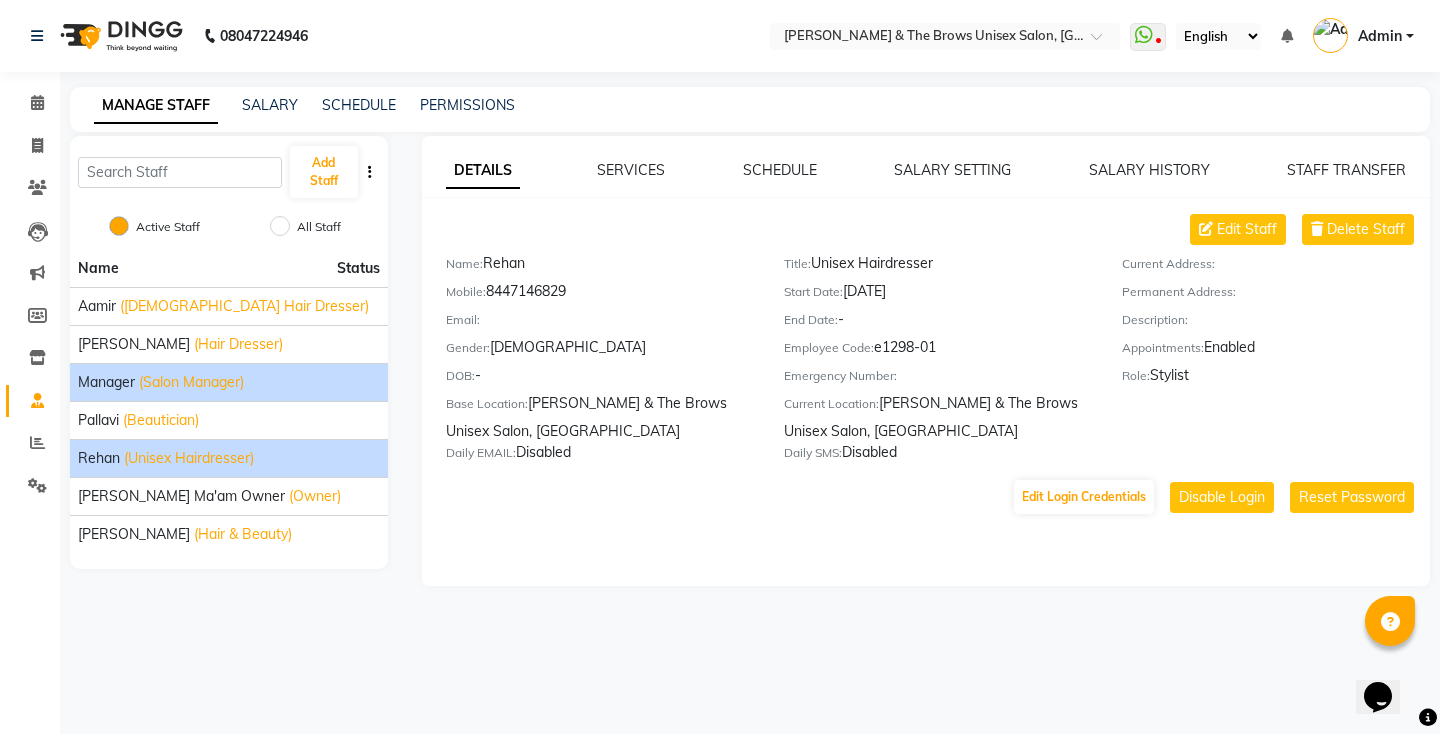 click on "manager" 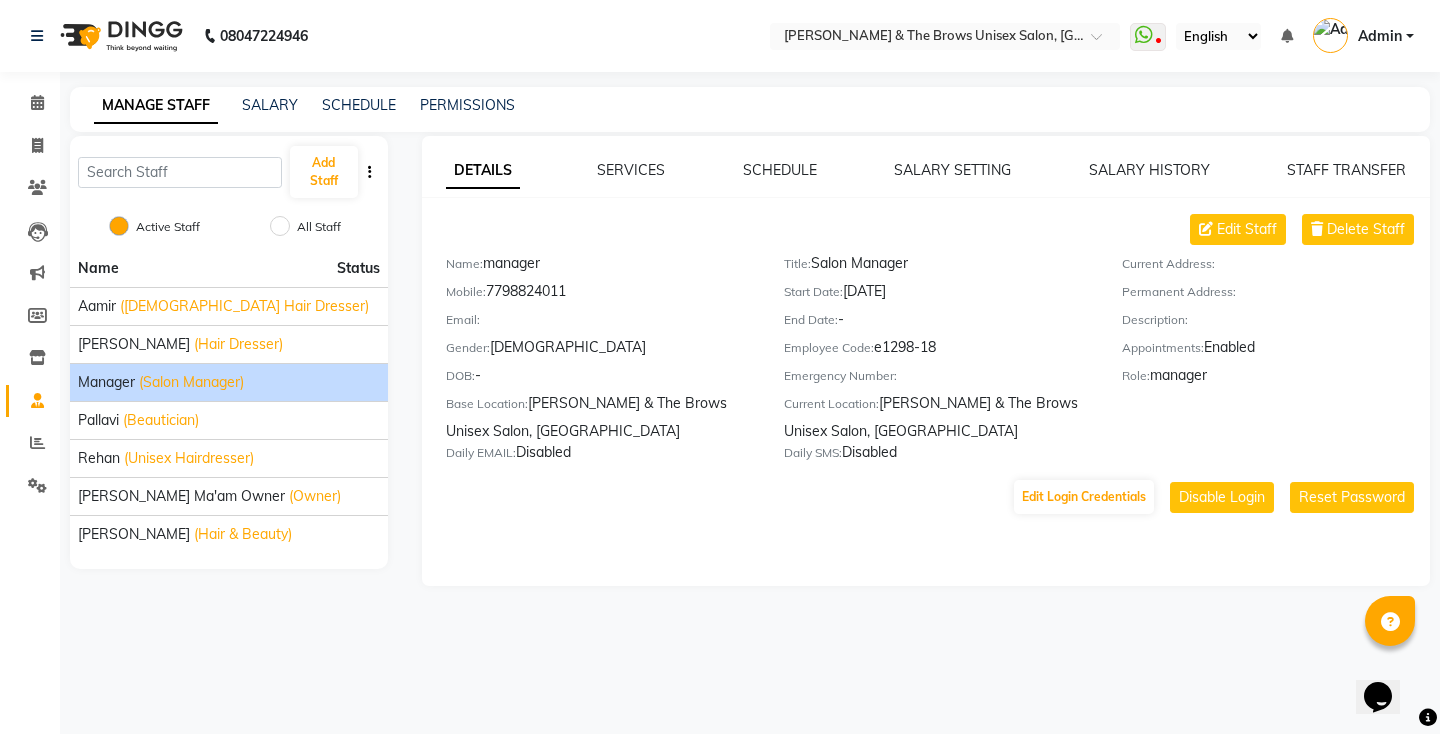 click on "manager" 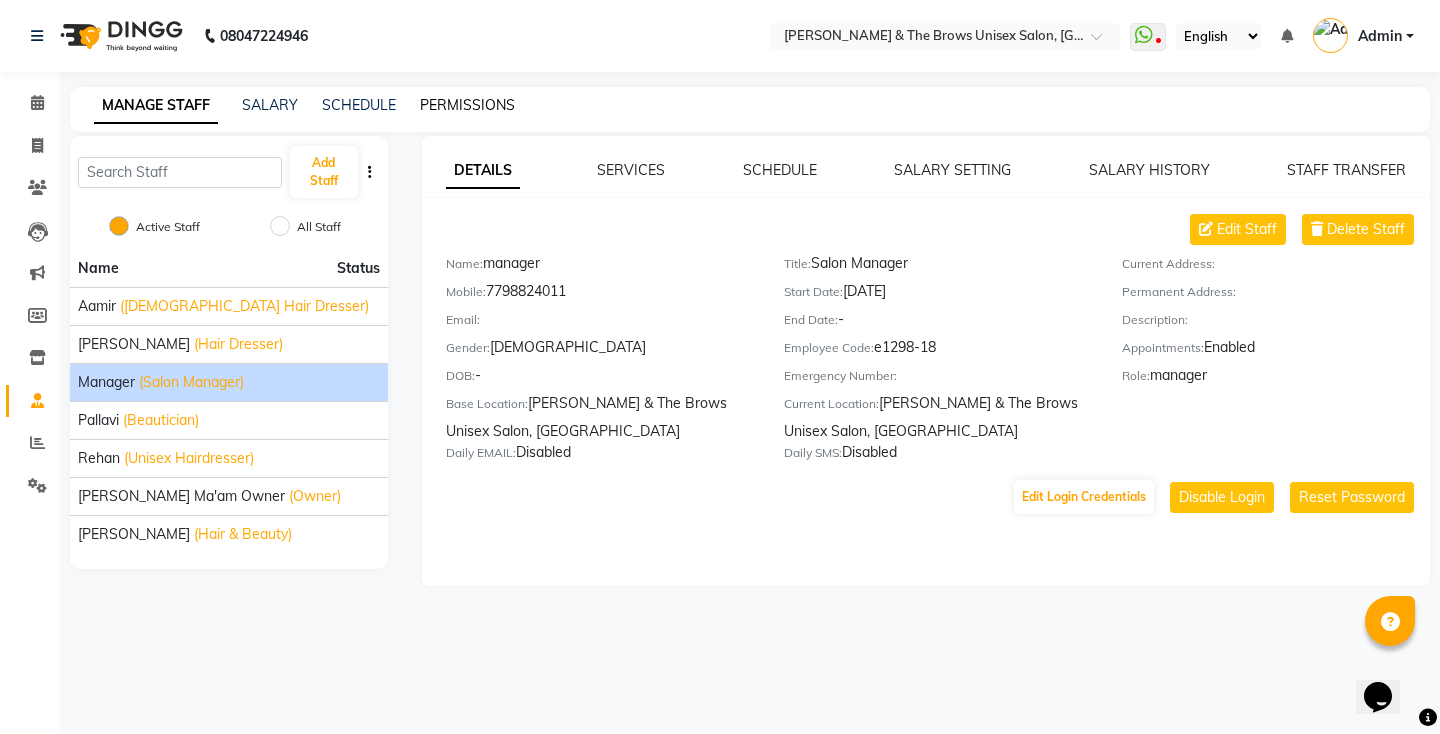 click on "PERMISSIONS" 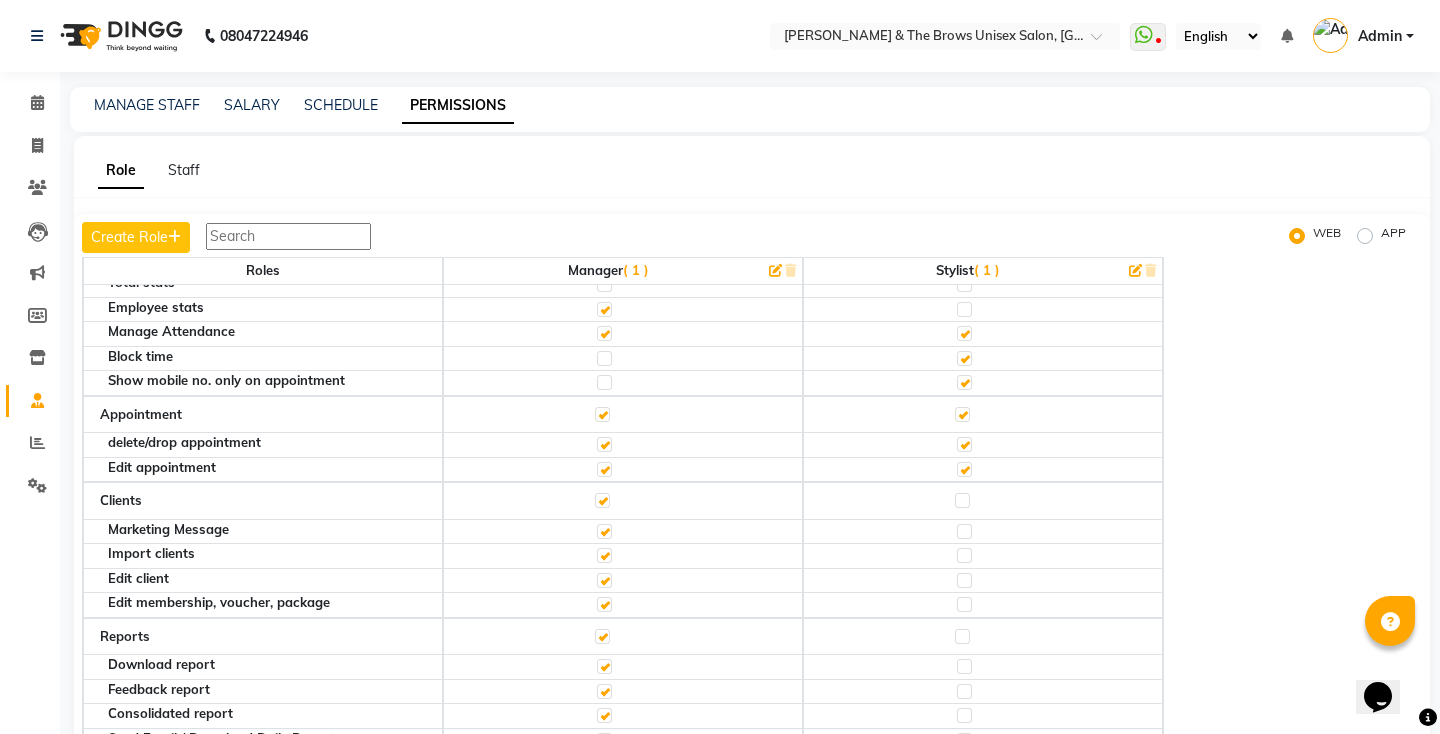 scroll, scrollTop: 0, scrollLeft: 0, axis: both 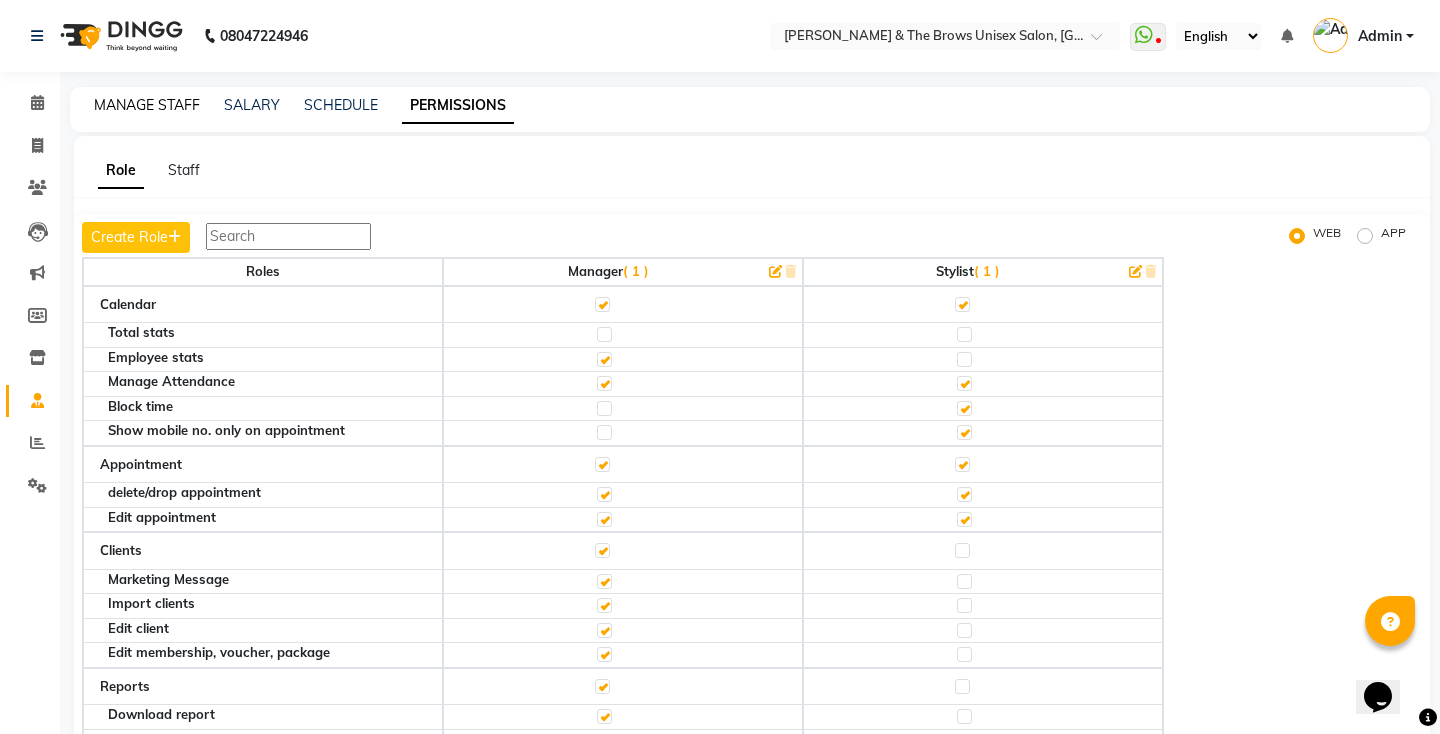 click on "MANAGE STAFF" 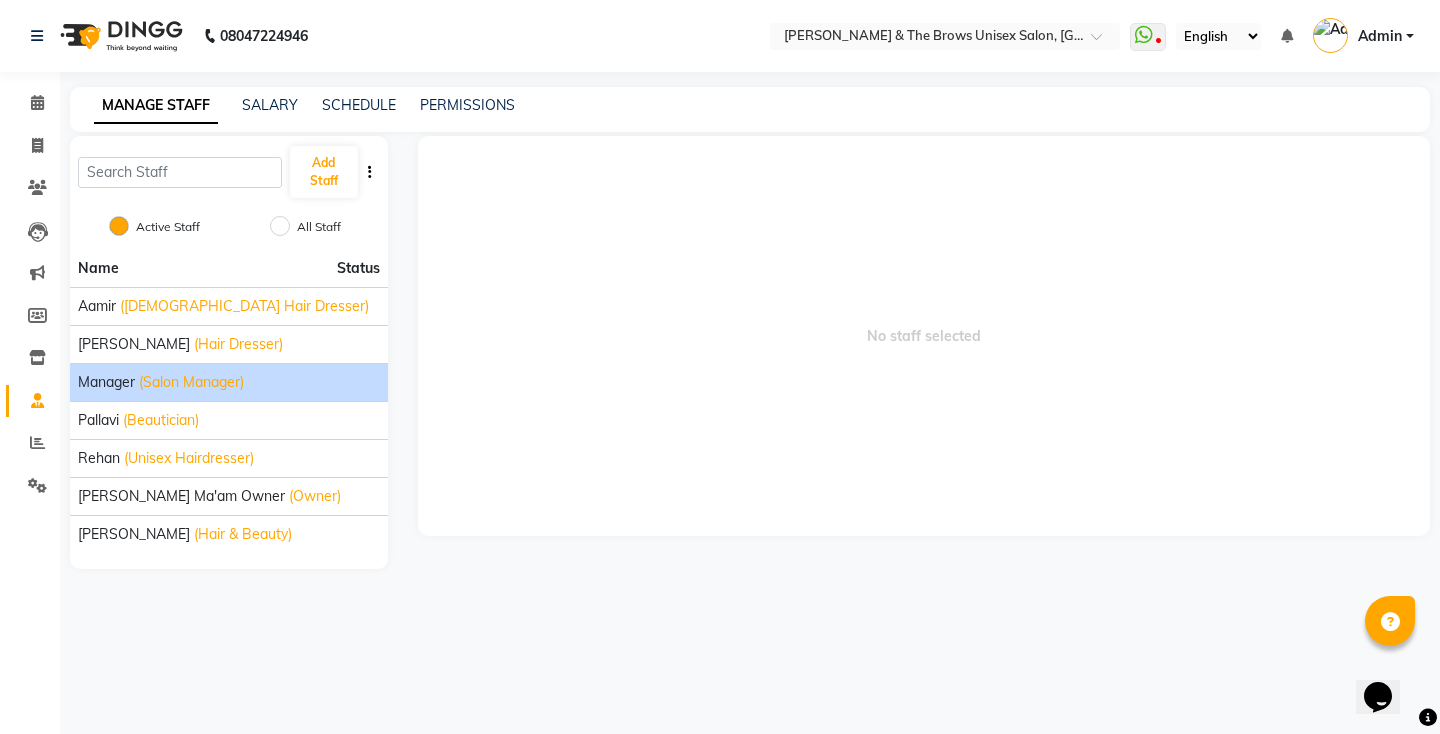 click on "manager" 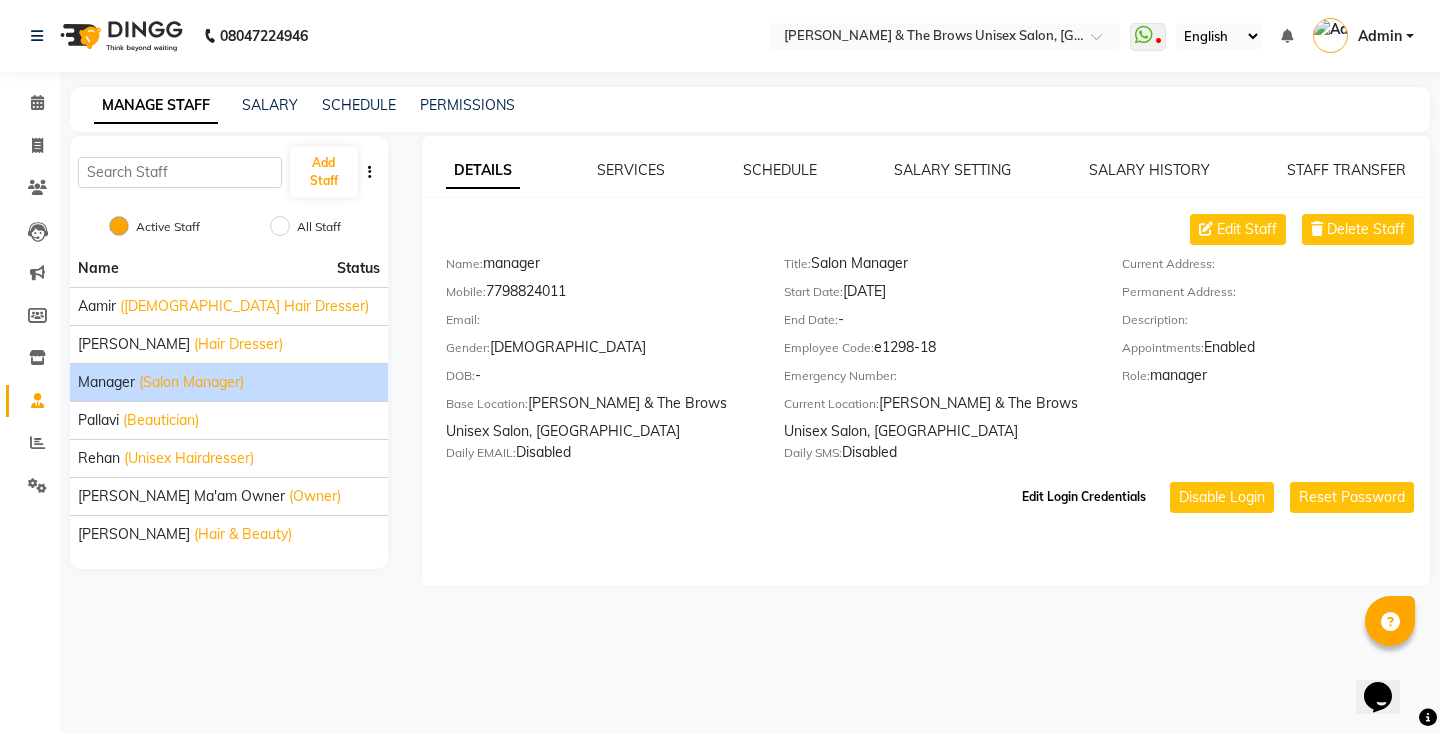 click on "Edit Login Credentials" 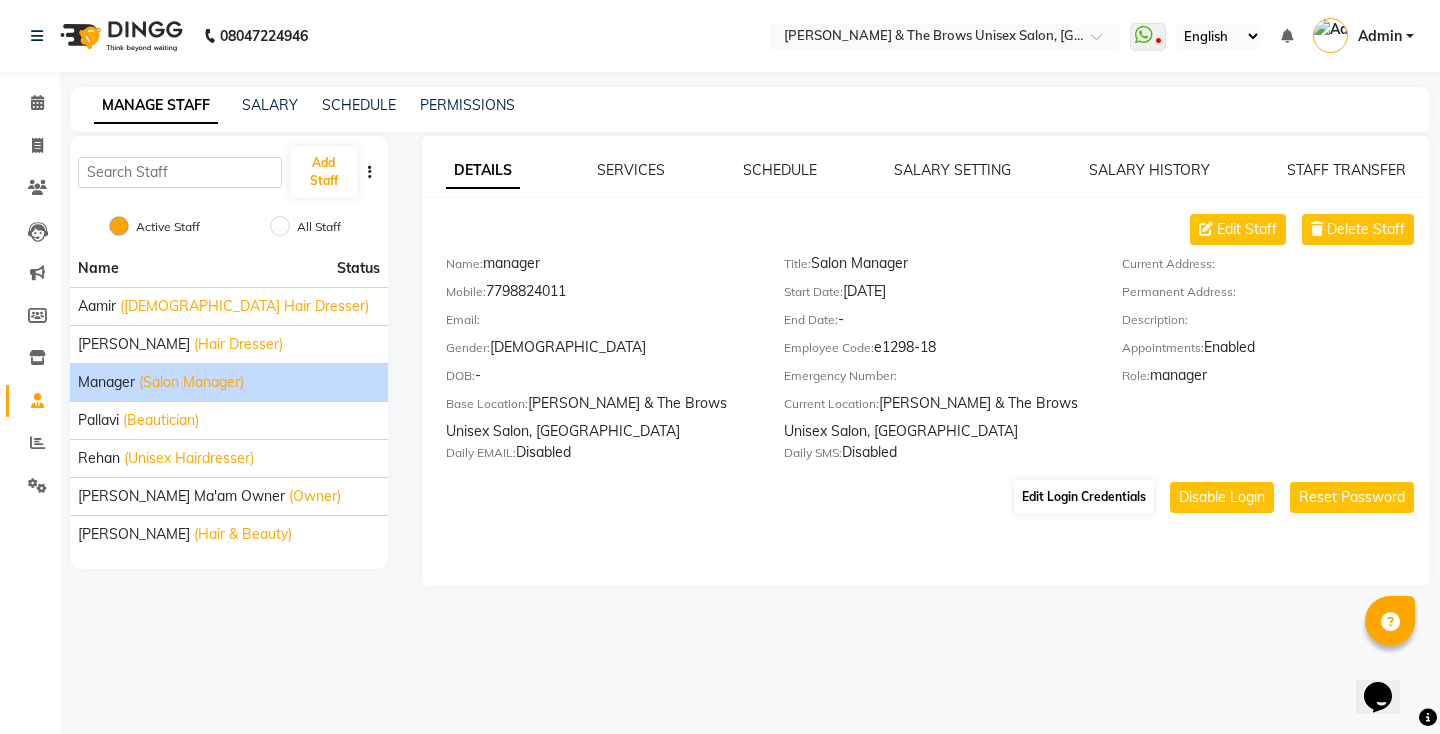 select on "193" 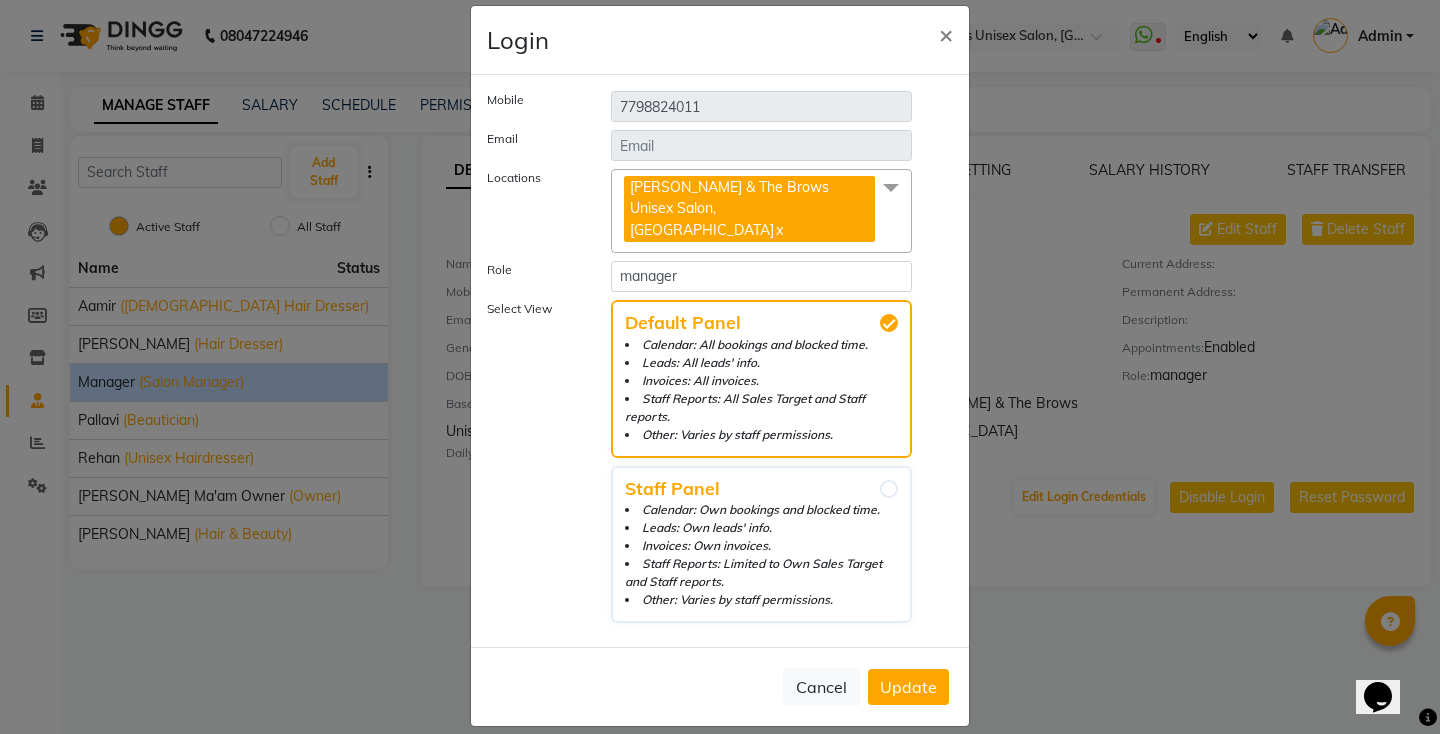 scroll, scrollTop: 0, scrollLeft: 0, axis: both 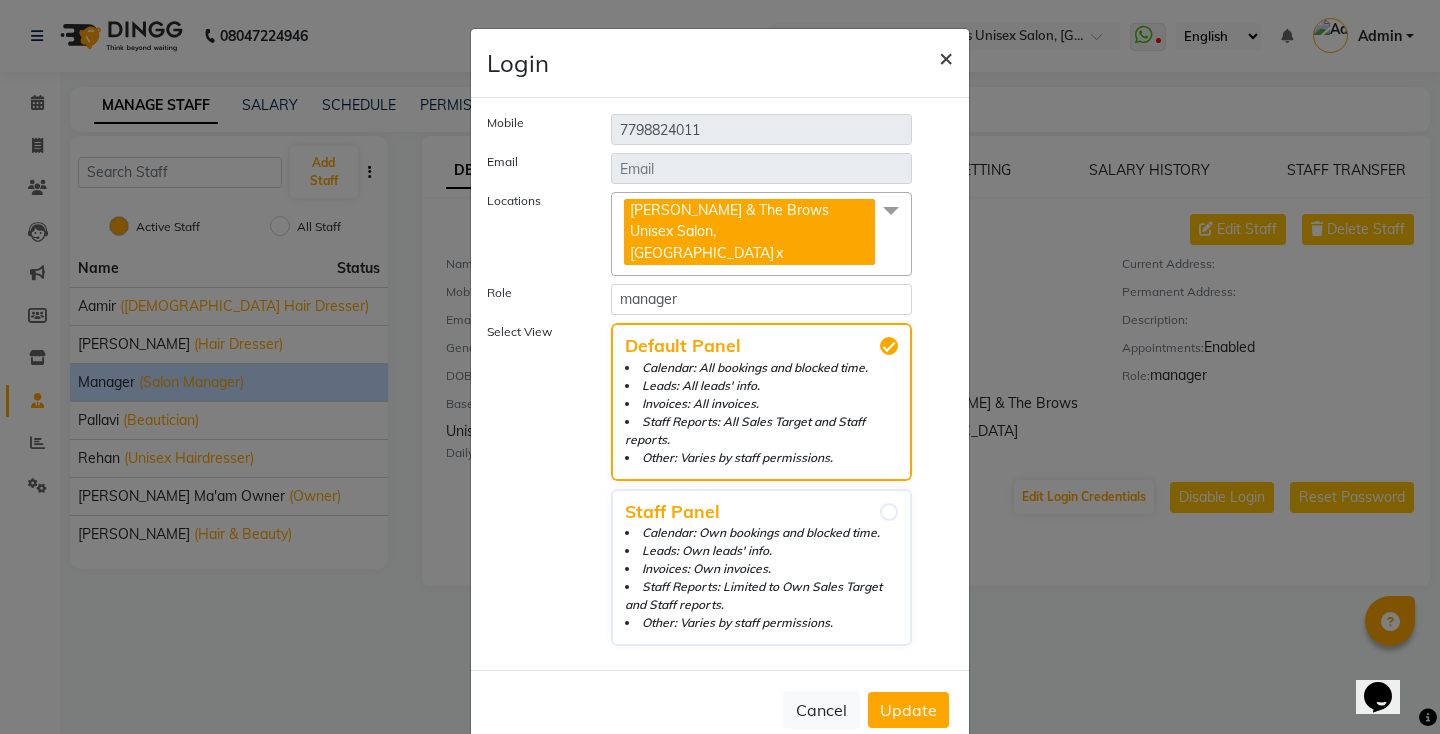 click on "×" 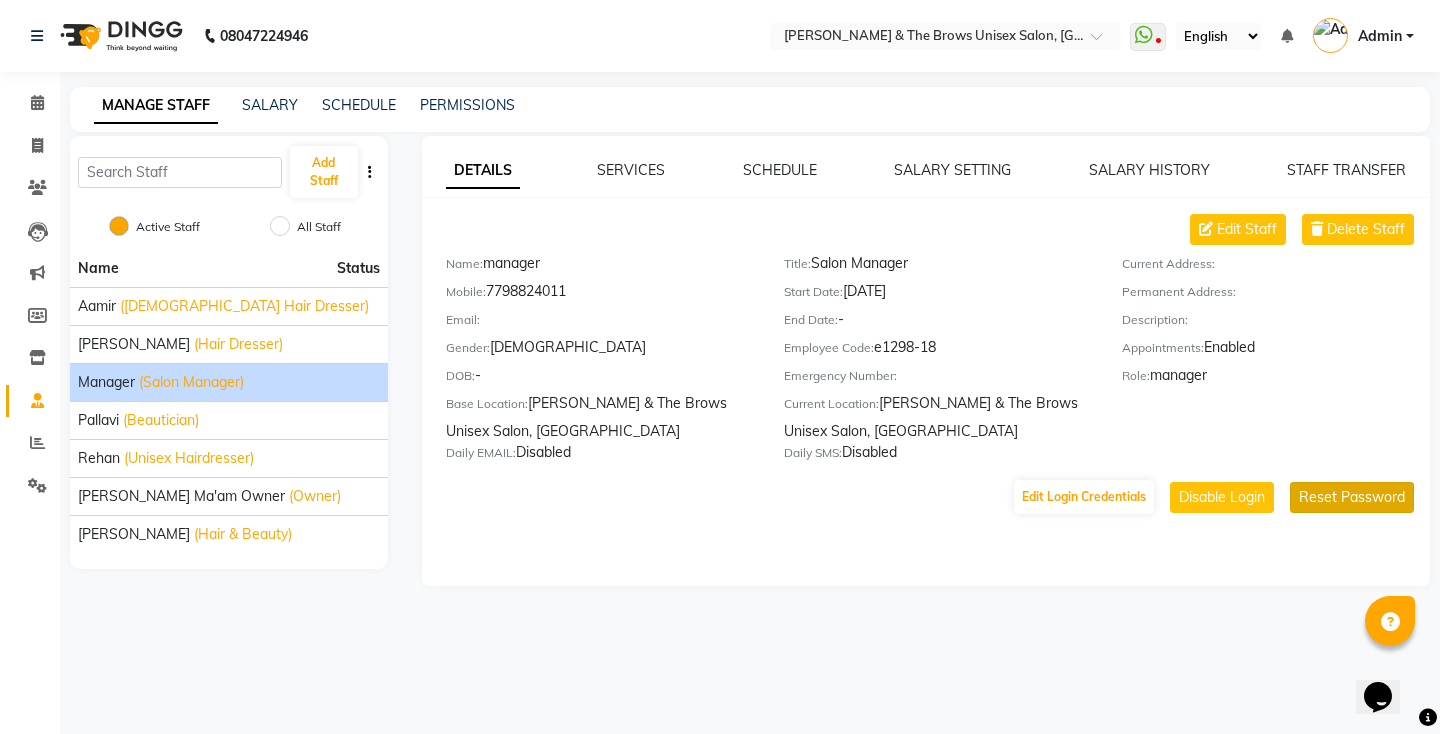 click on "Reset Password" 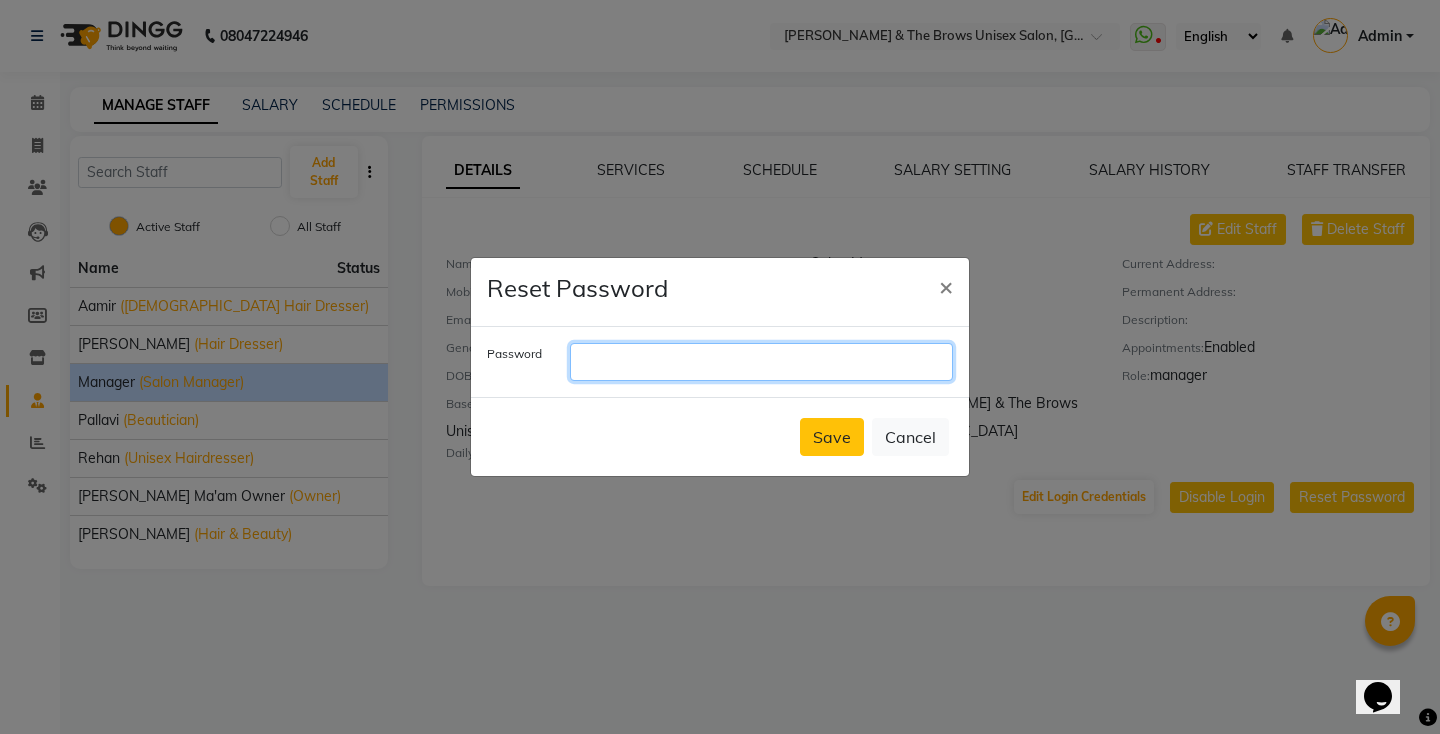 click 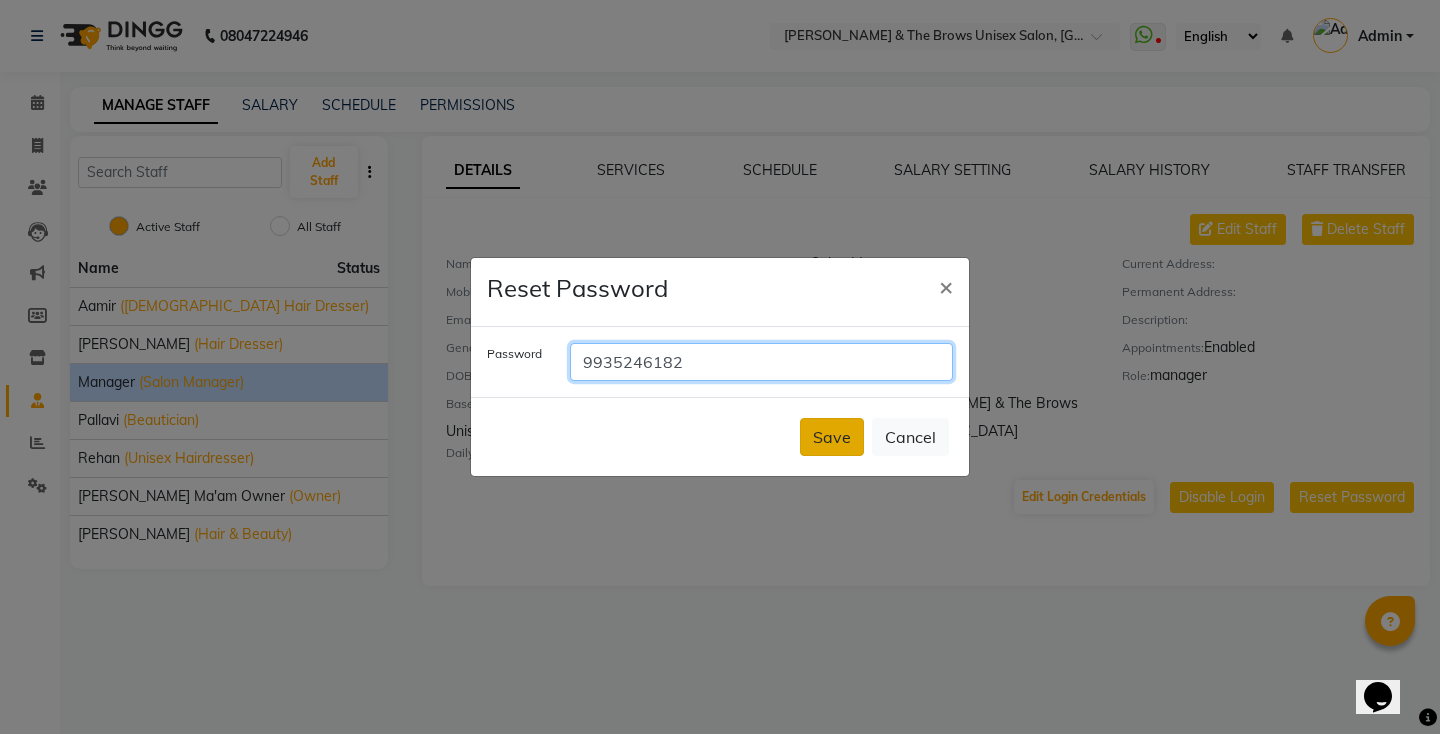 type on "9935246182" 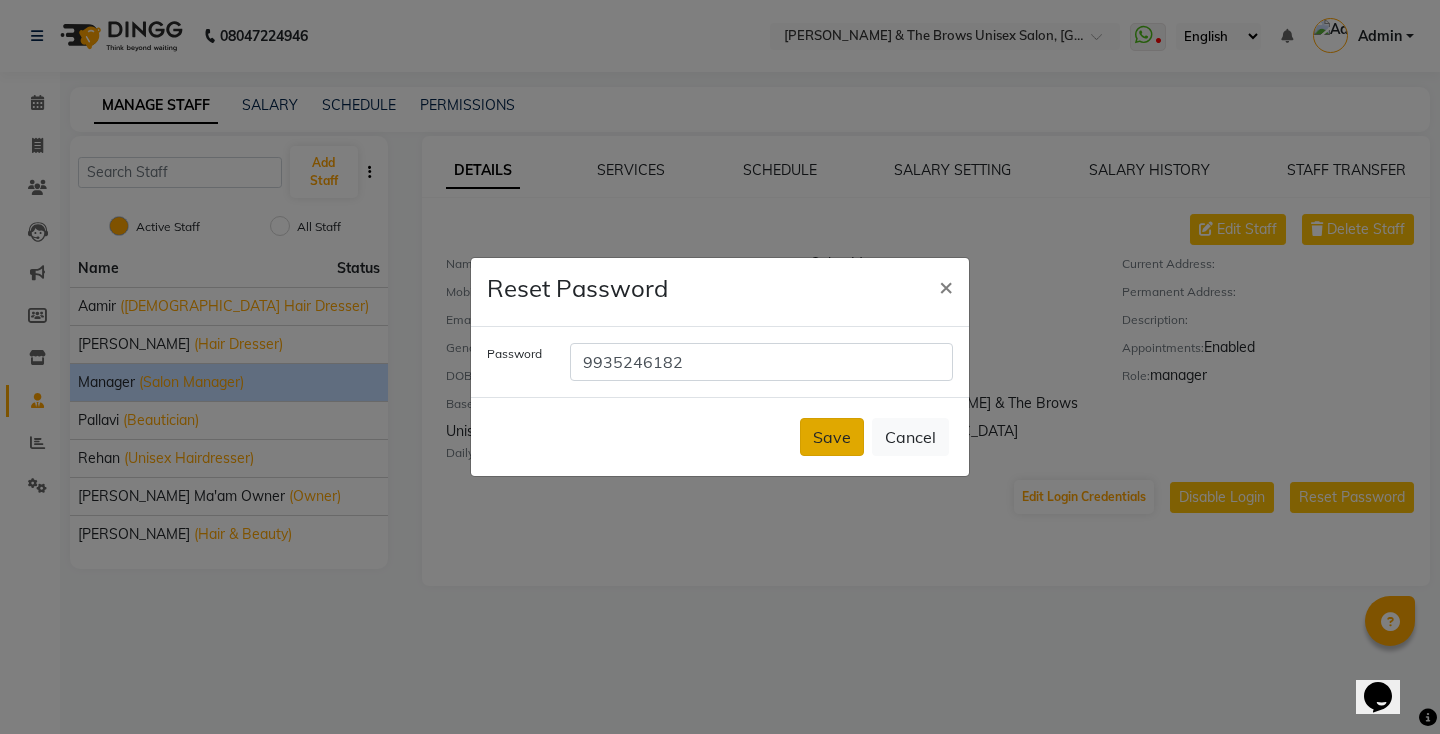 click on "Save" 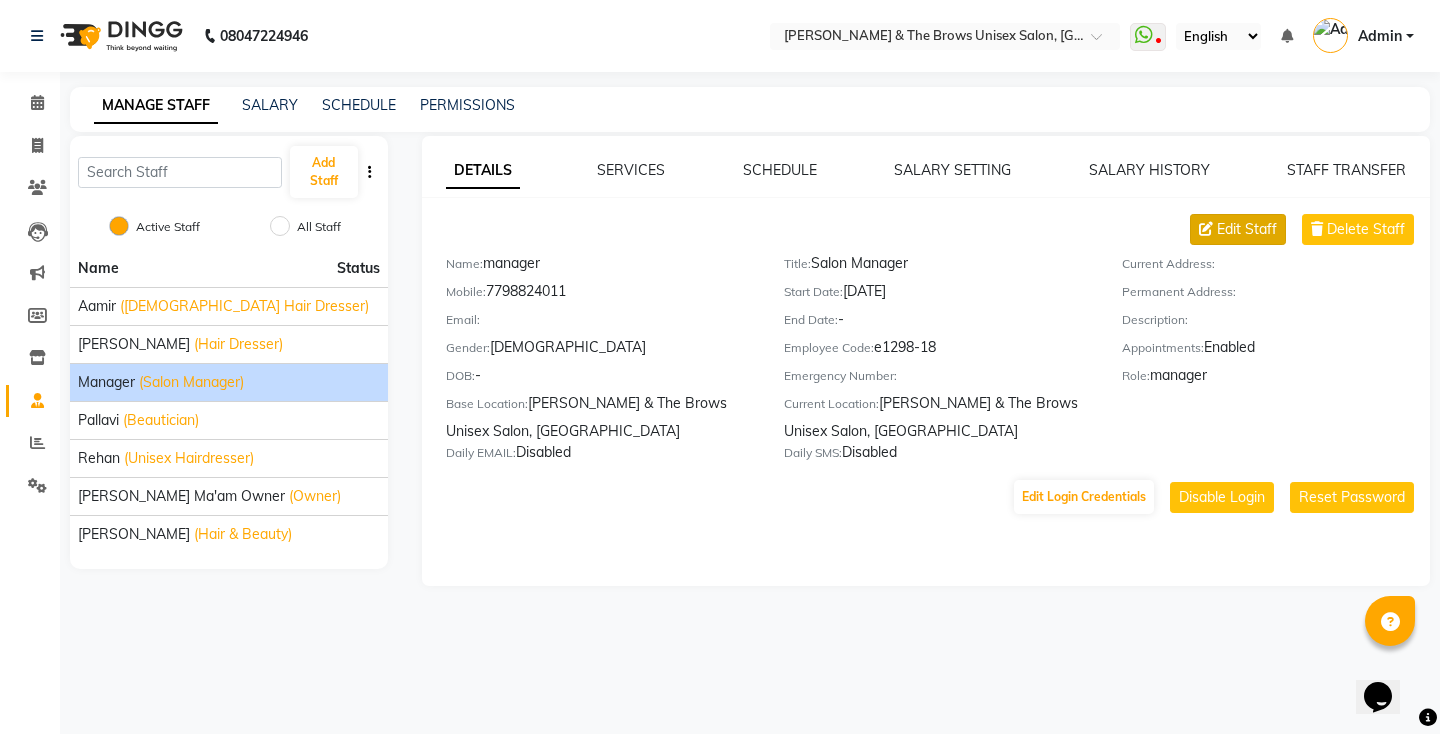 click on "Edit Staff" 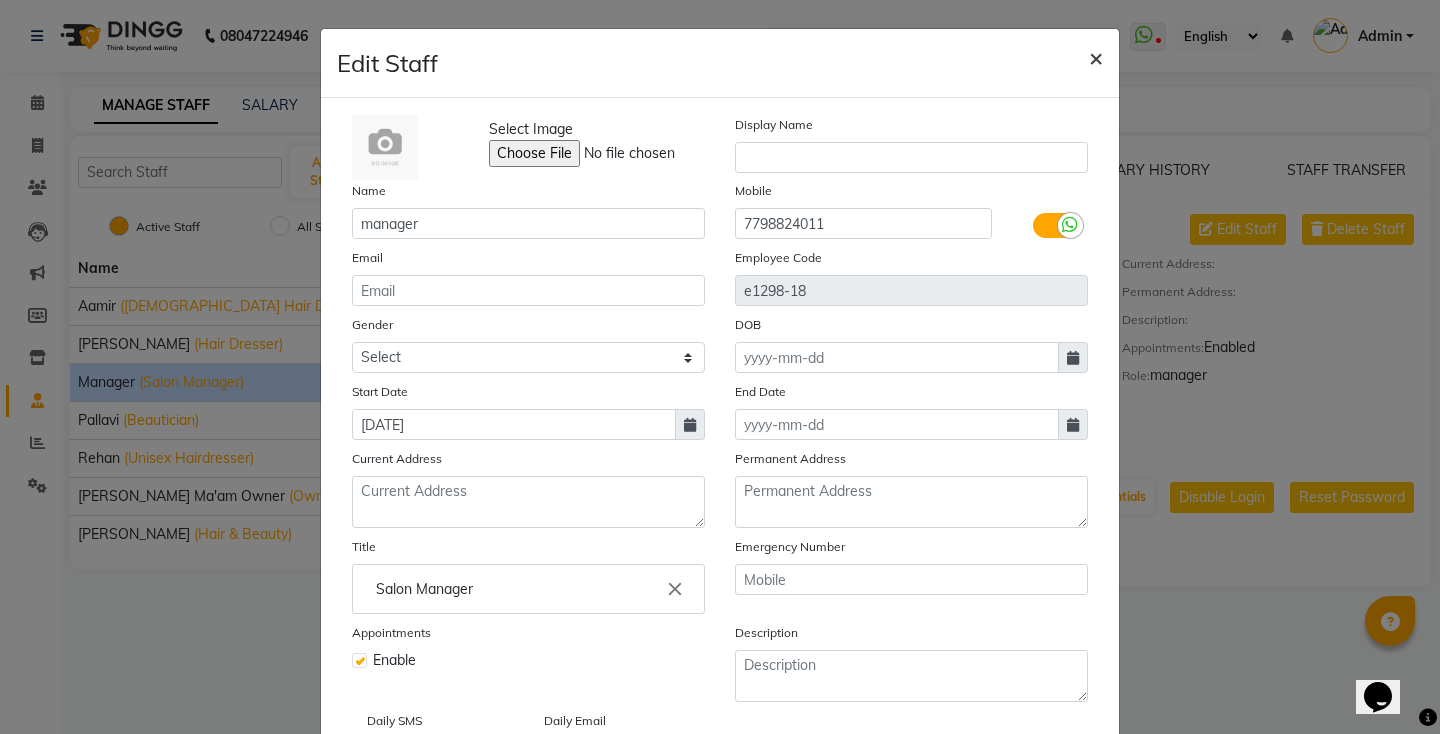 click on "×" 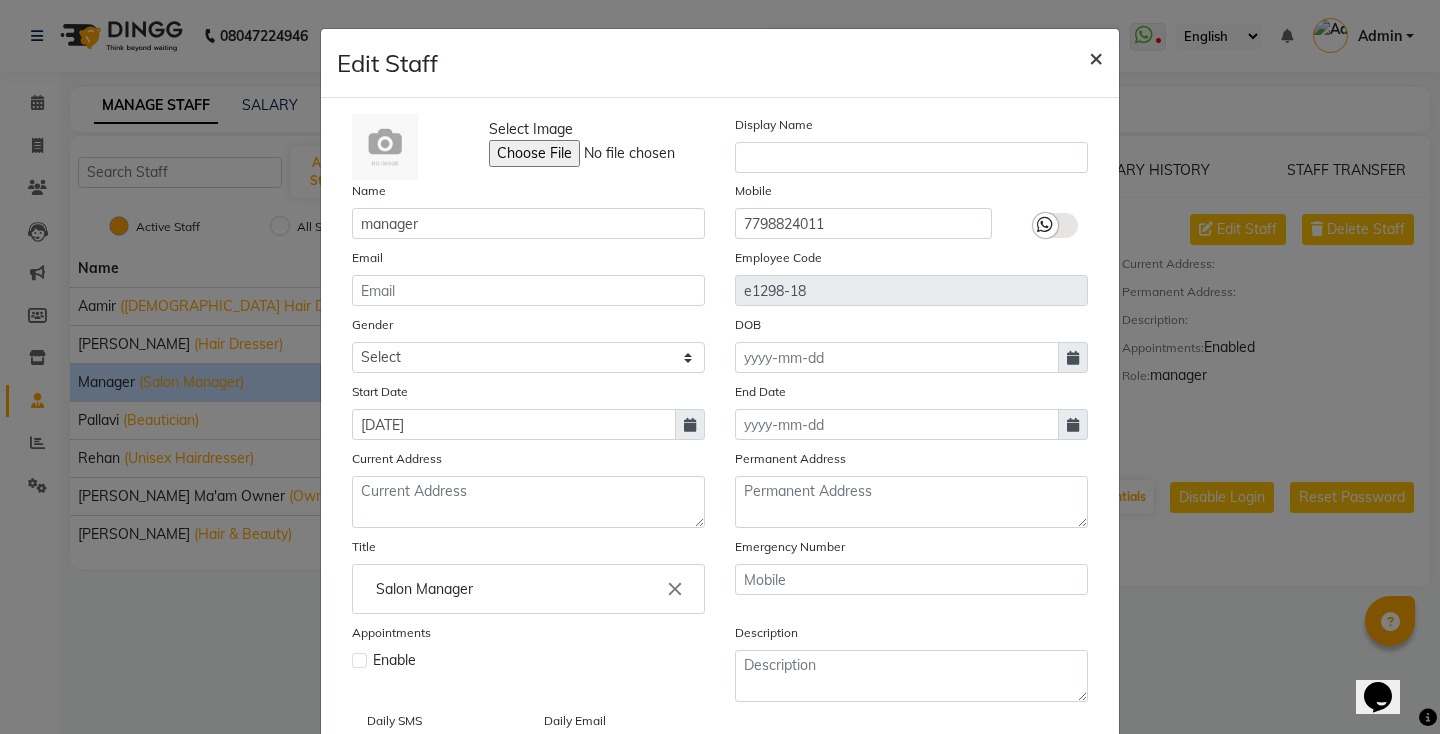 type 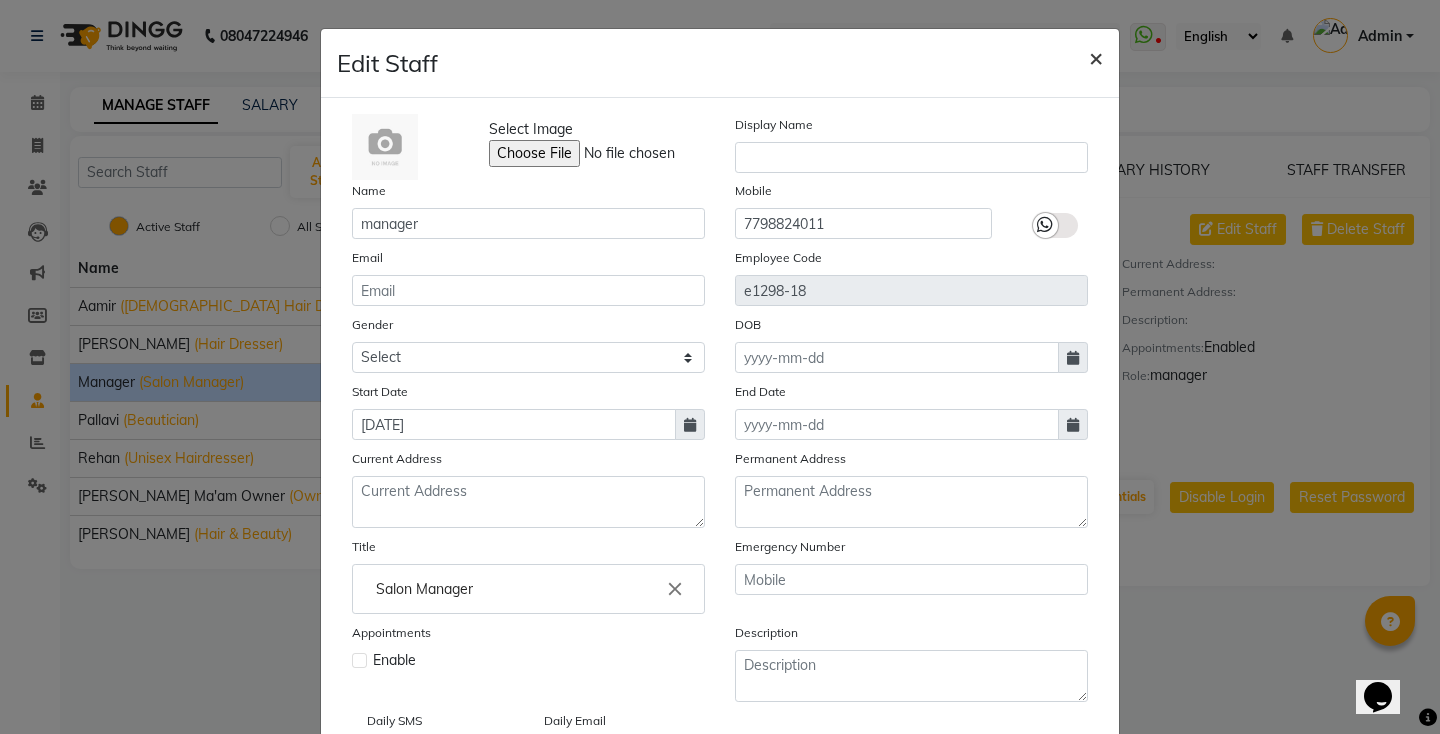 type 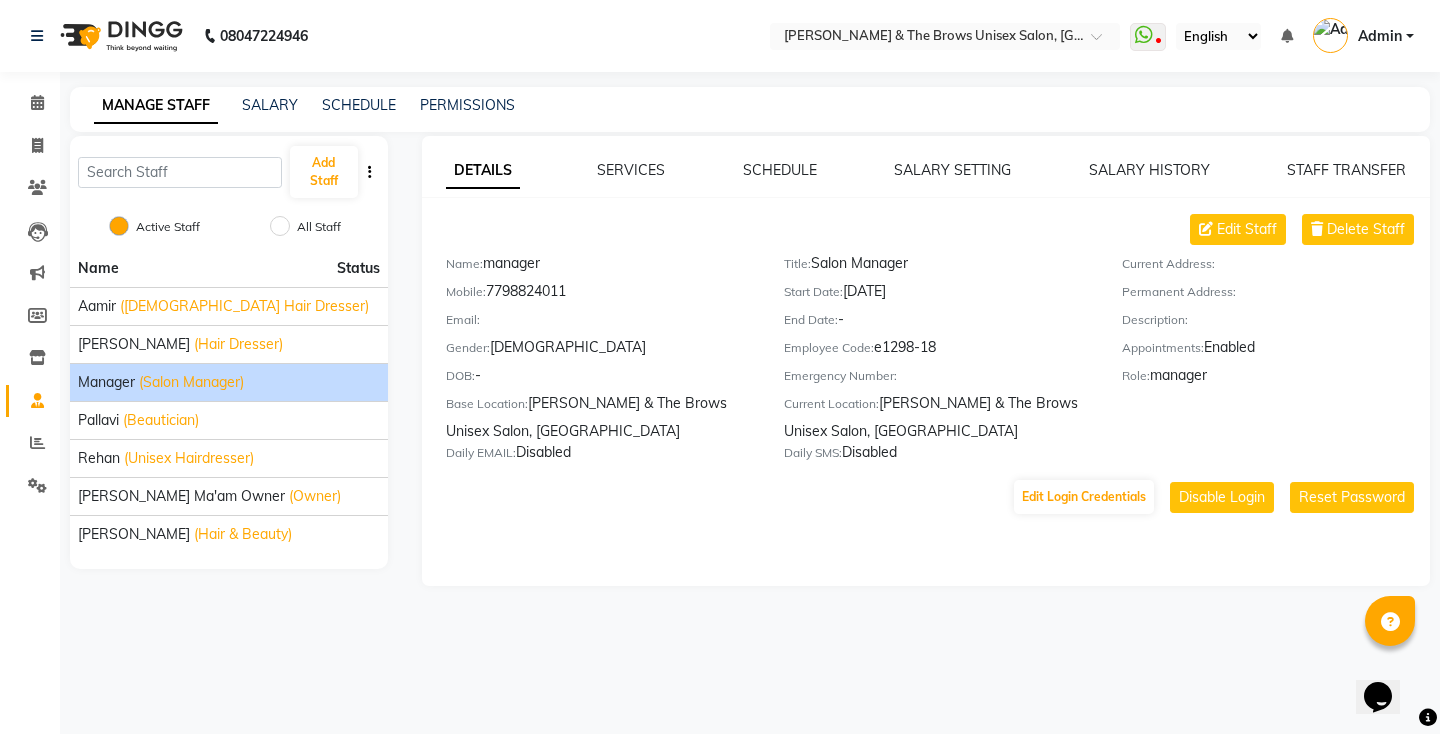 drag, startPoint x: 492, startPoint y: 290, endPoint x: 581, endPoint y: 290, distance: 89 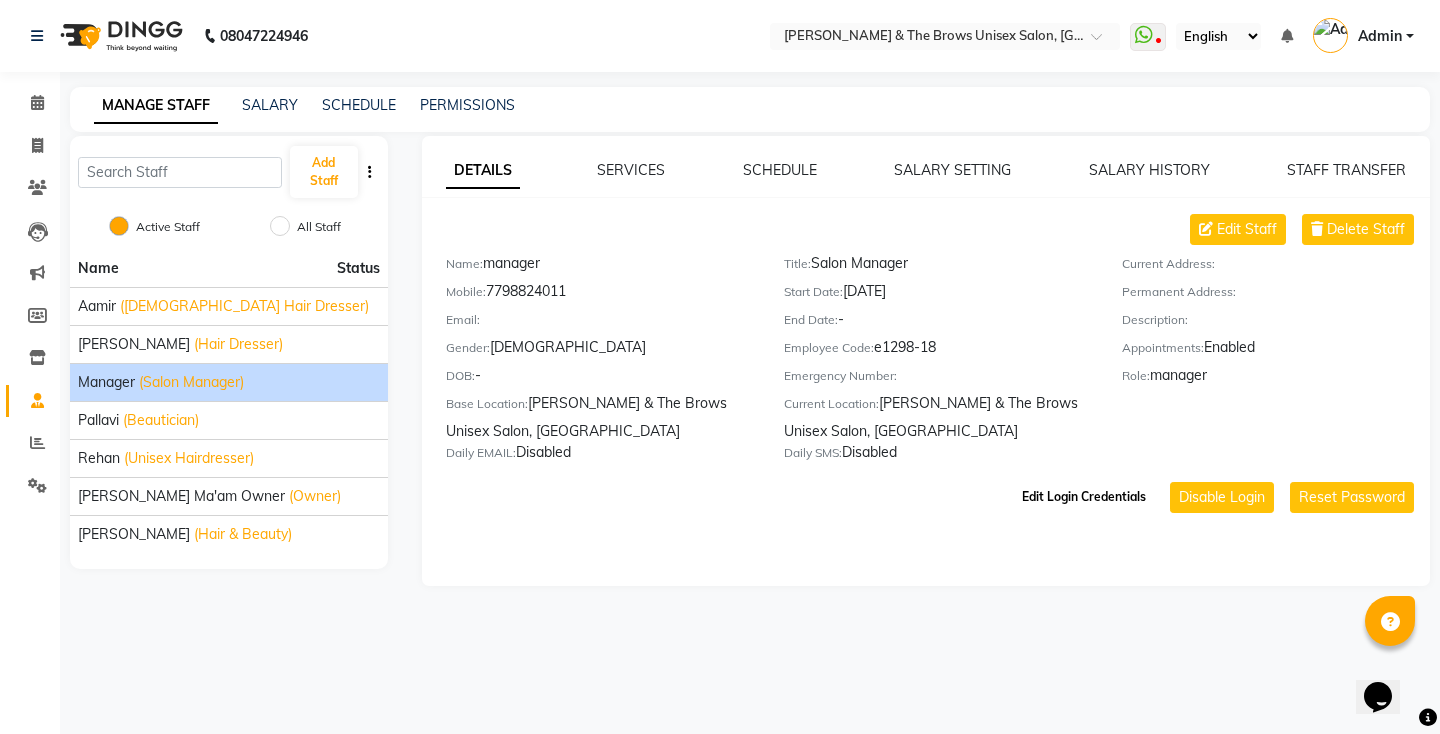 click on "Edit Login Credentials" 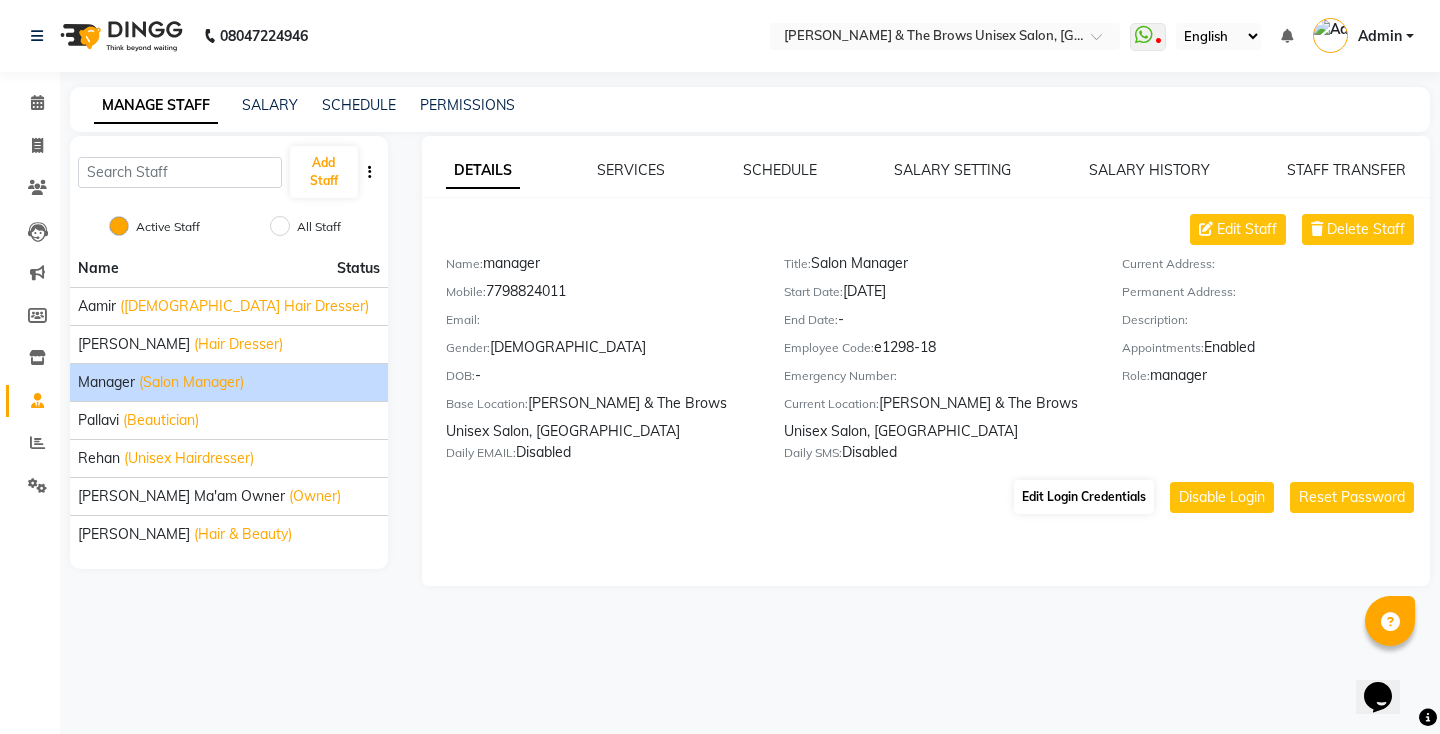 select on "193" 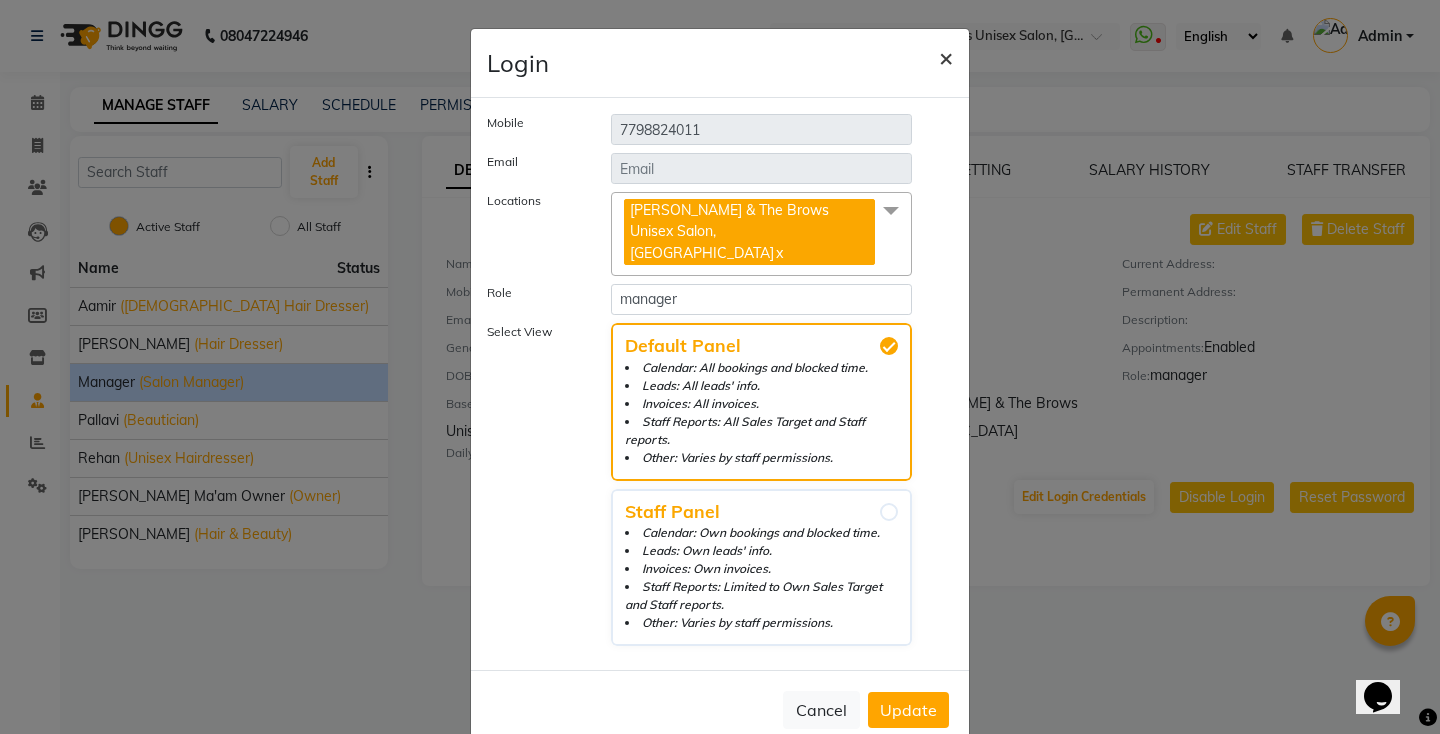 click on "×" 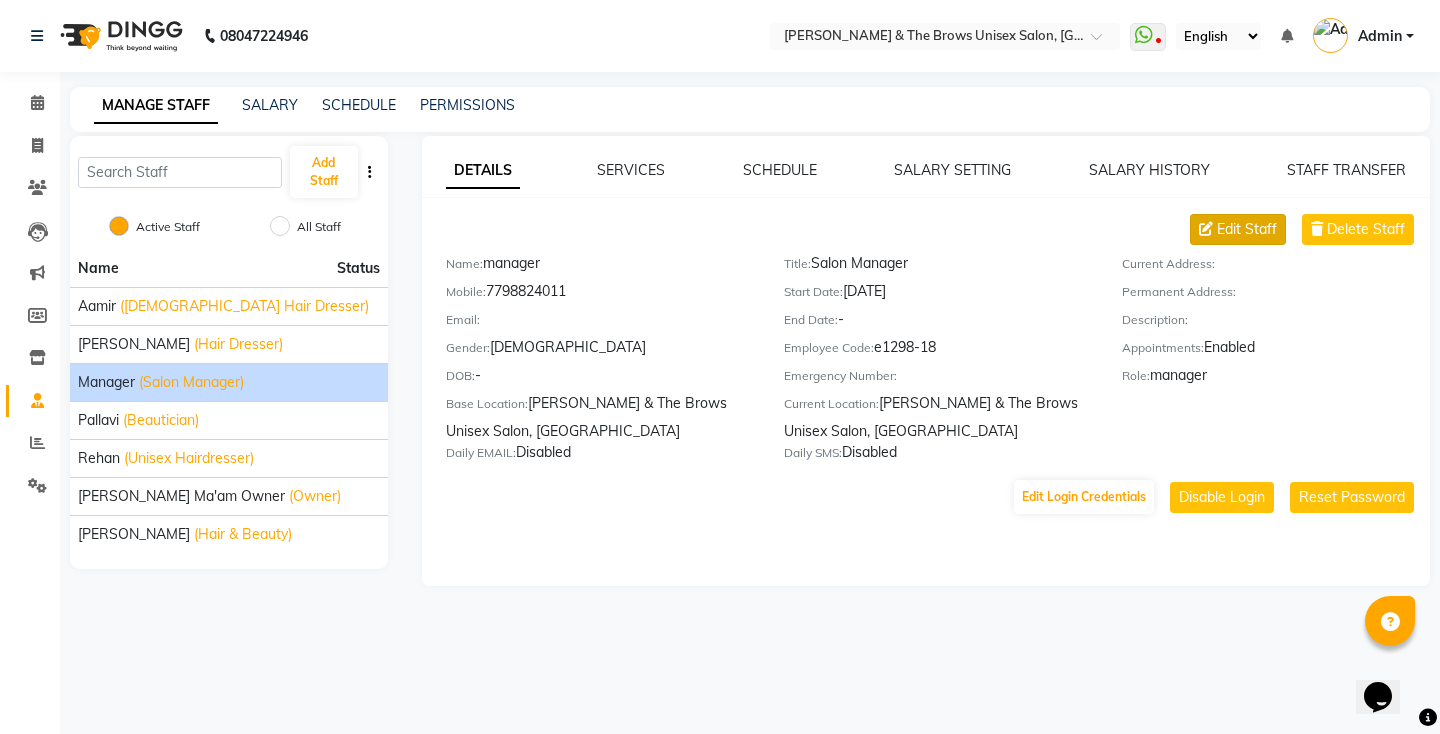 click on "Edit Staff" 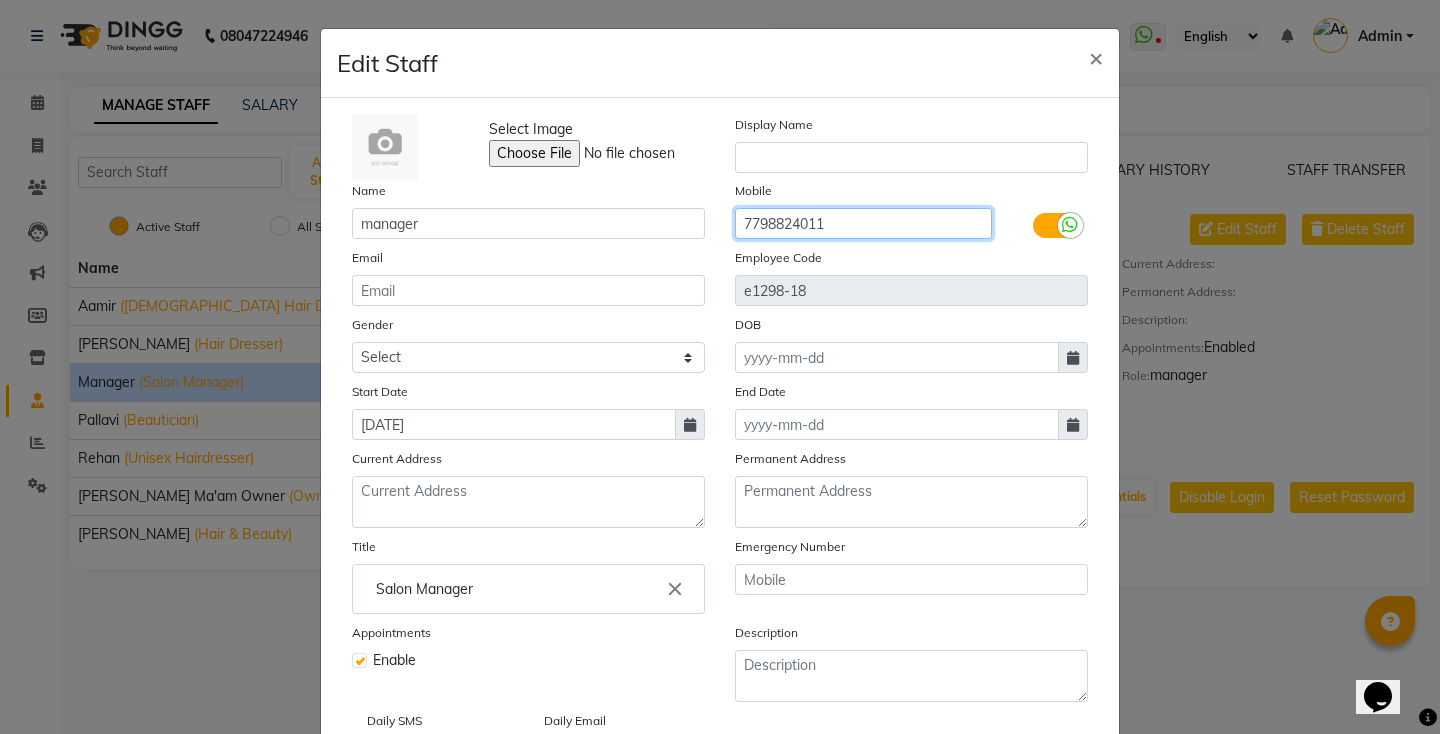 click on "7798824011" 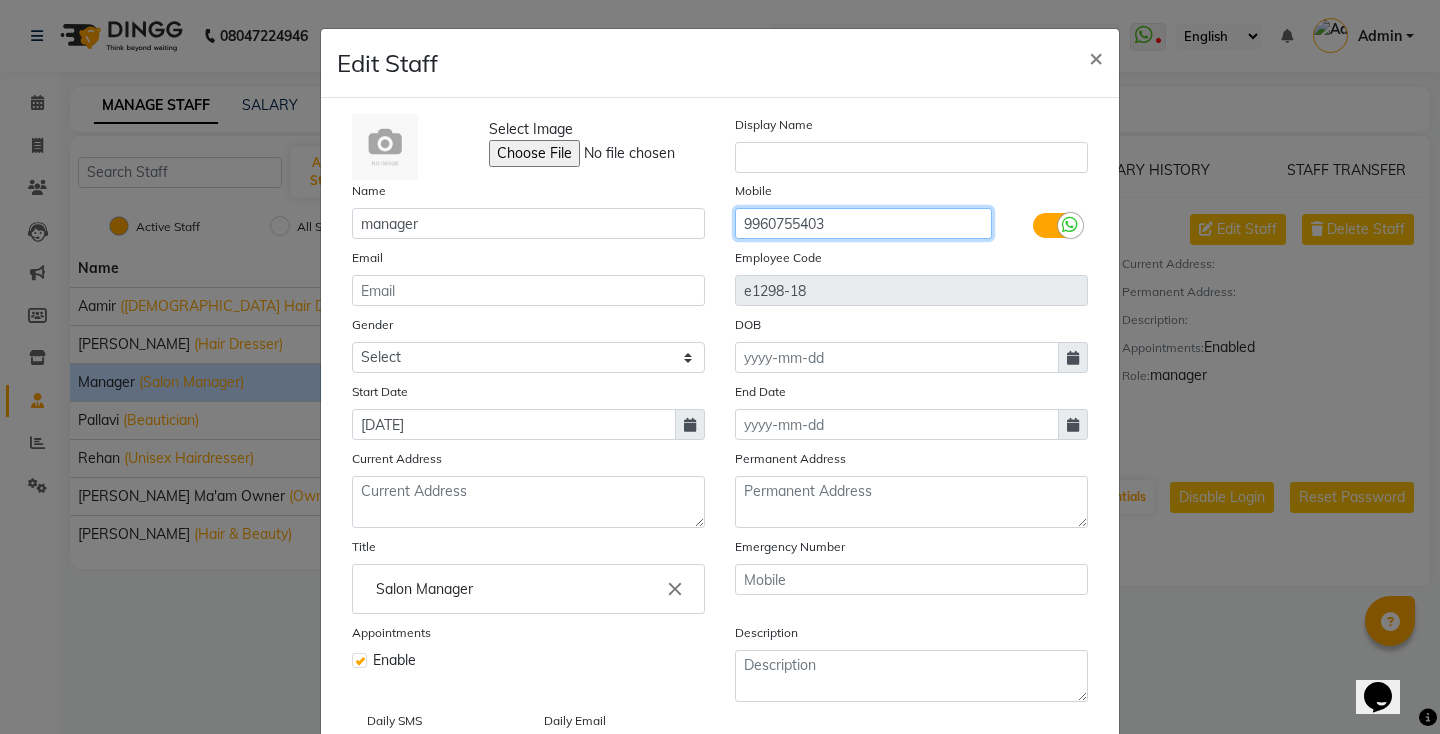 type on "9960755403" 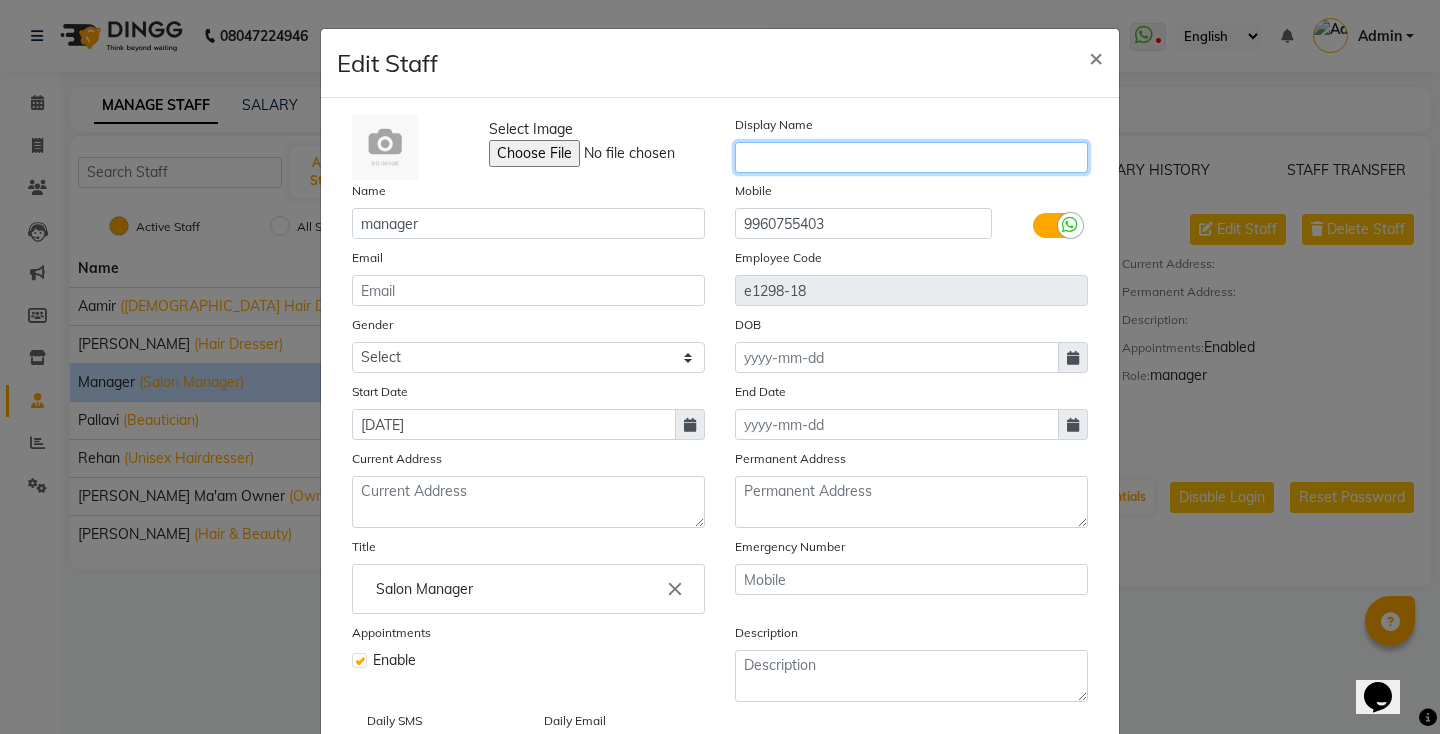 click 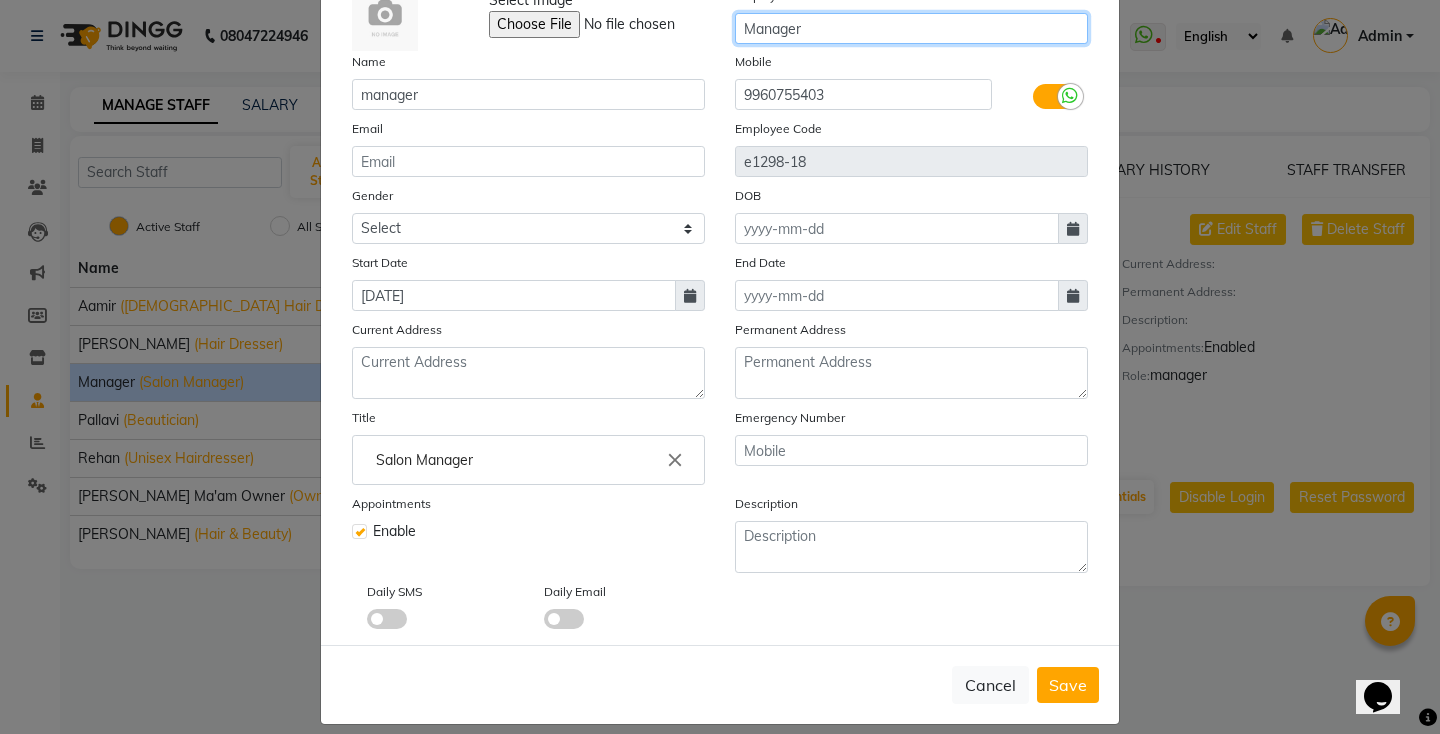 scroll, scrollTop: 148, scrollLeft: 0, axis: vertical 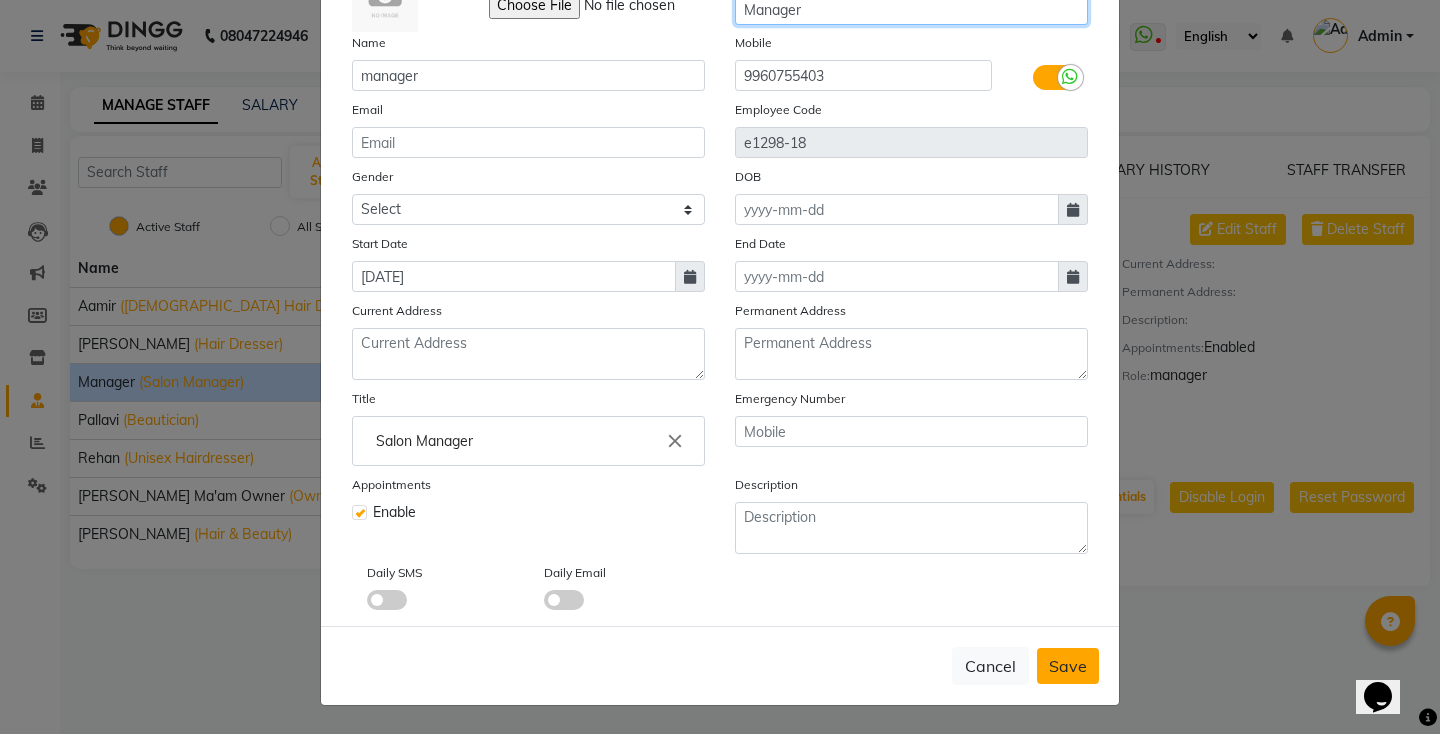 type on "Manager" 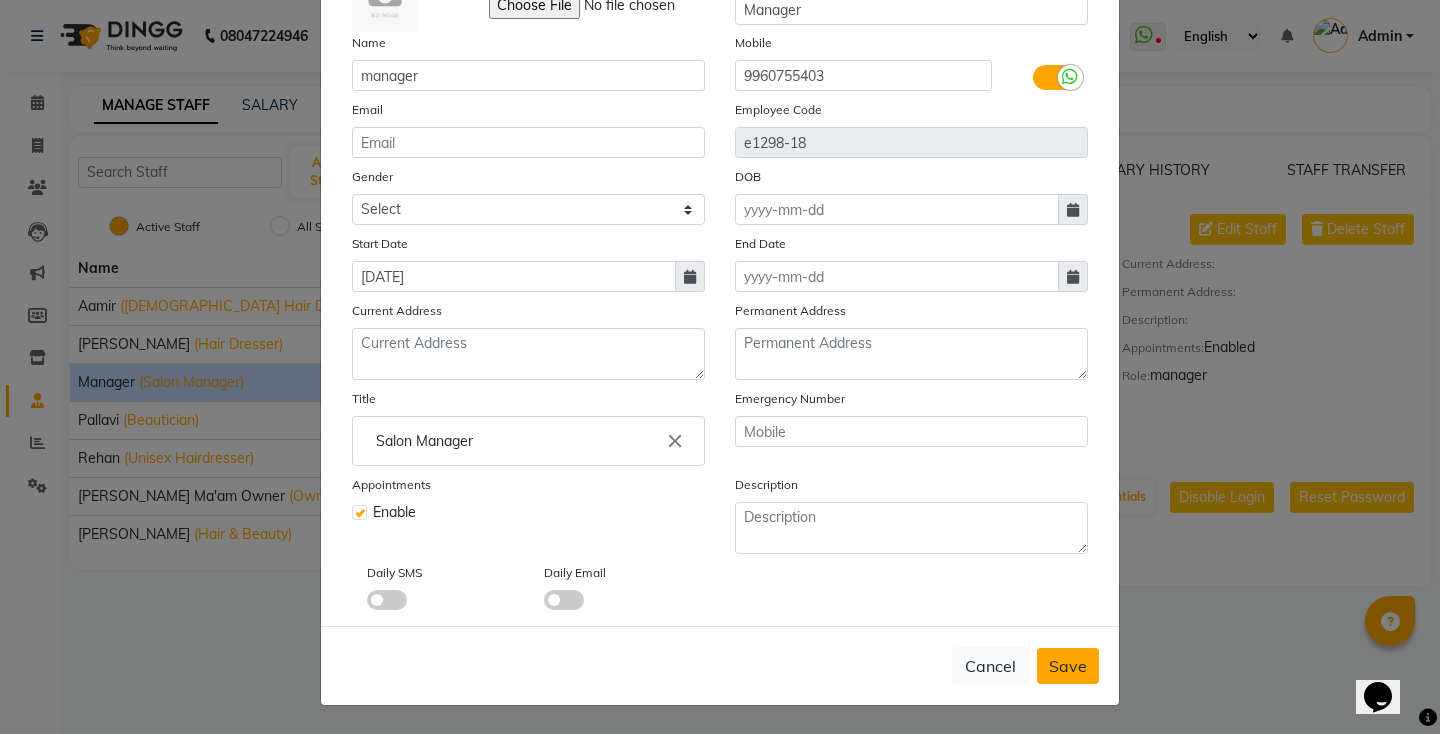 click on "Save" at bounding box center (1068, 666) 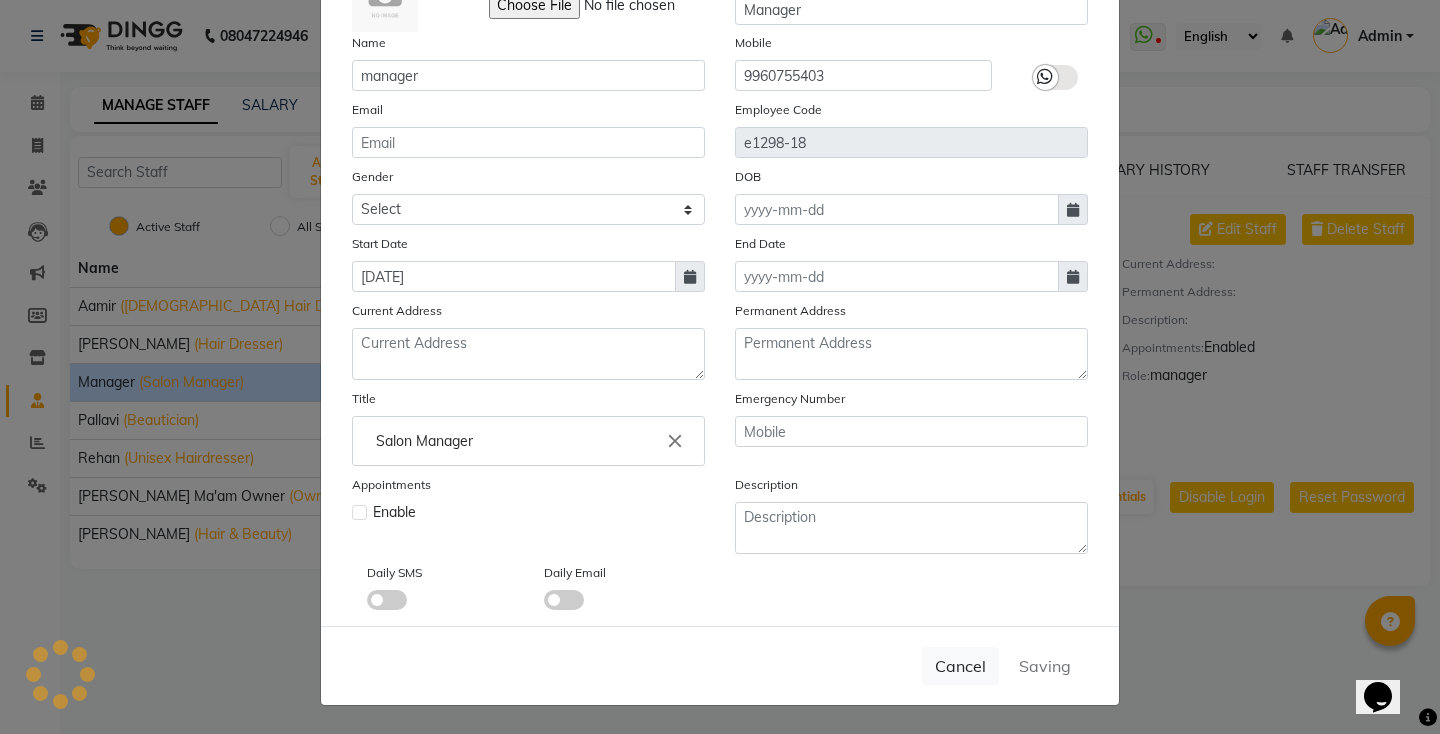 type 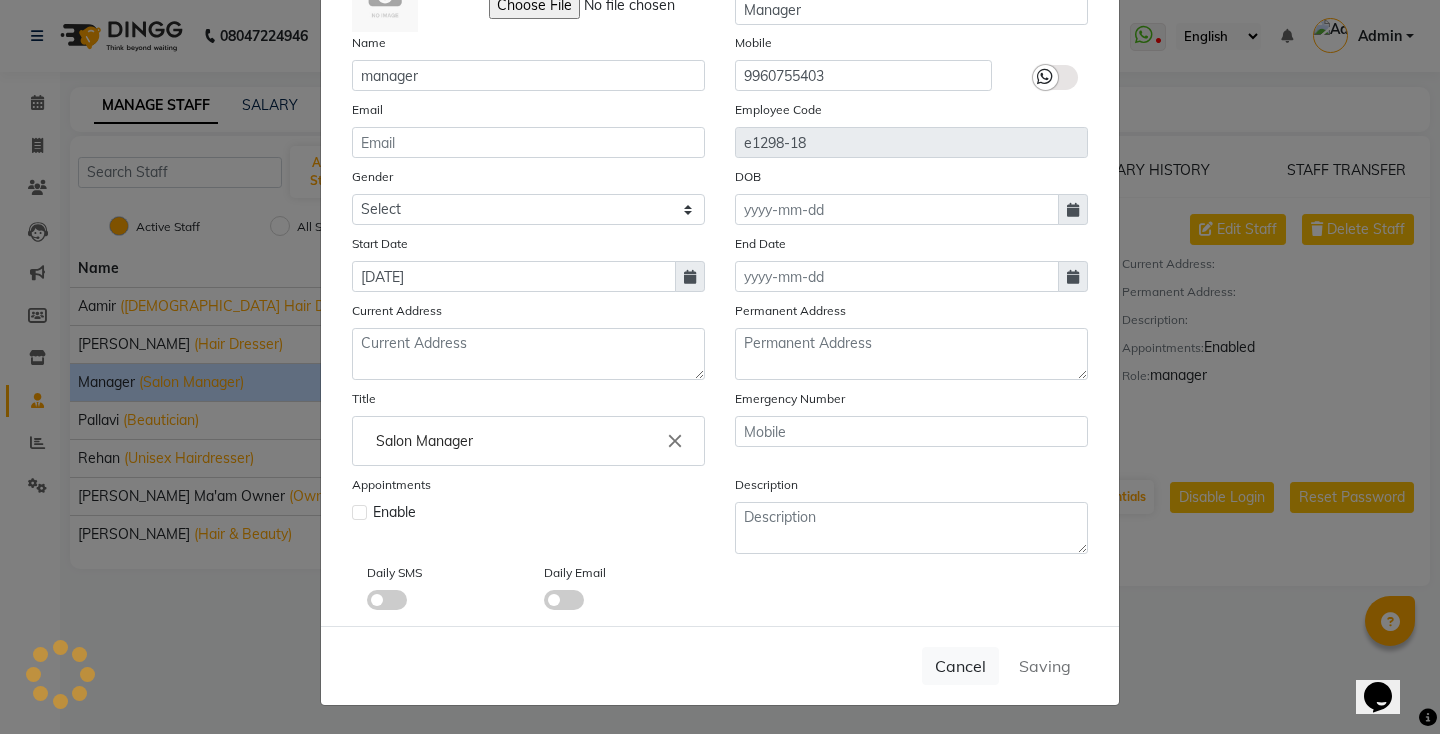 type 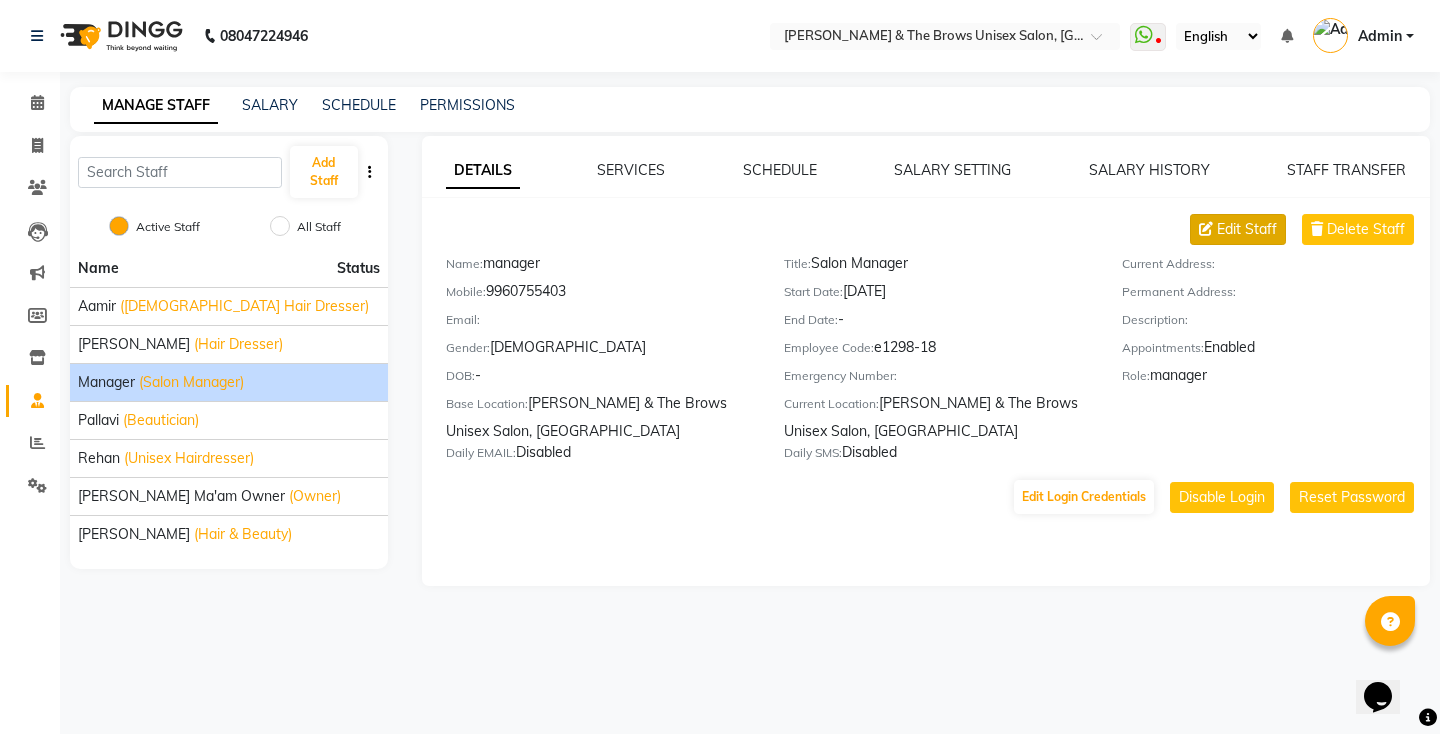 click on "Edit Staff" 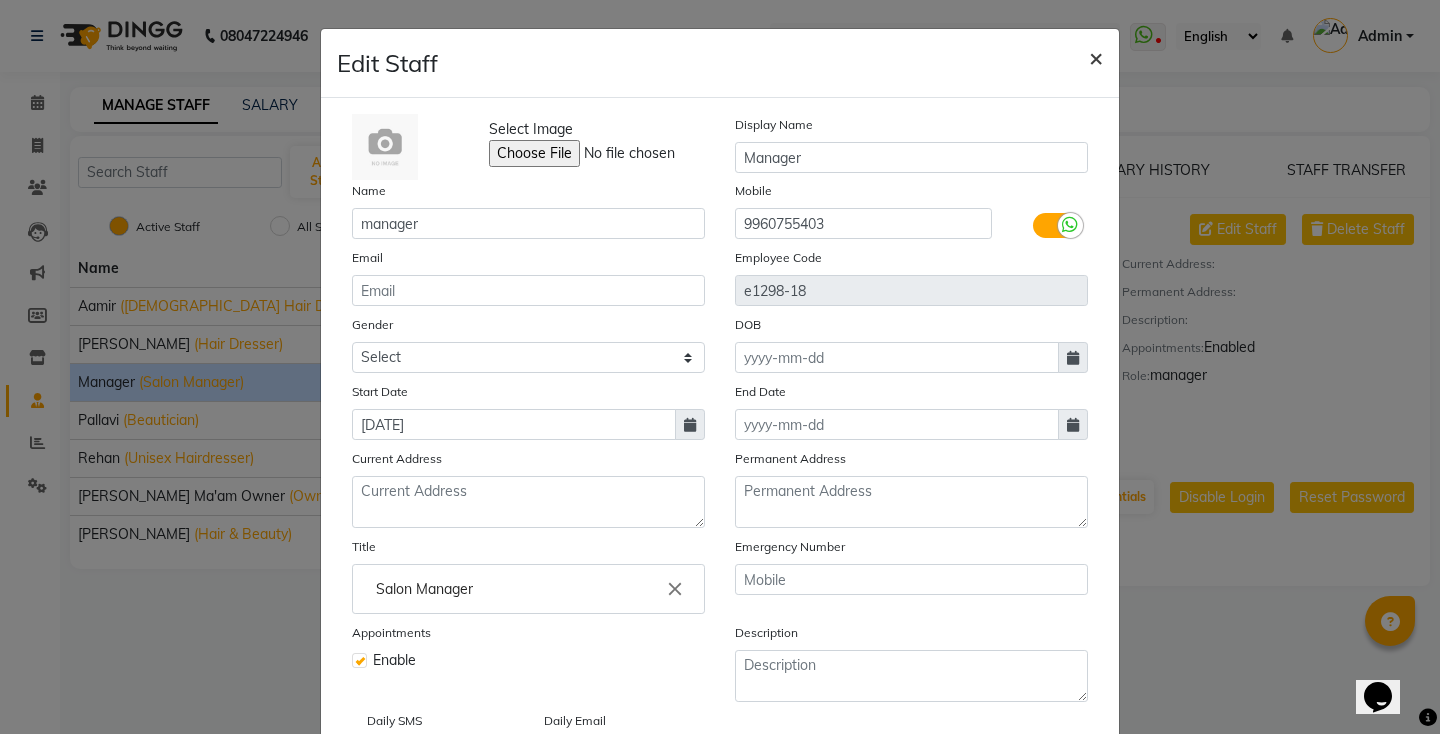 click on "×" 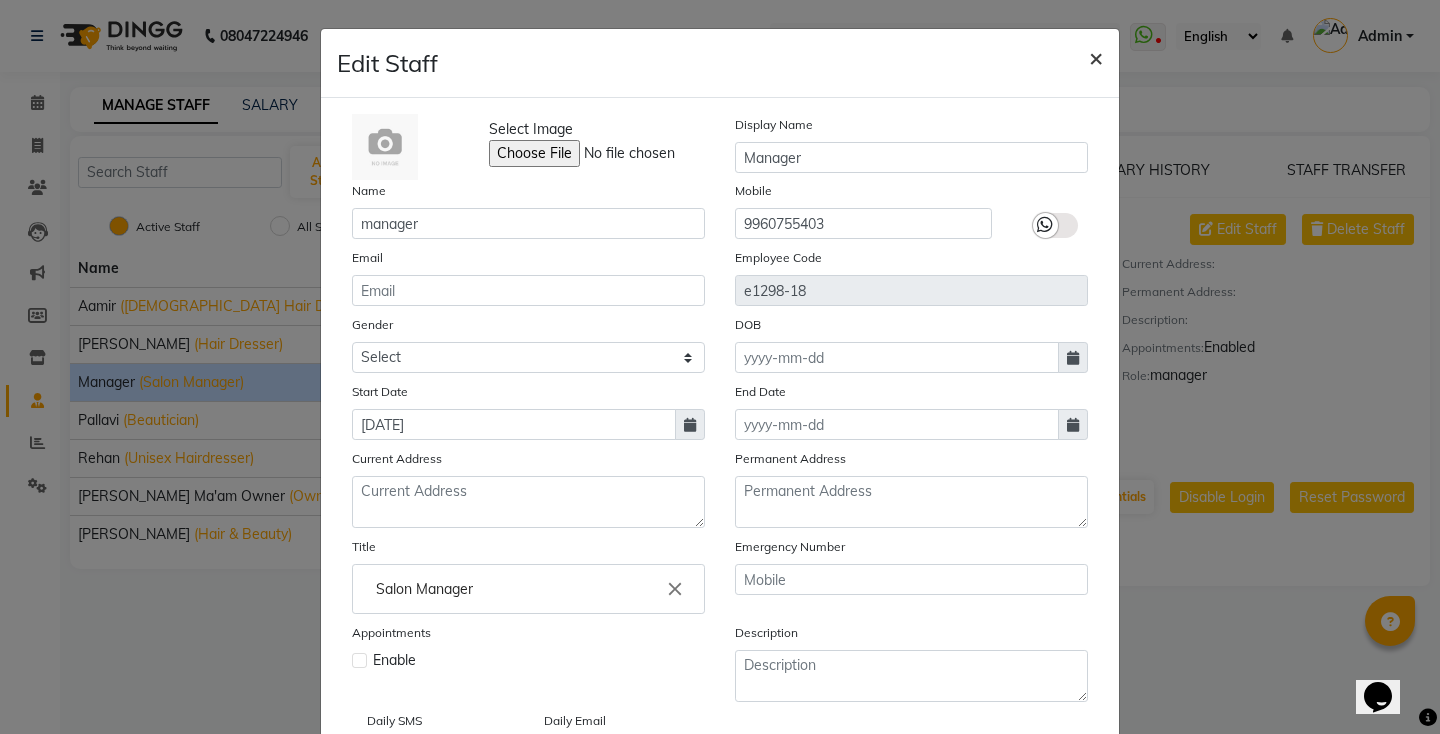 type 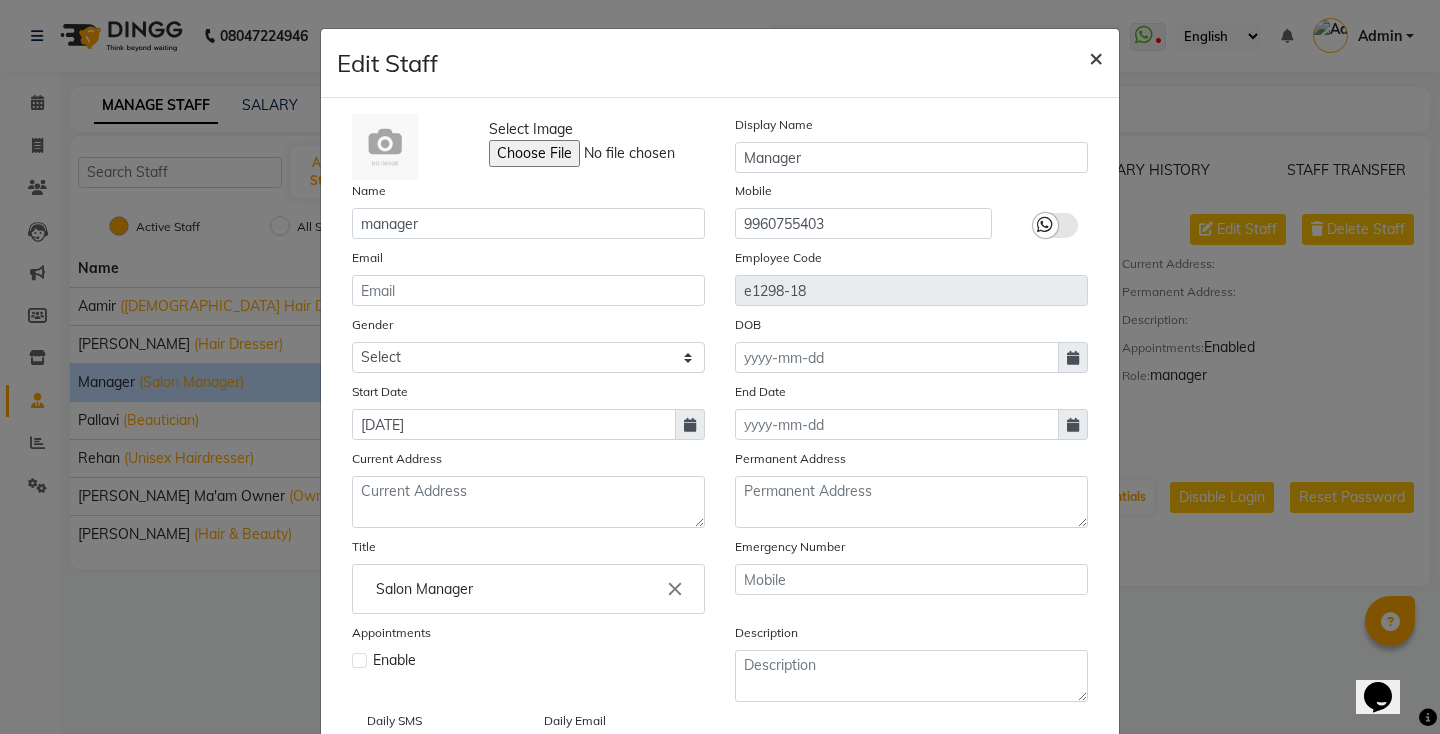 type 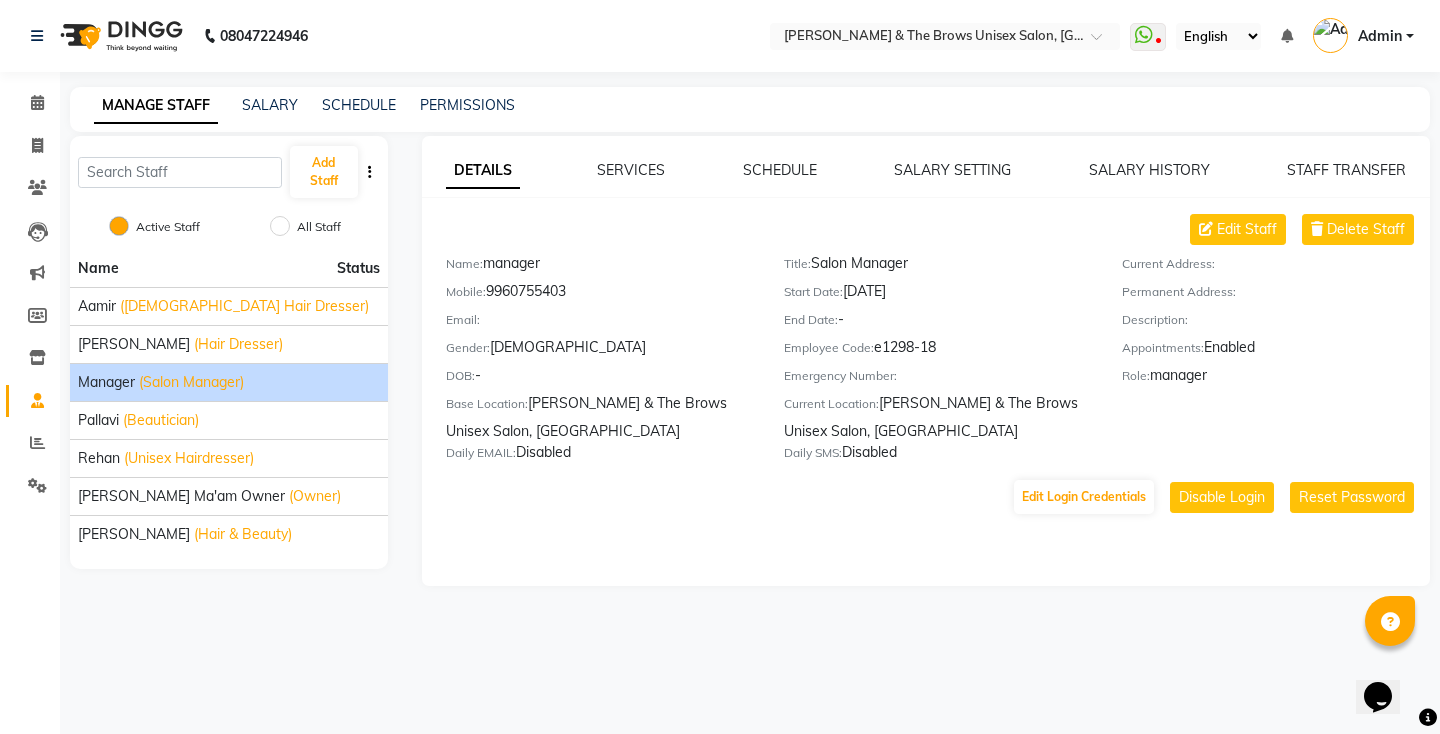 type 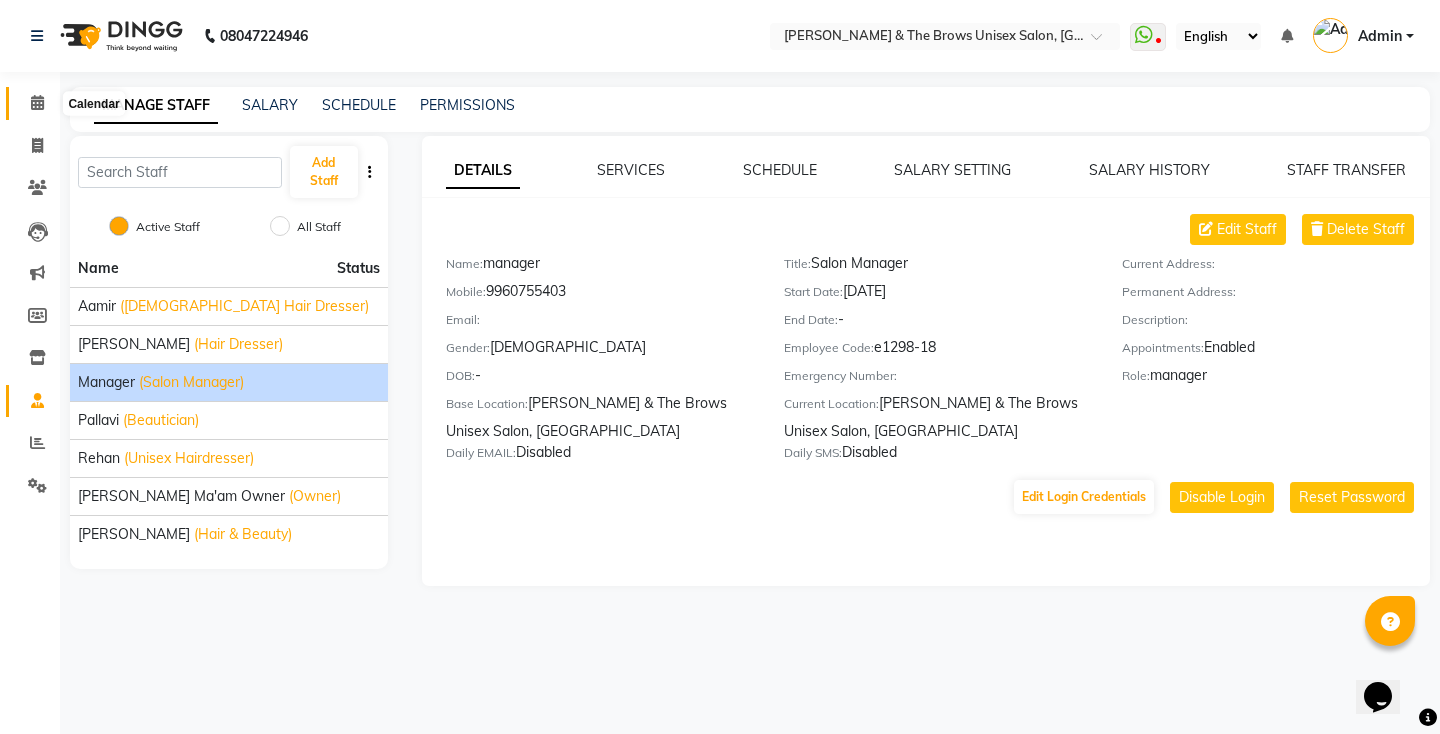 click 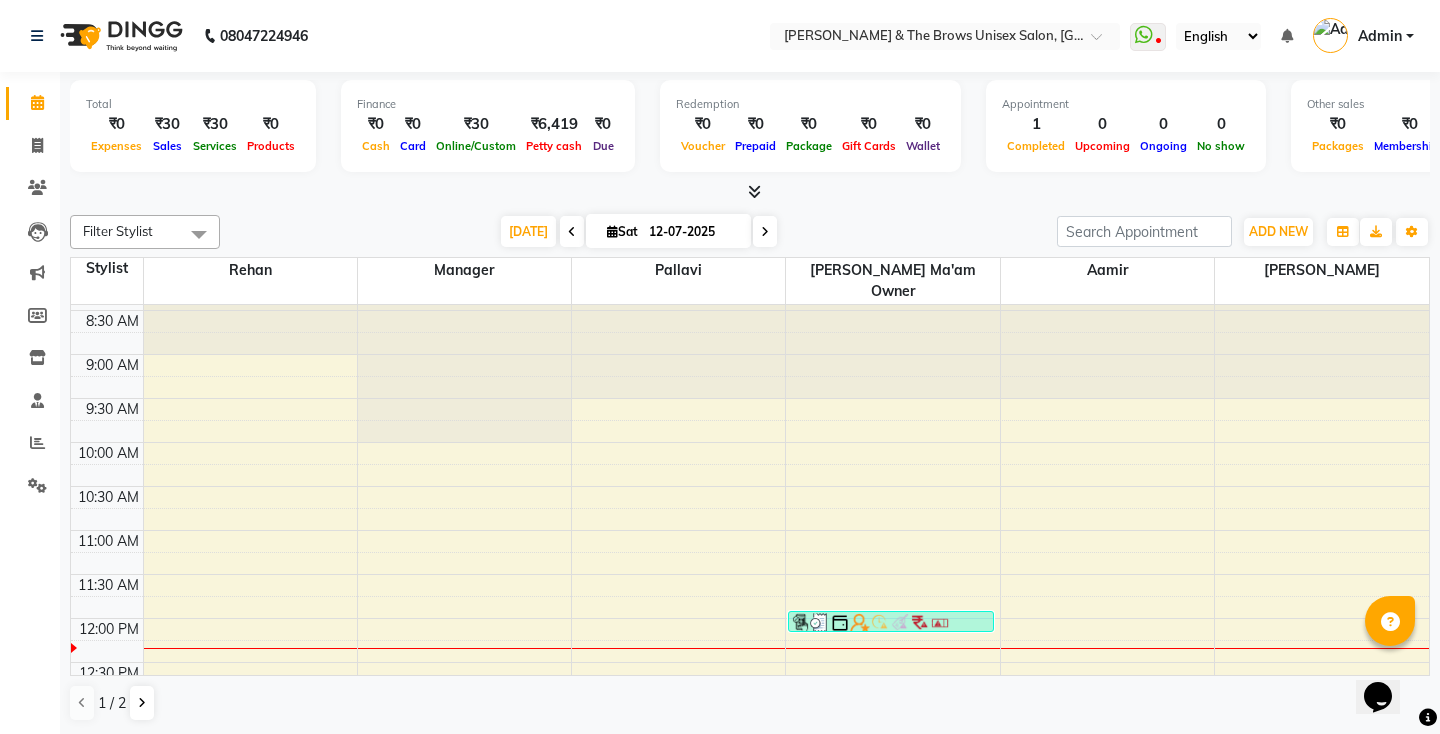 scroll, scrollTop: 40, scrollLeft: 0, axis: vertical 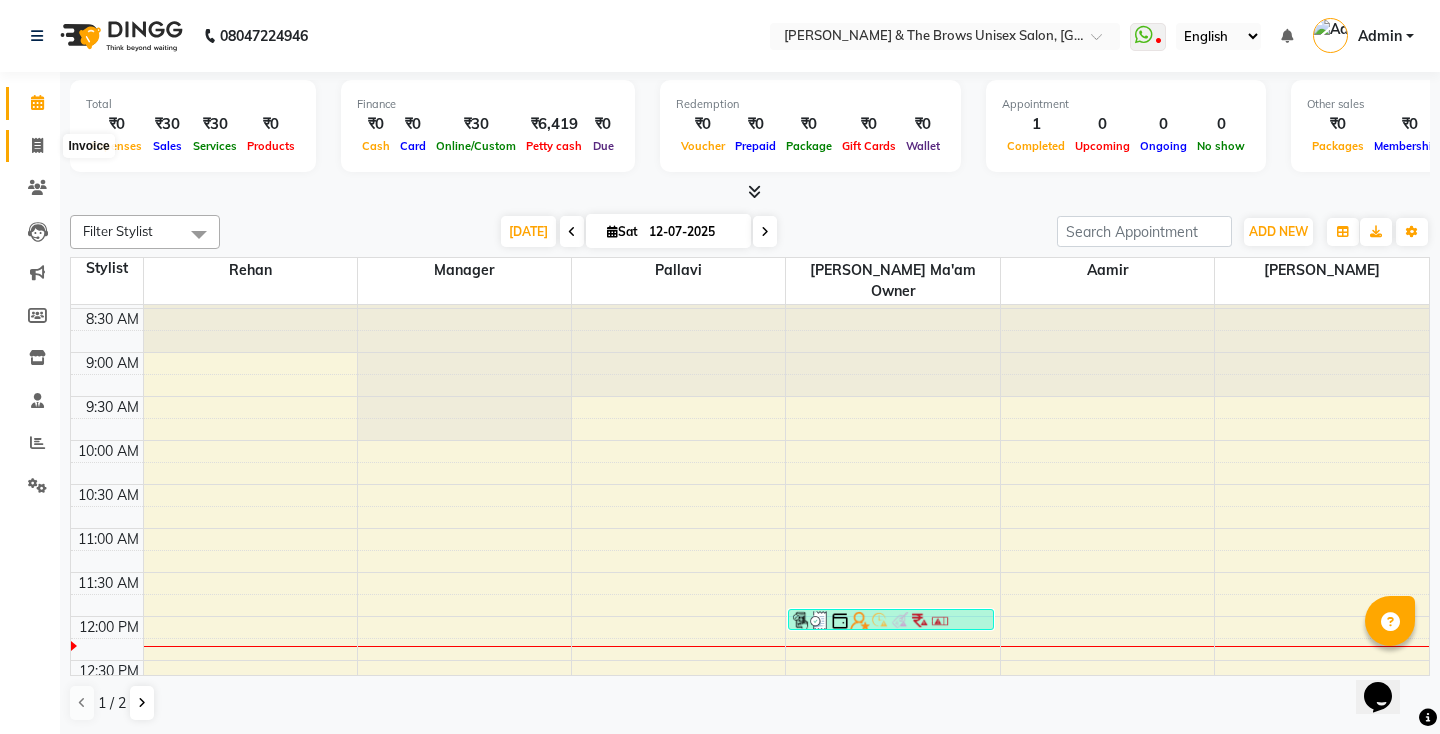 click 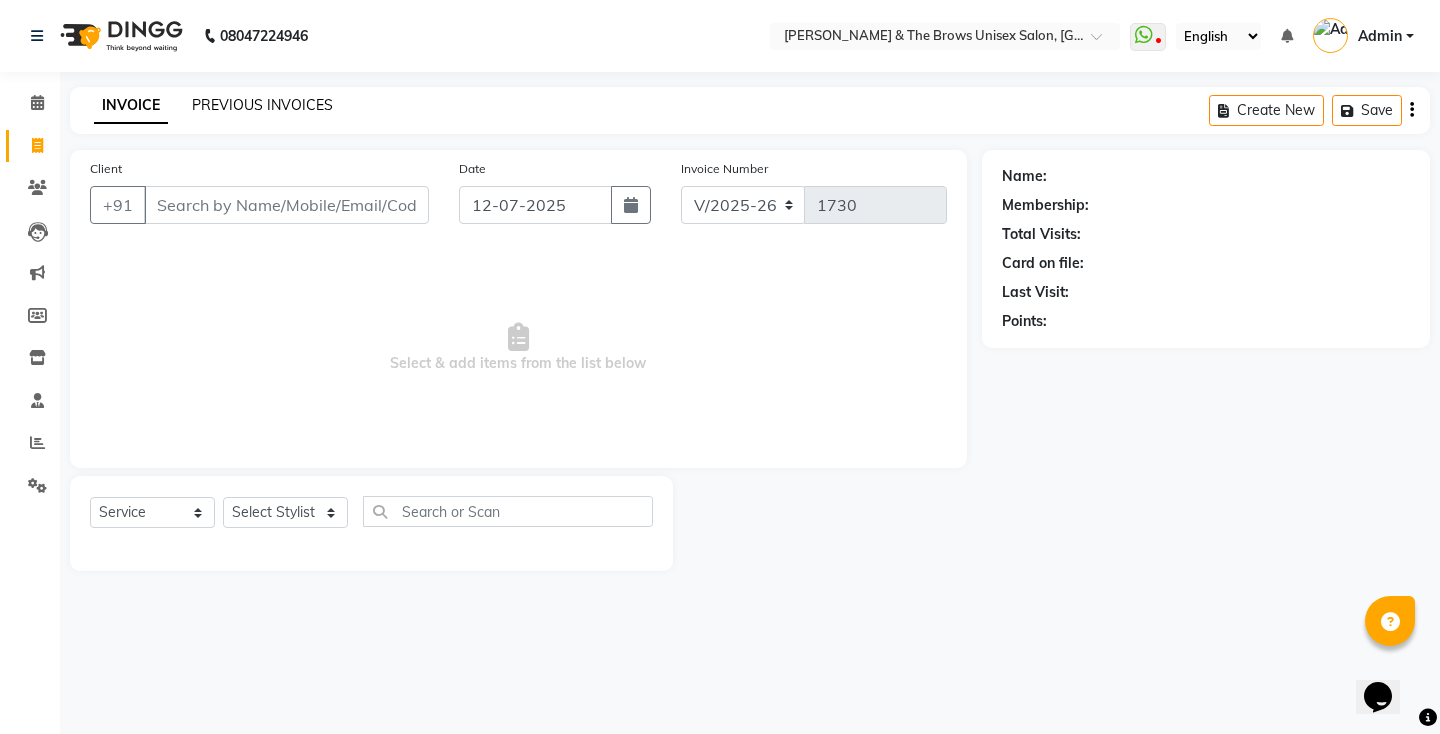 click on "PREVIOUS INVOICES" 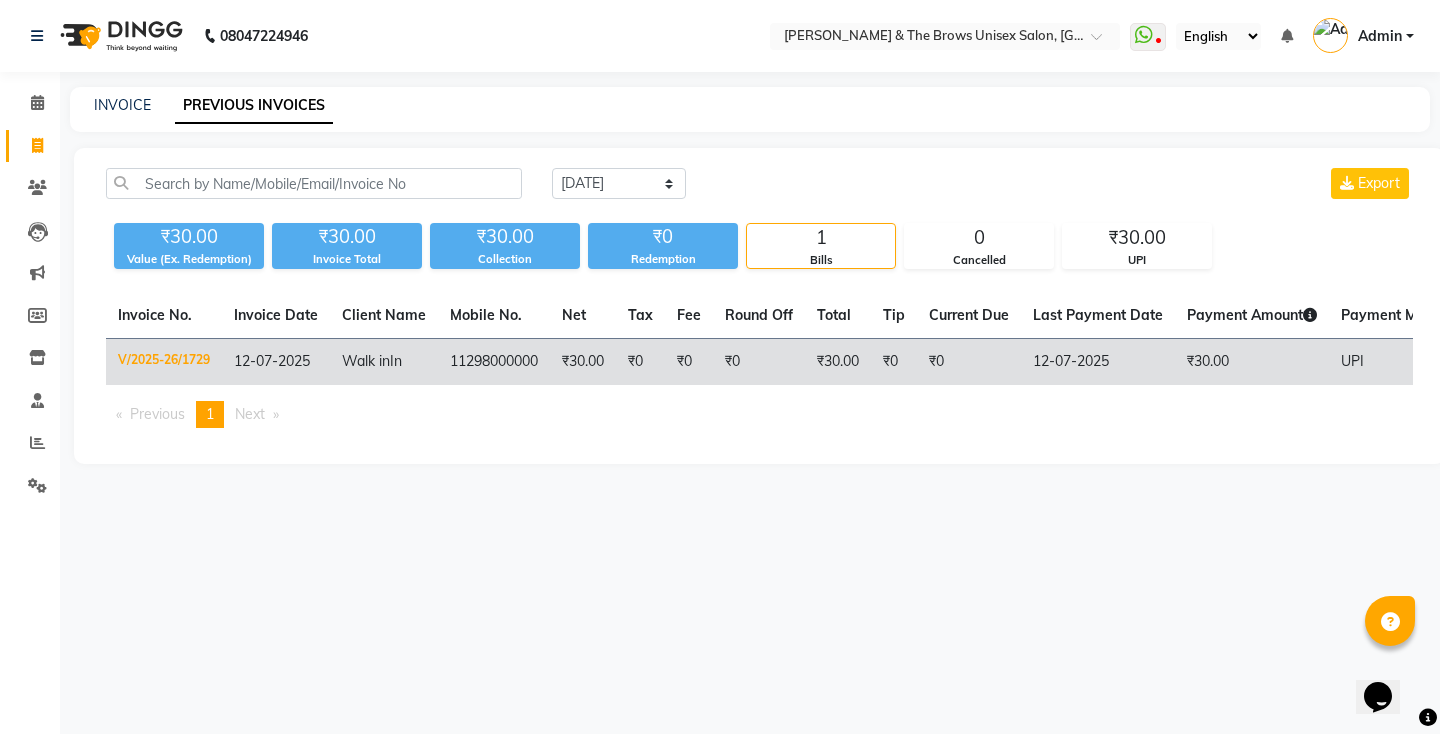 click on "V/2025-26/1729" 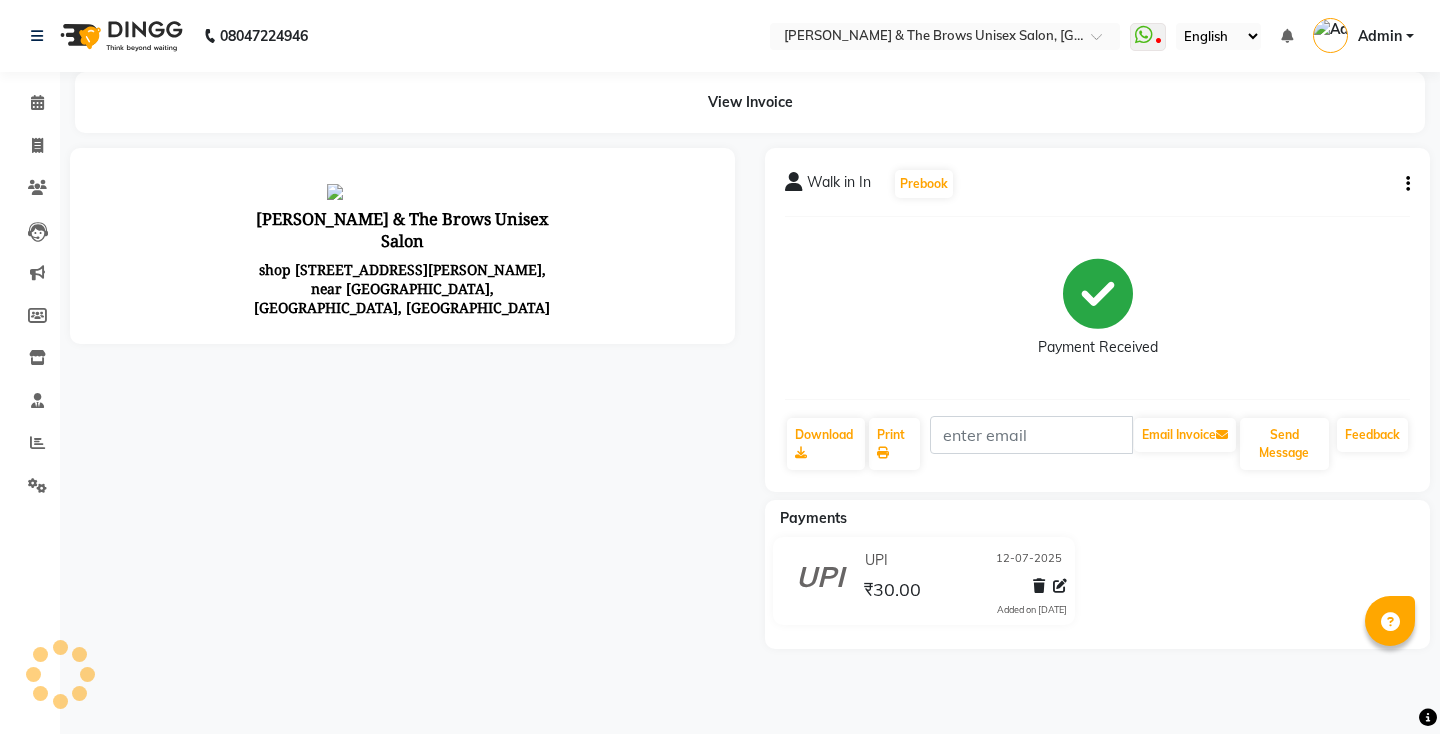 scroll, scrollTop: 0, scrollLeft: 0, axis: both 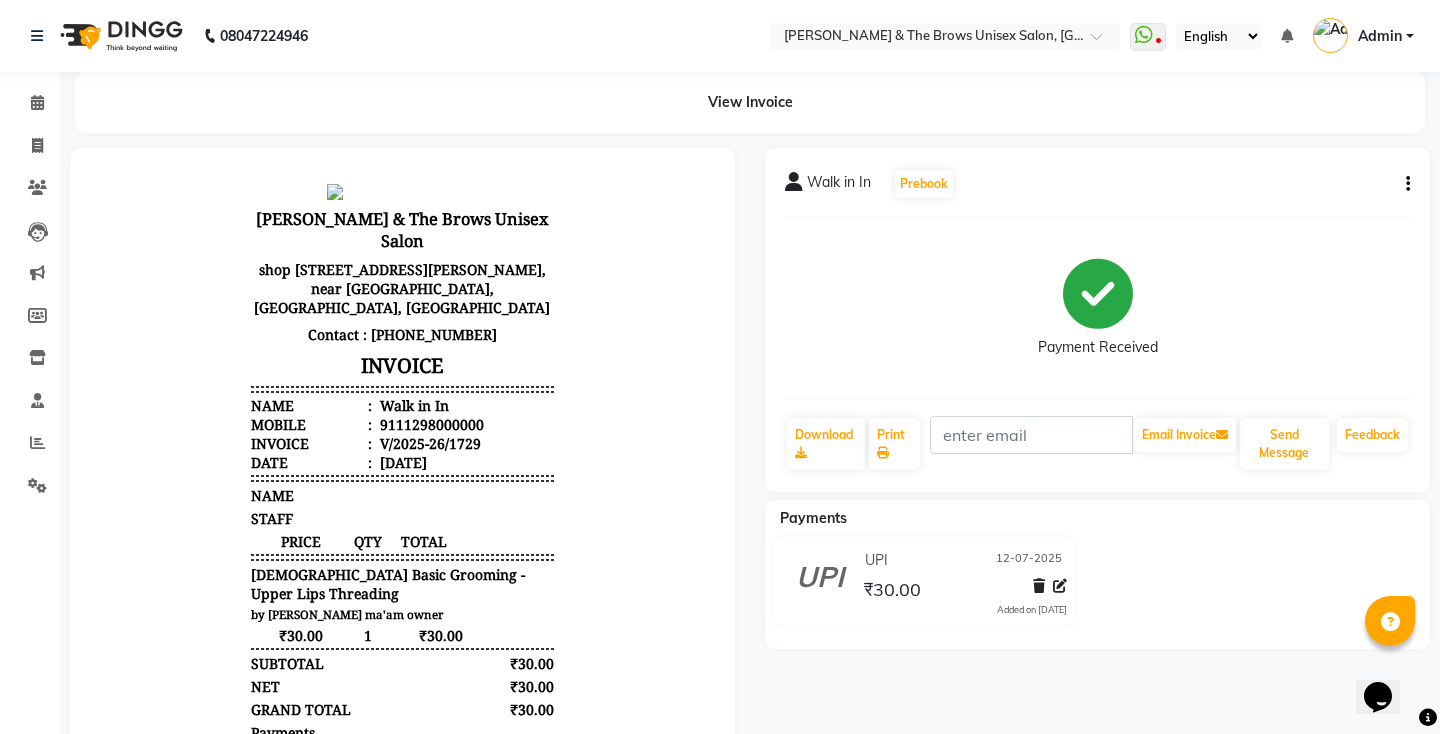 click 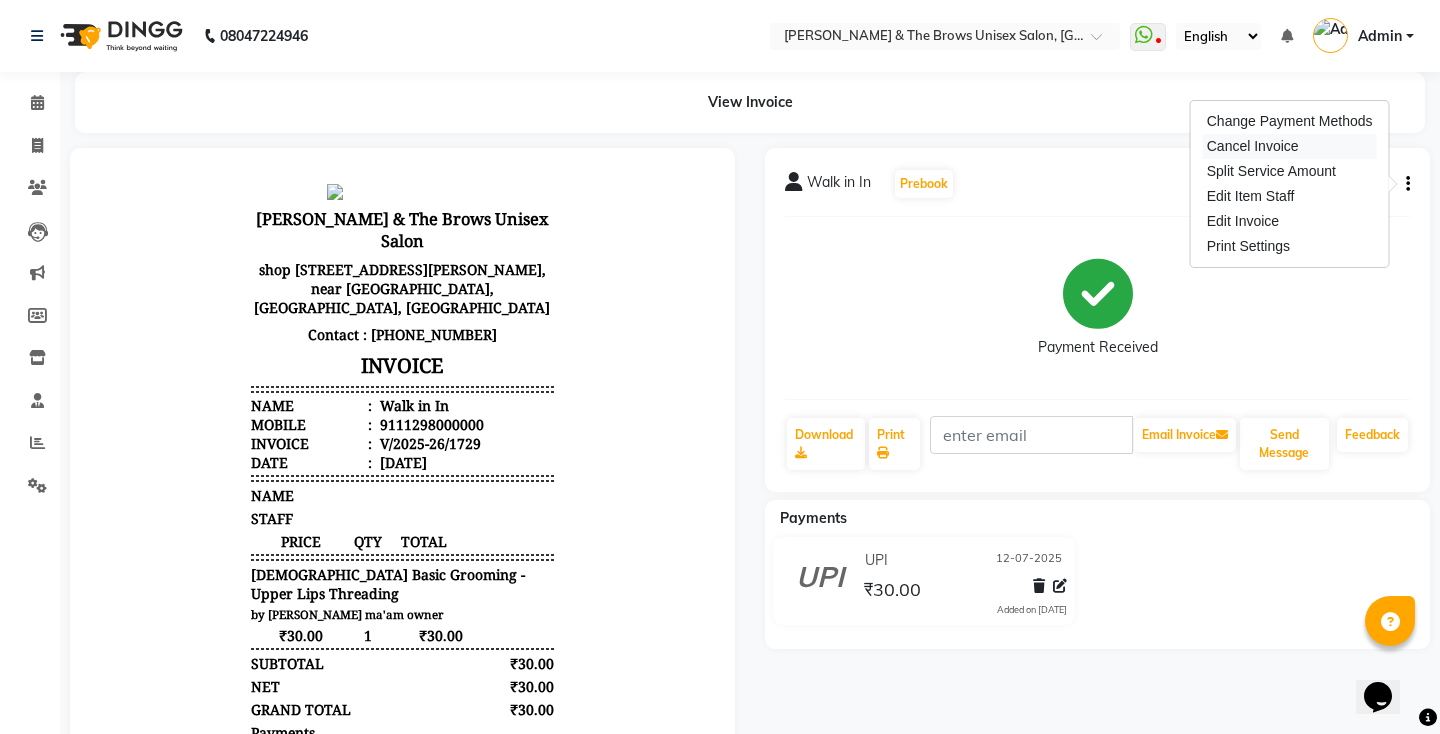 click on "Cancel Invoice" at bounding box center [1290, 146] 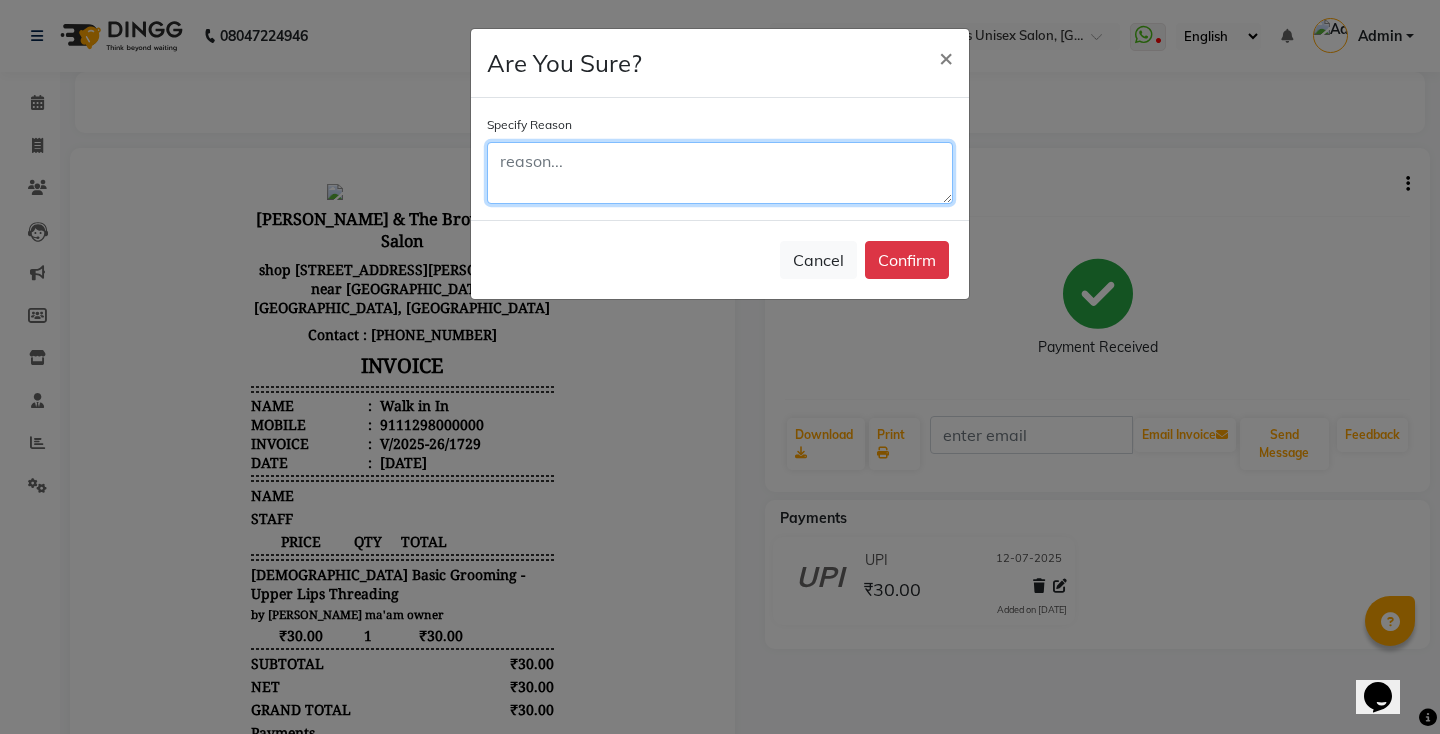 click 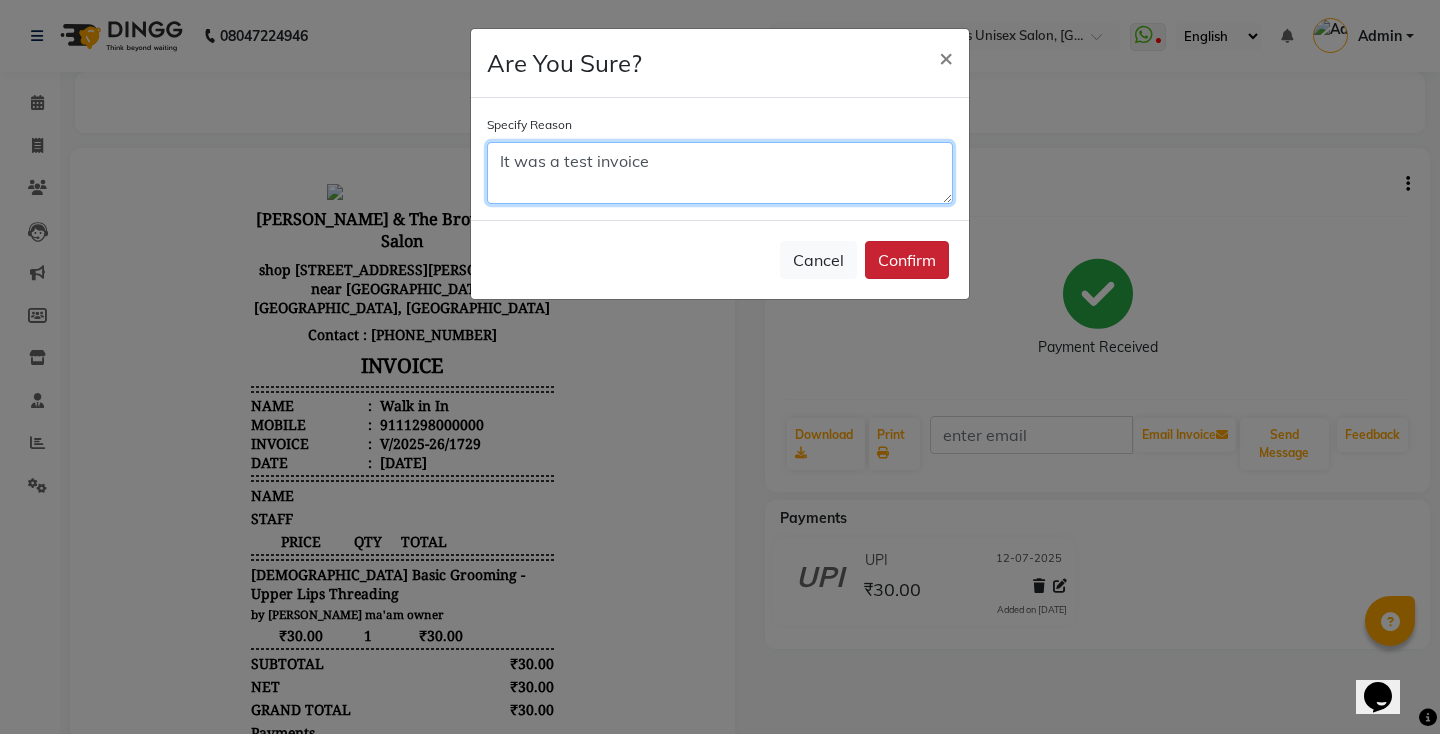 type on "It was a test invoice" 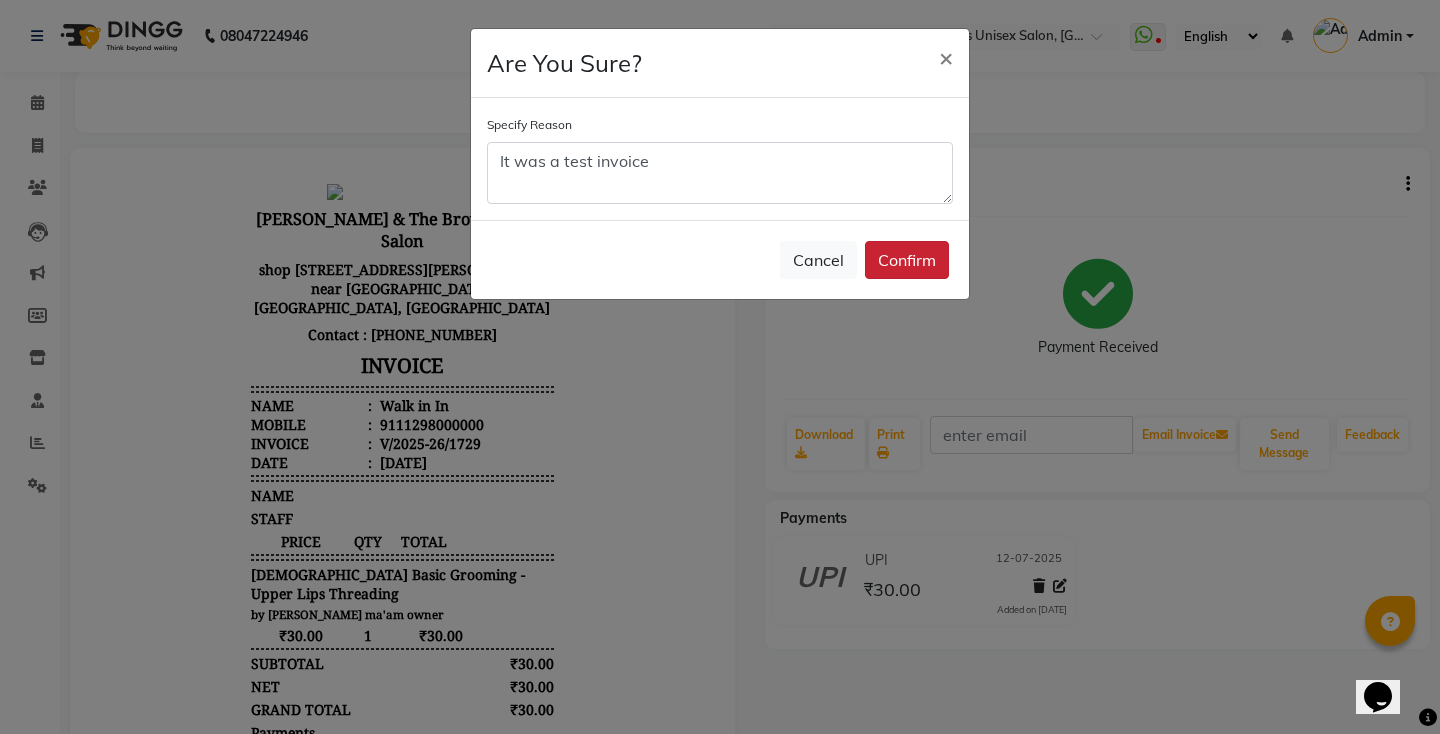click on "Confirm" 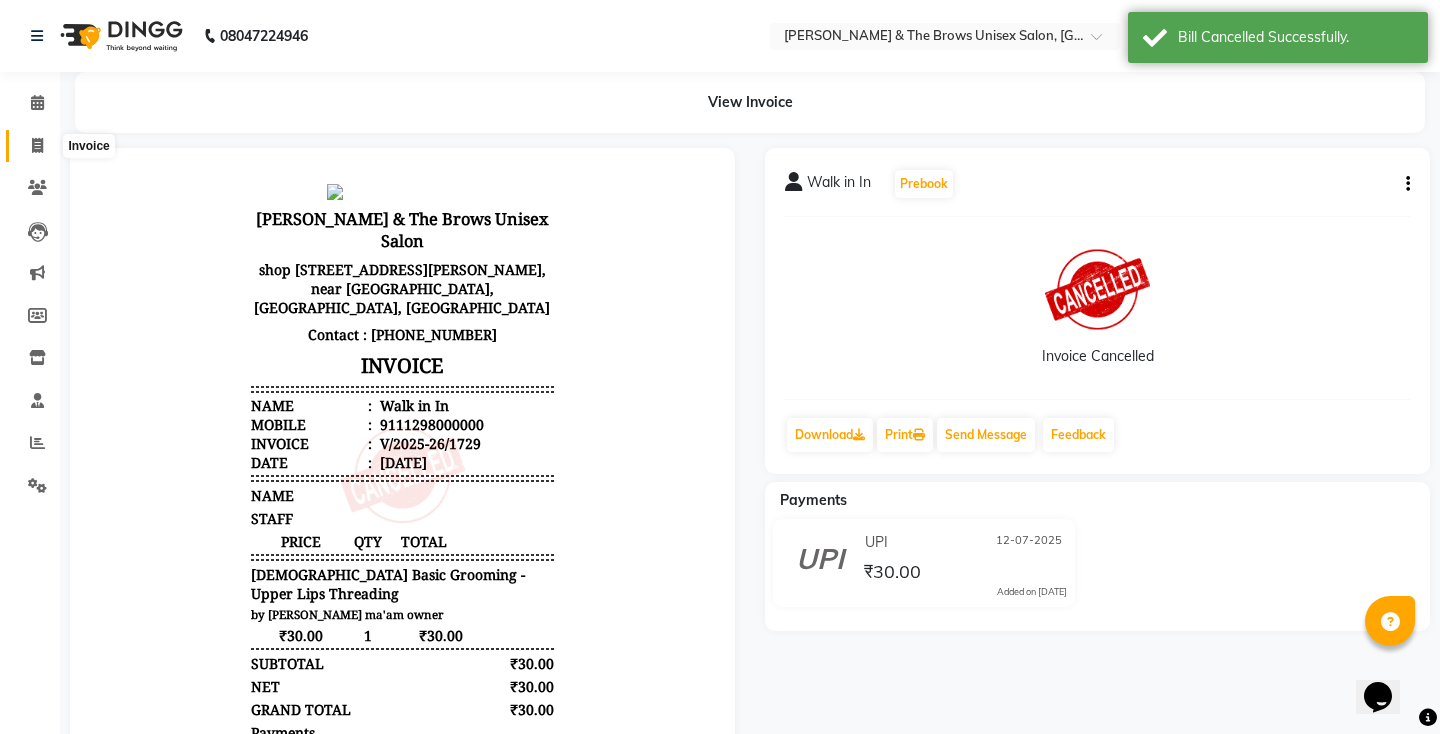 click 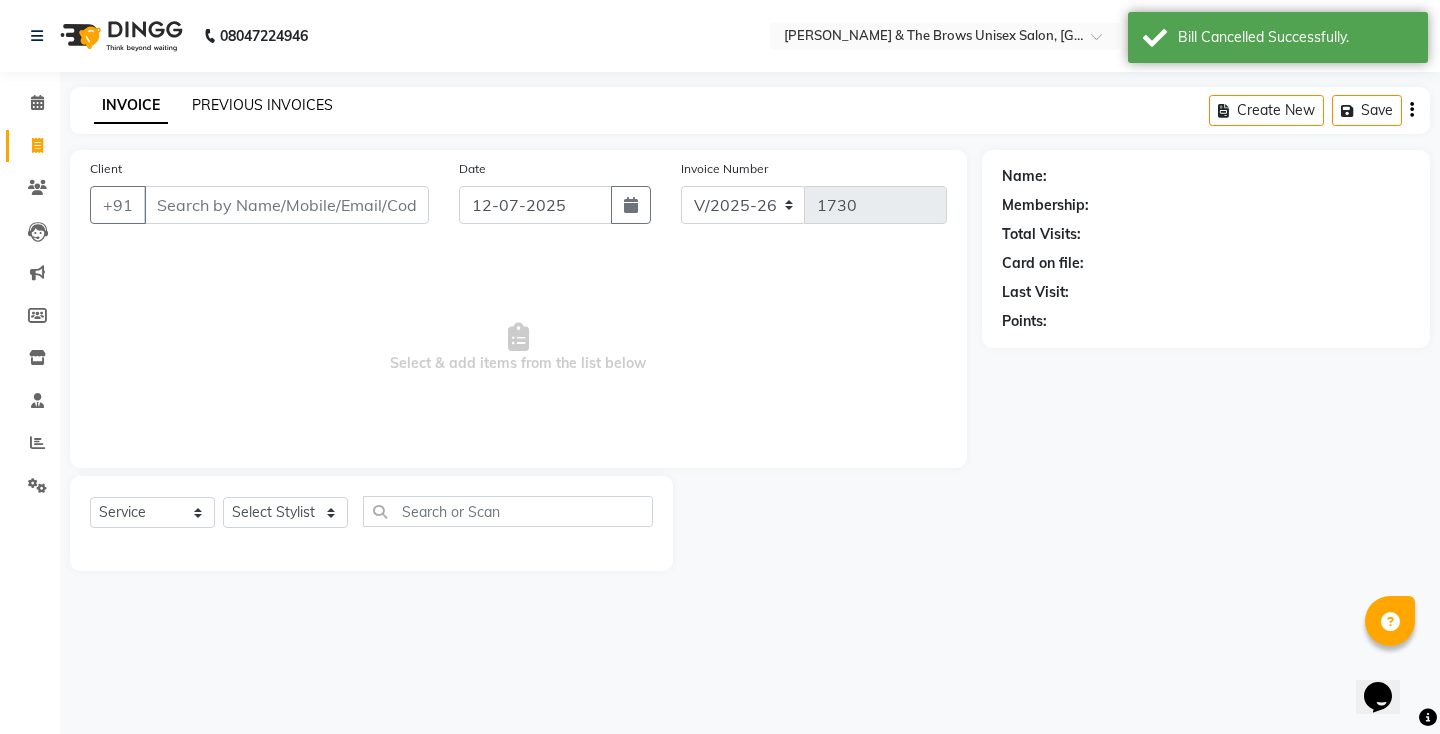 click on "PREVIOUS INVOICES" 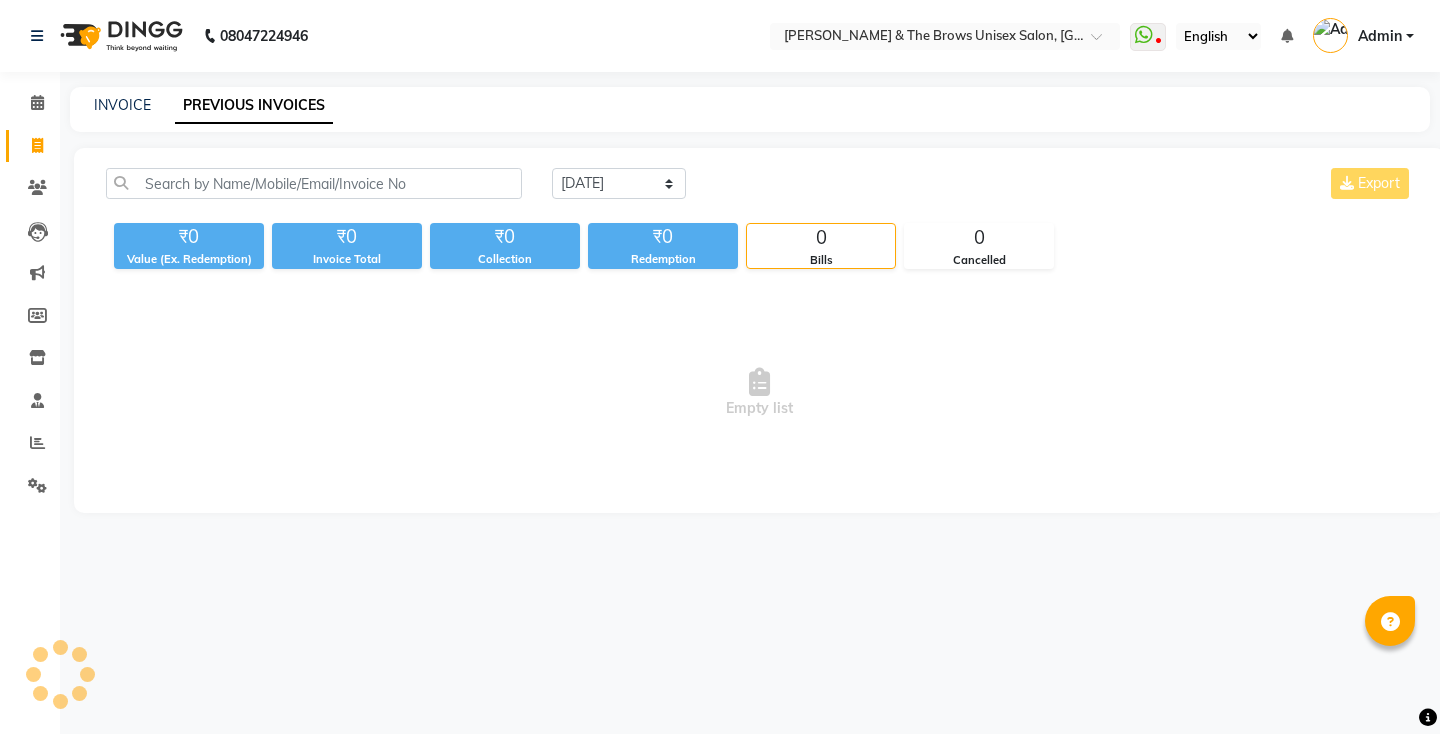 scroll, scrollTop: 0, scrollLeft: 0, axis: both 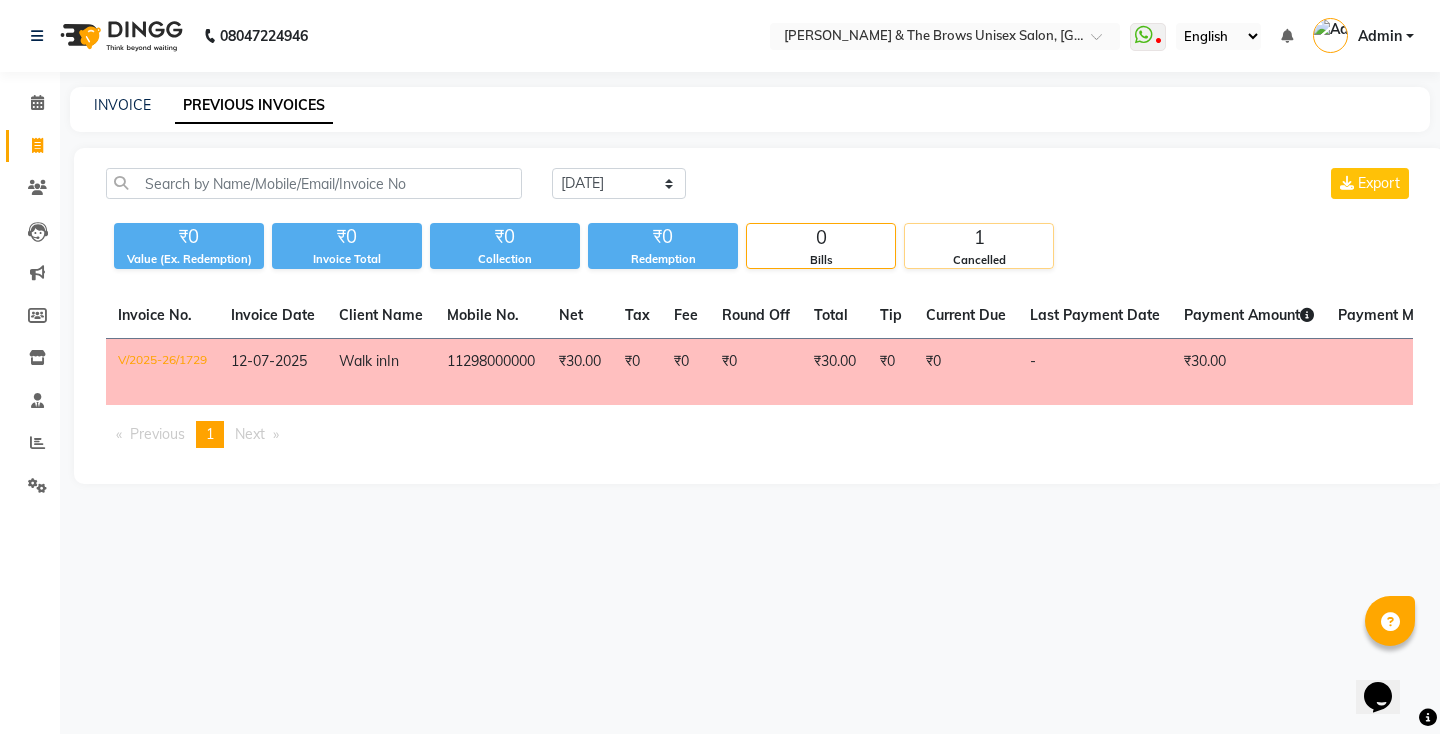 click on "1" 